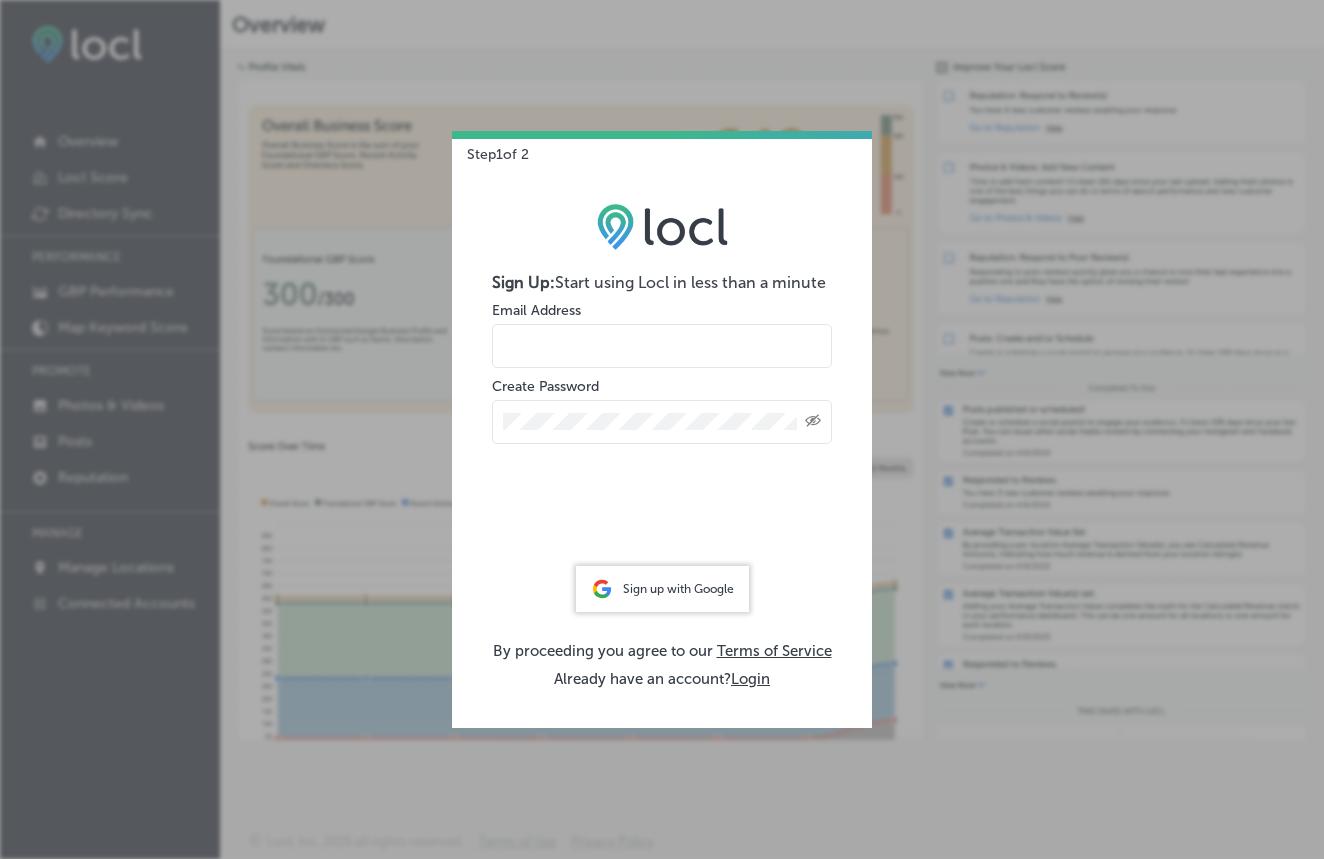 scroll, scrollTop: 0, scrollLeft: 0, axis: both 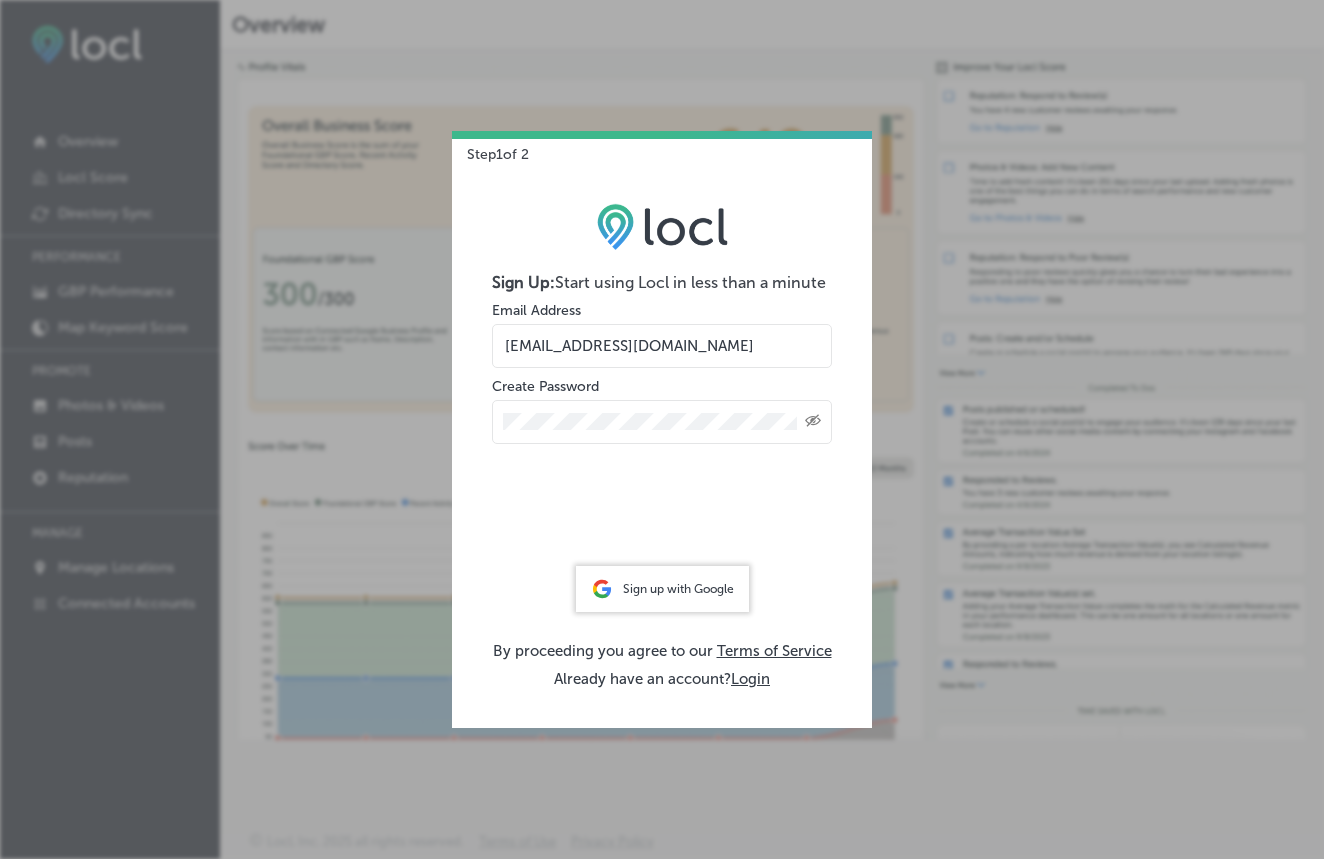type on "admin@roselinecoffee.com" 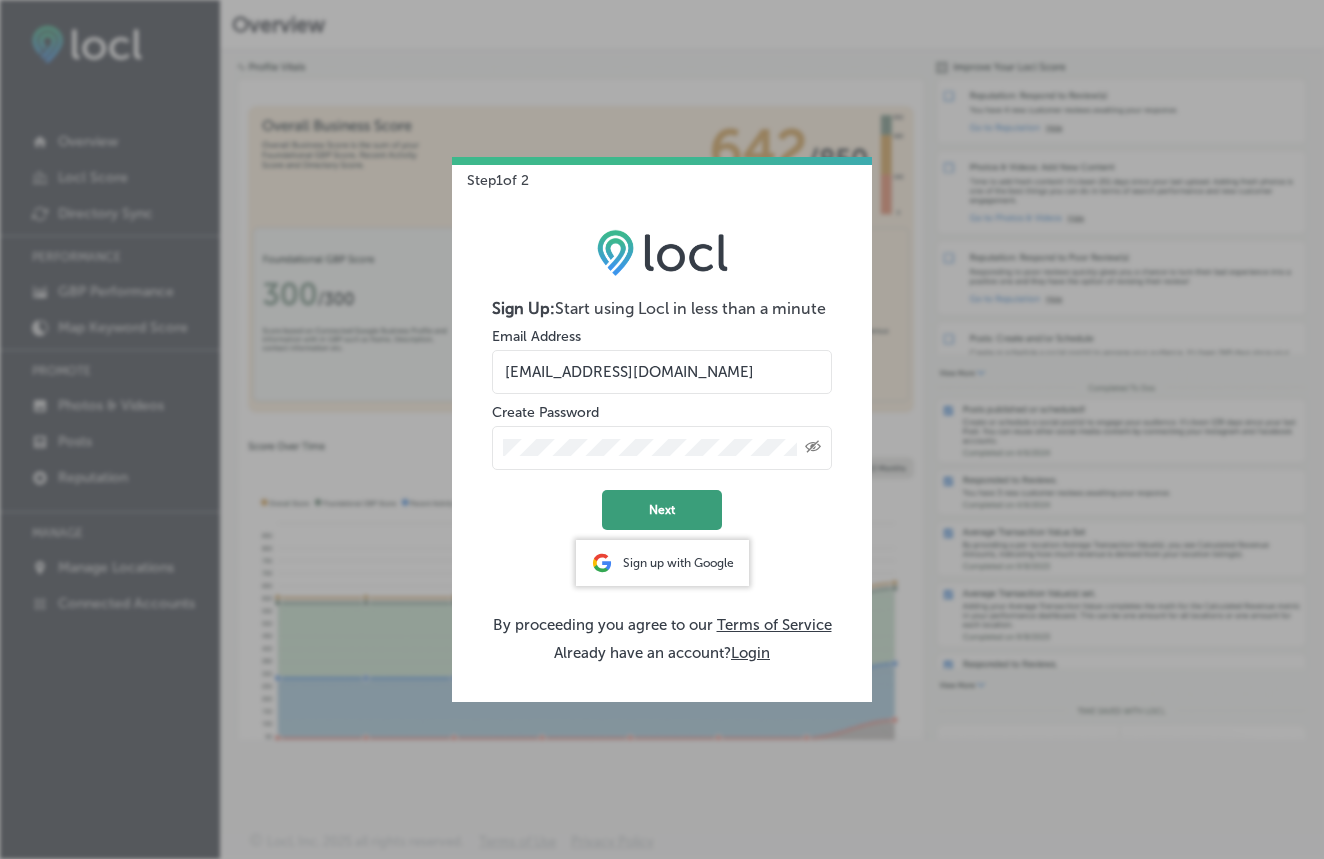 click on "Next" 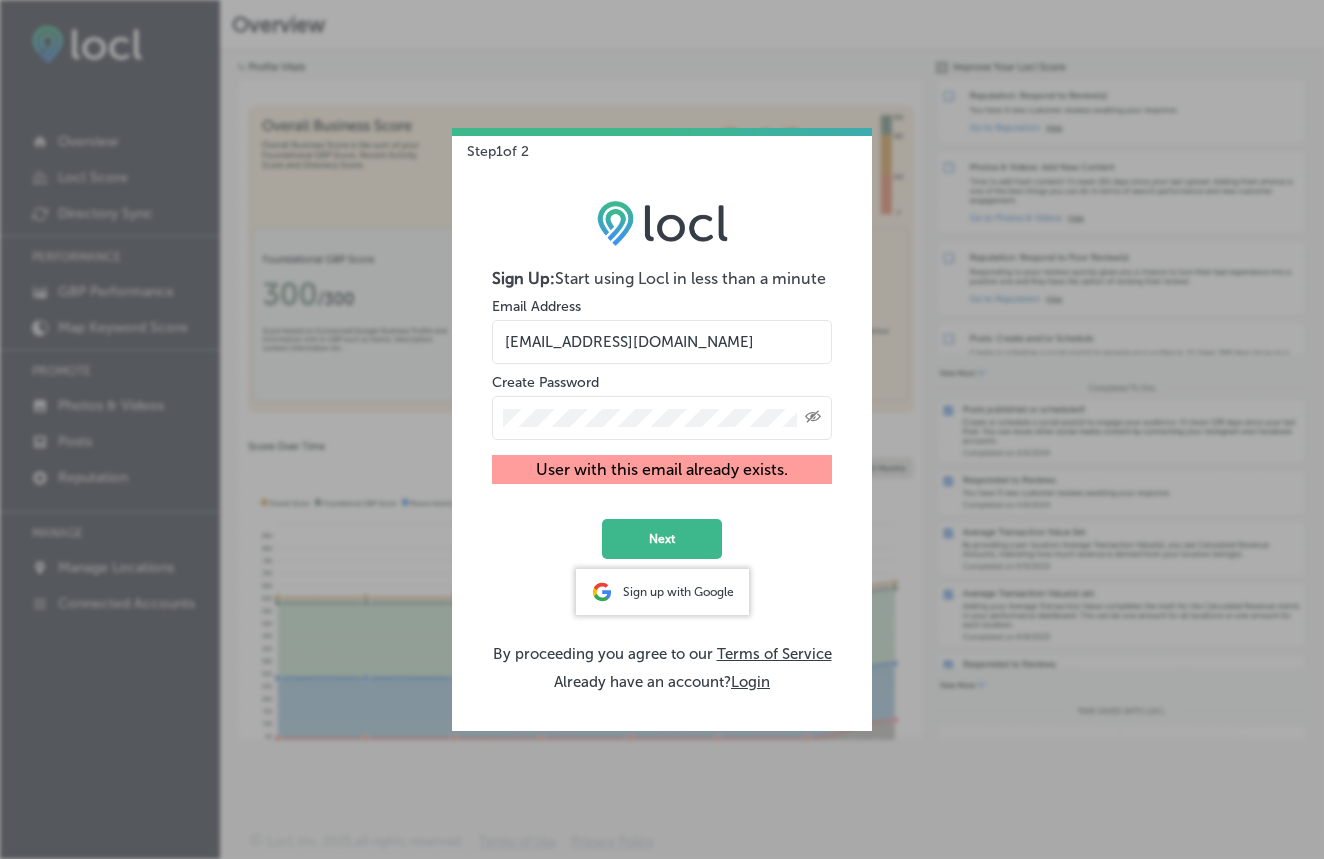 click 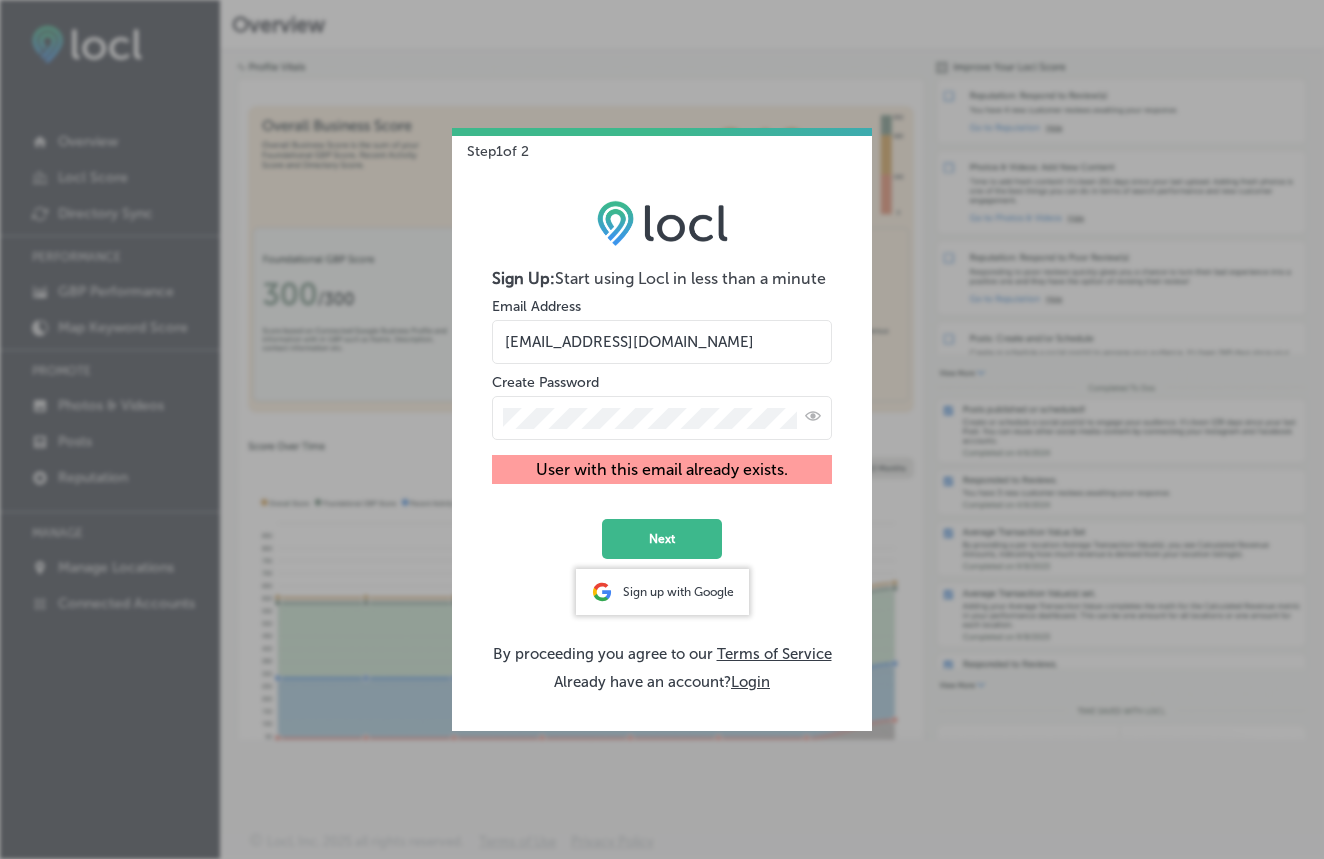 click on "Login" at bounding box center (750, 682) 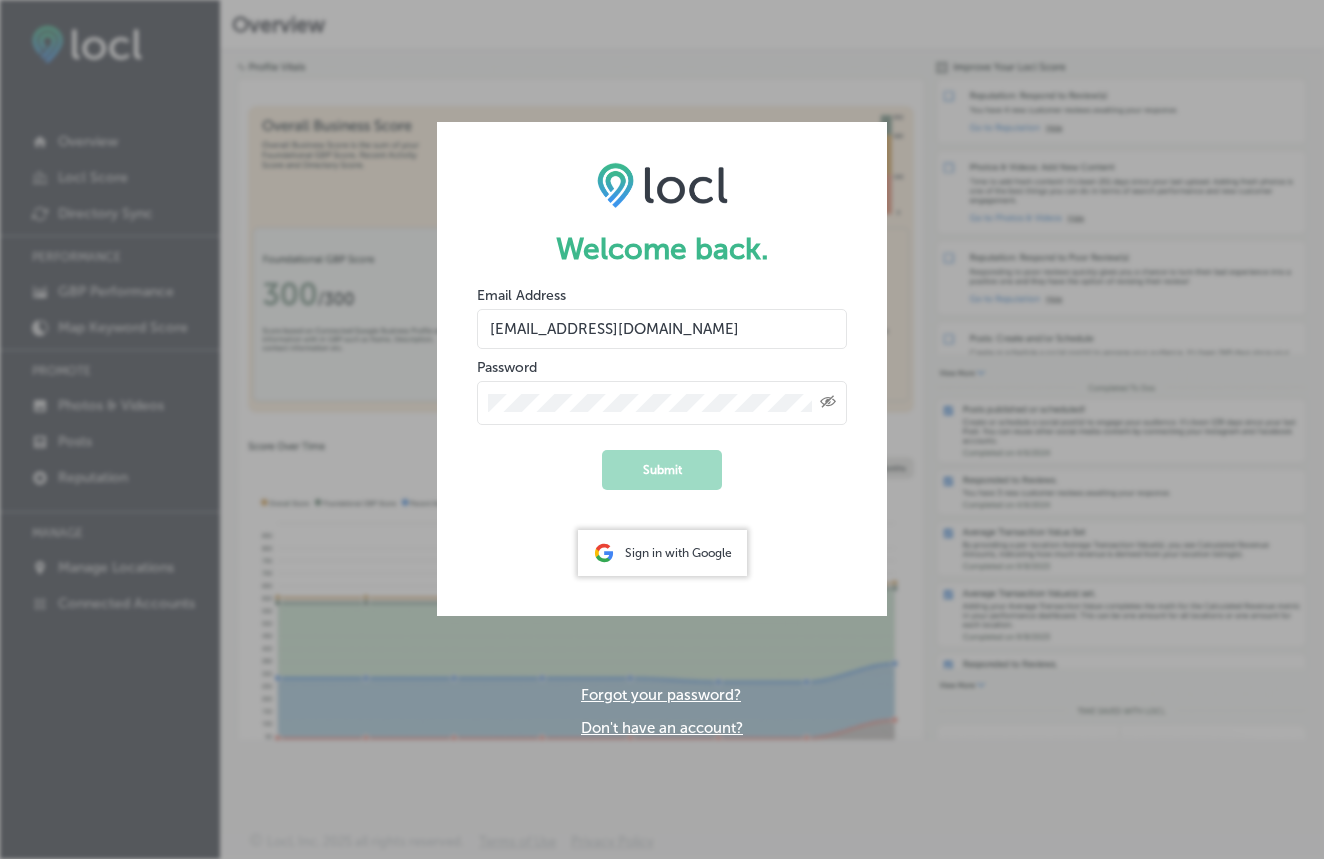 type on "admin@roselinecoffee.com" 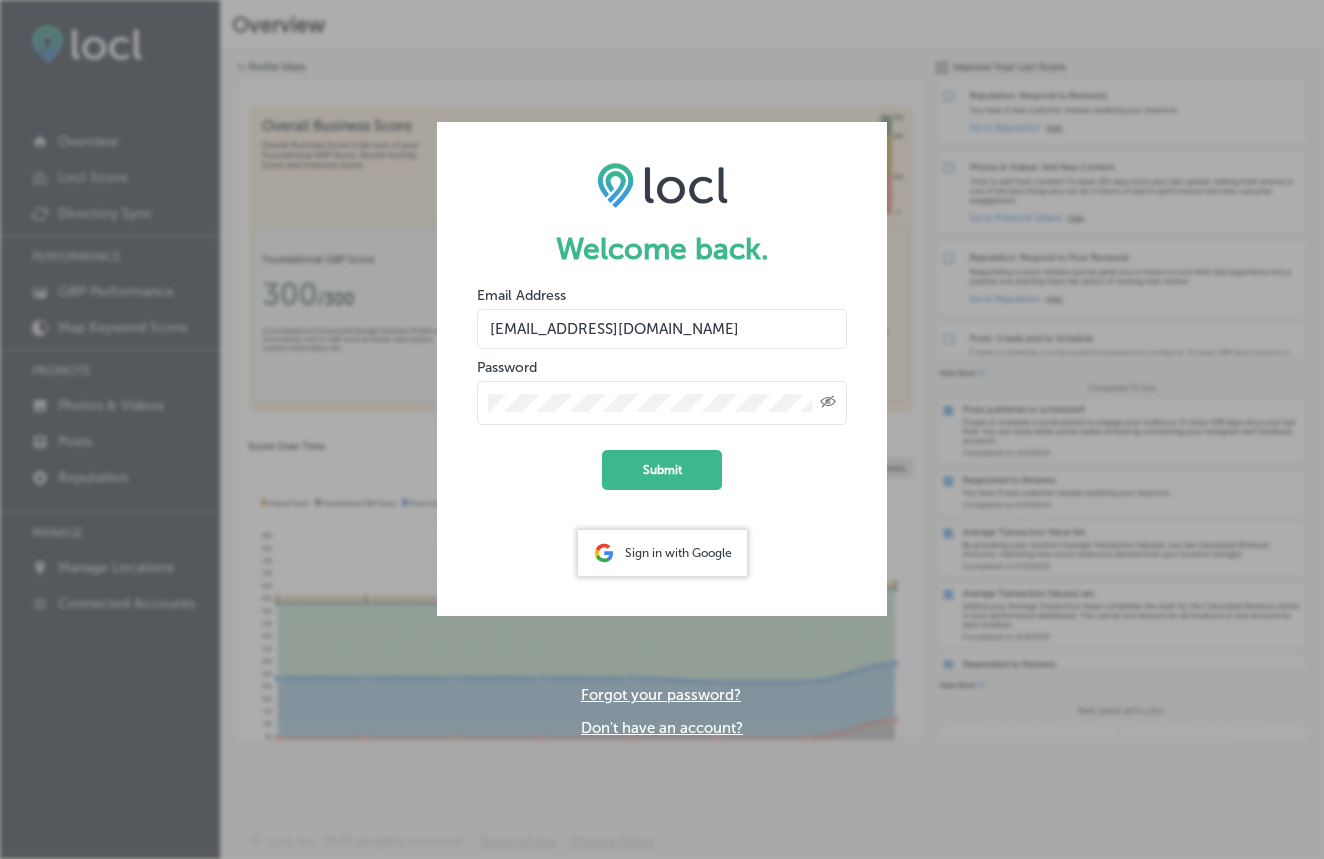 click on "Created with Sketch." 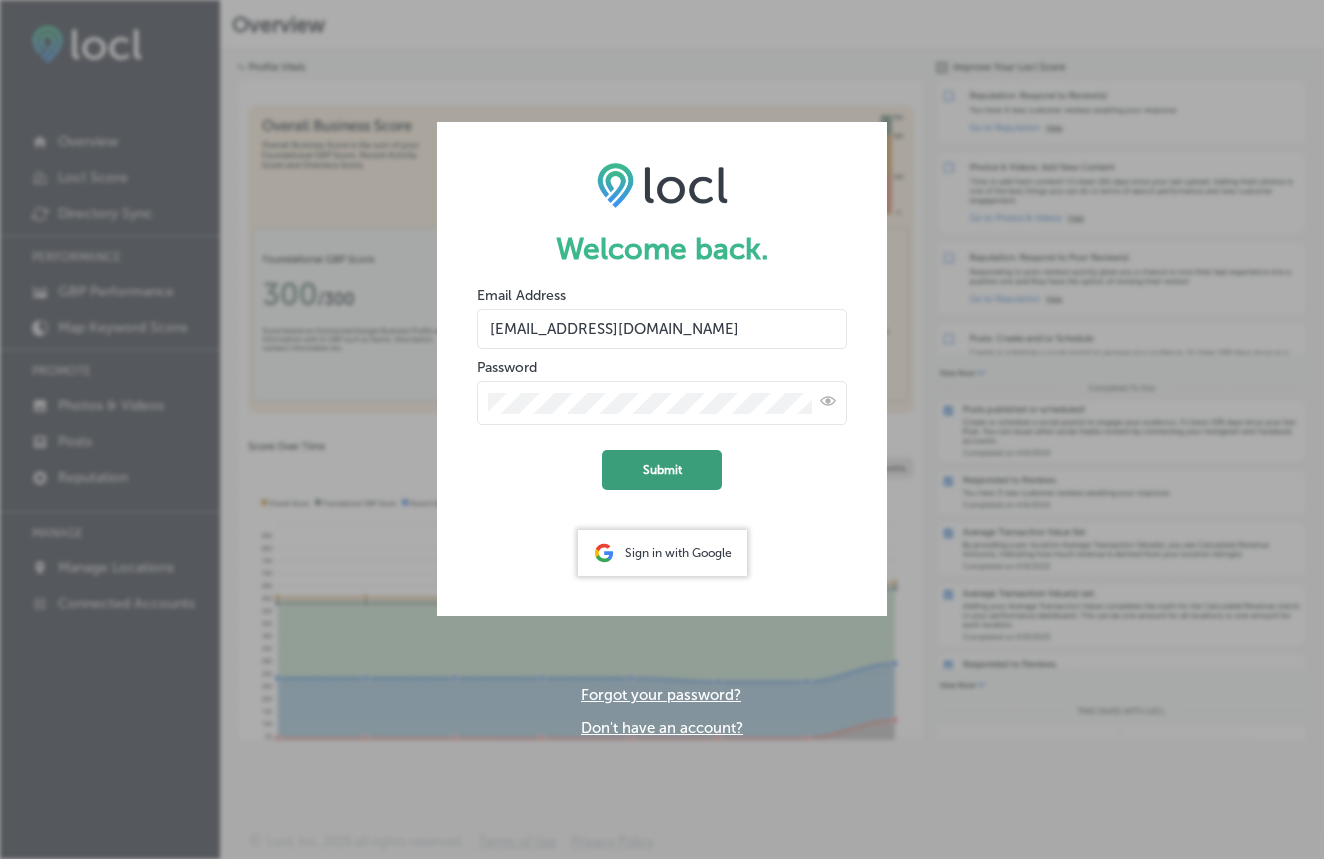 click on "Submit" 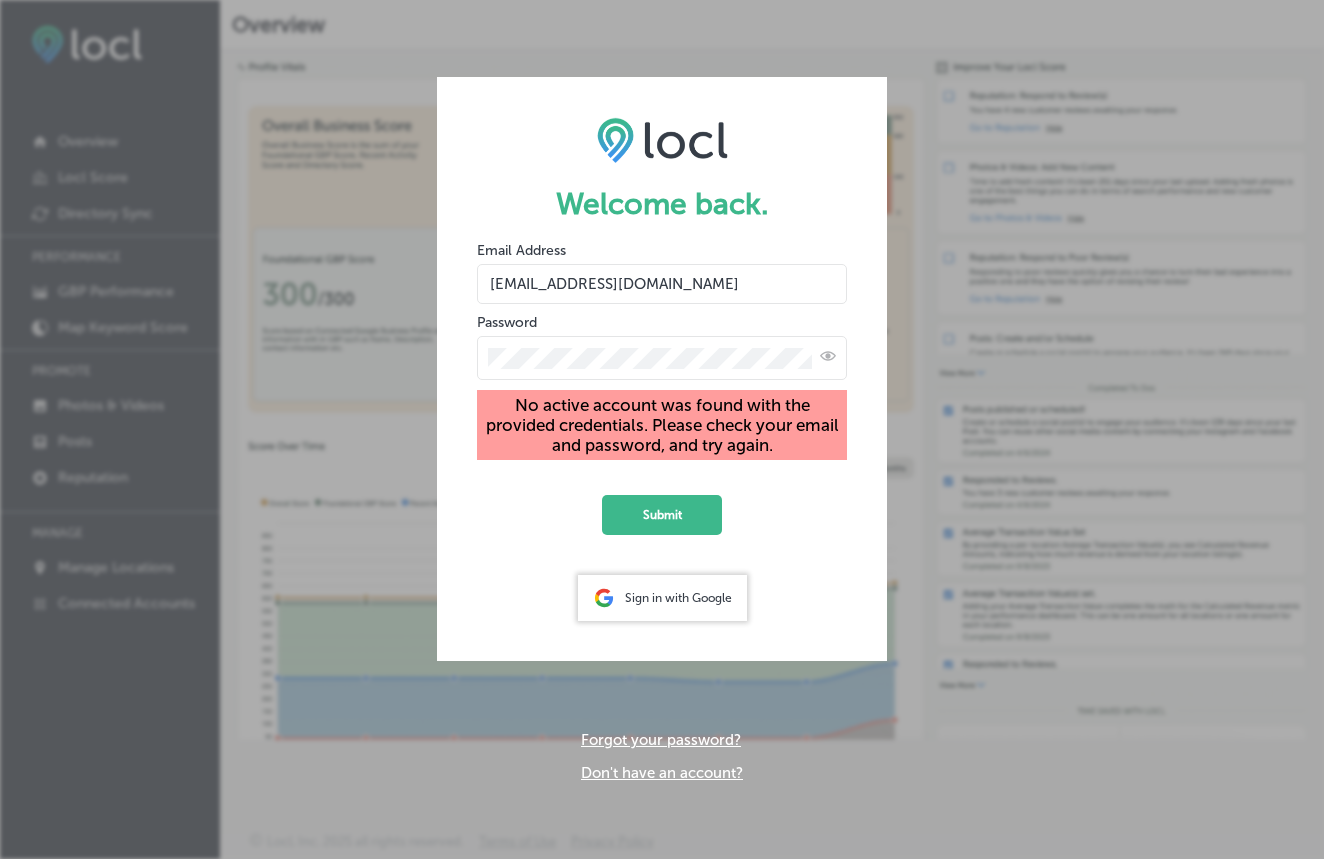 click on "Sign in with Google" 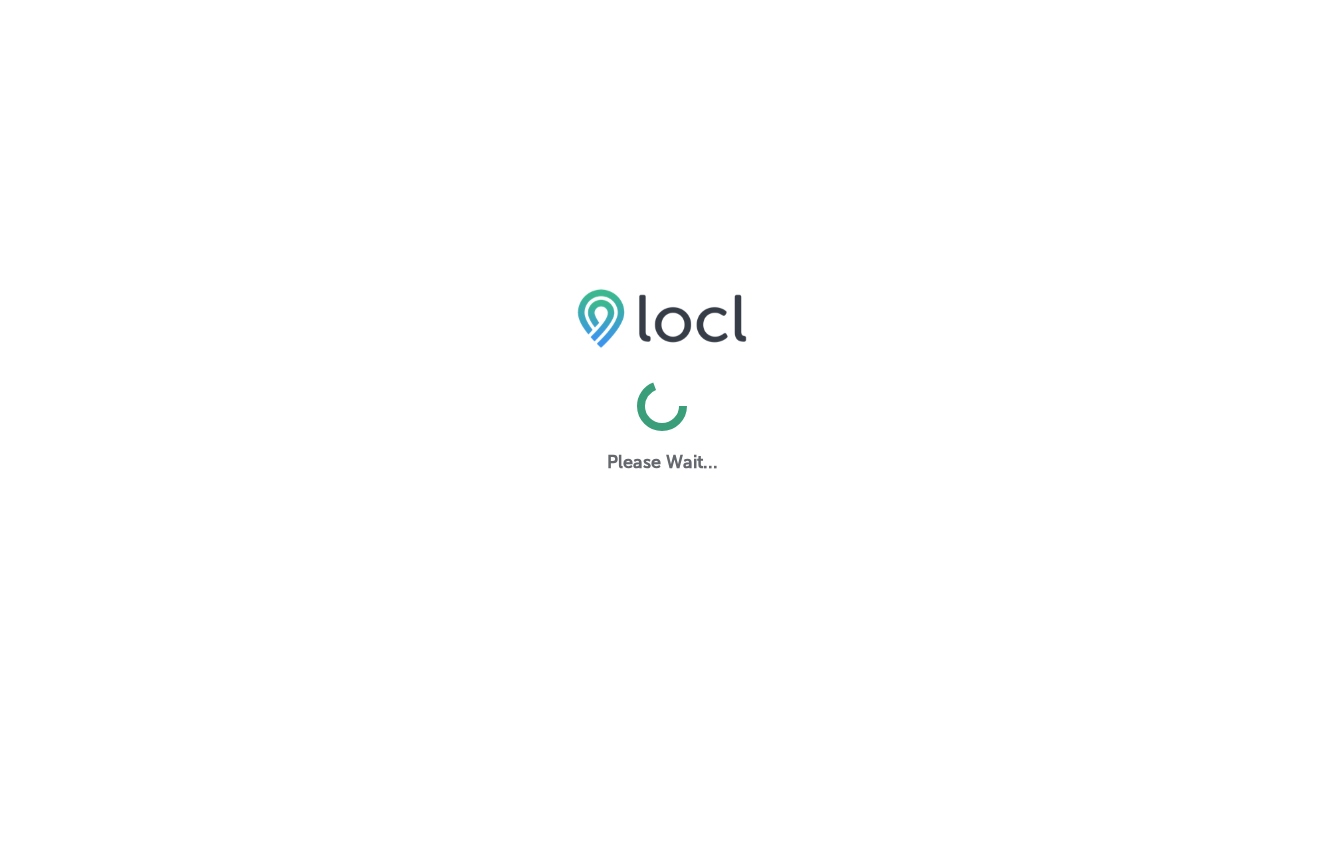 scroll, scrollTop: 0, scrollLeft: 0, axis: both 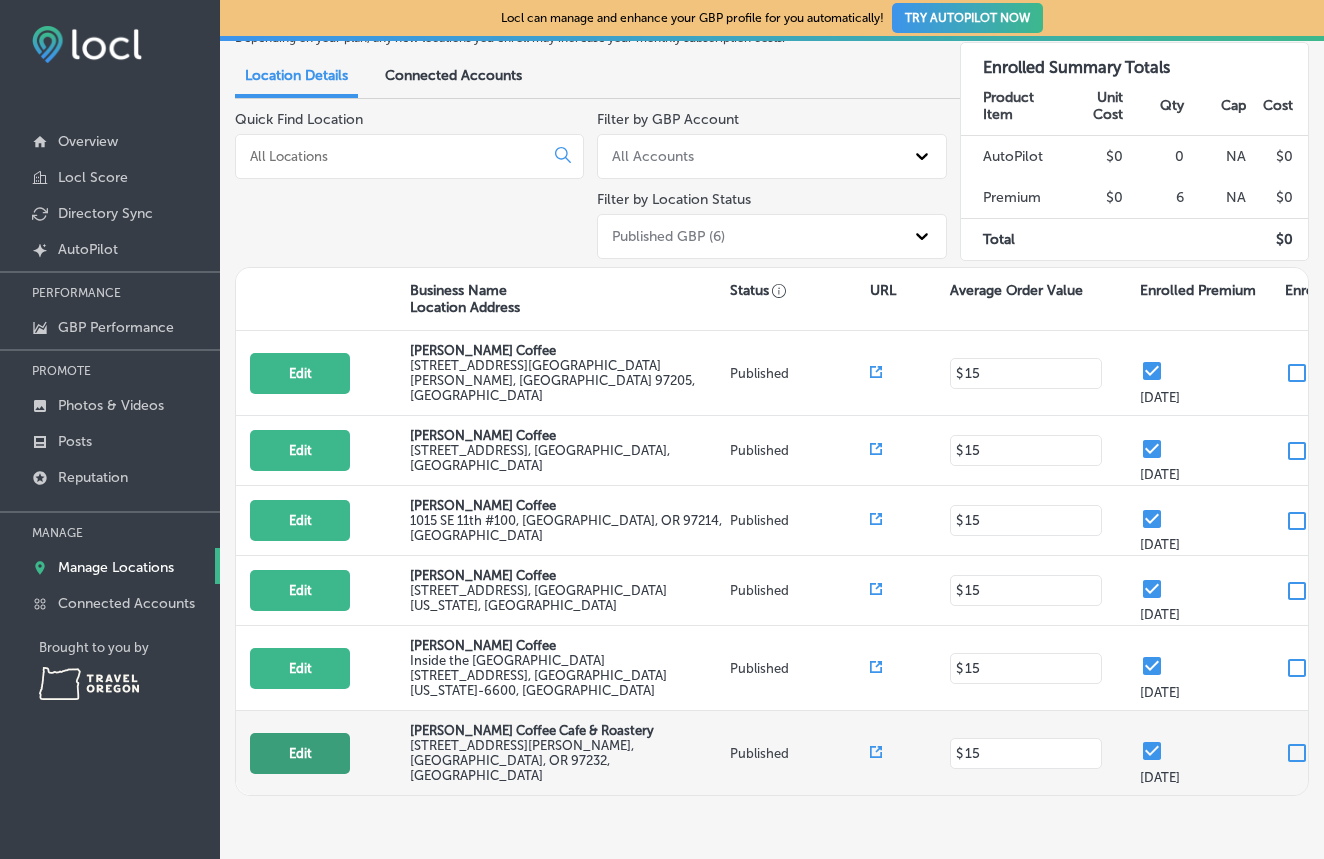 click on "Edit" at bounding box center [300, 753] 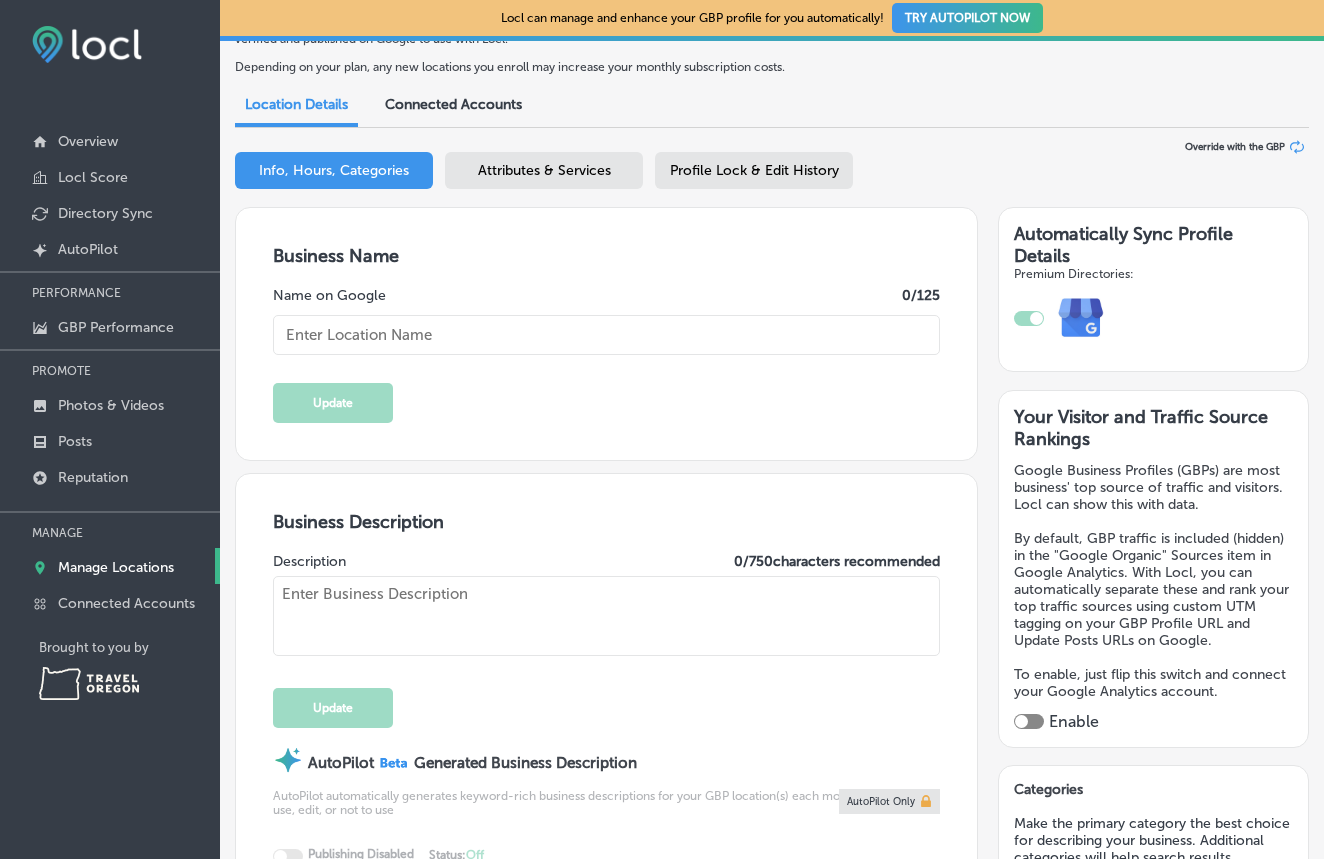type on "[PERSON_NAME] Coffee Cafe & Roastery" 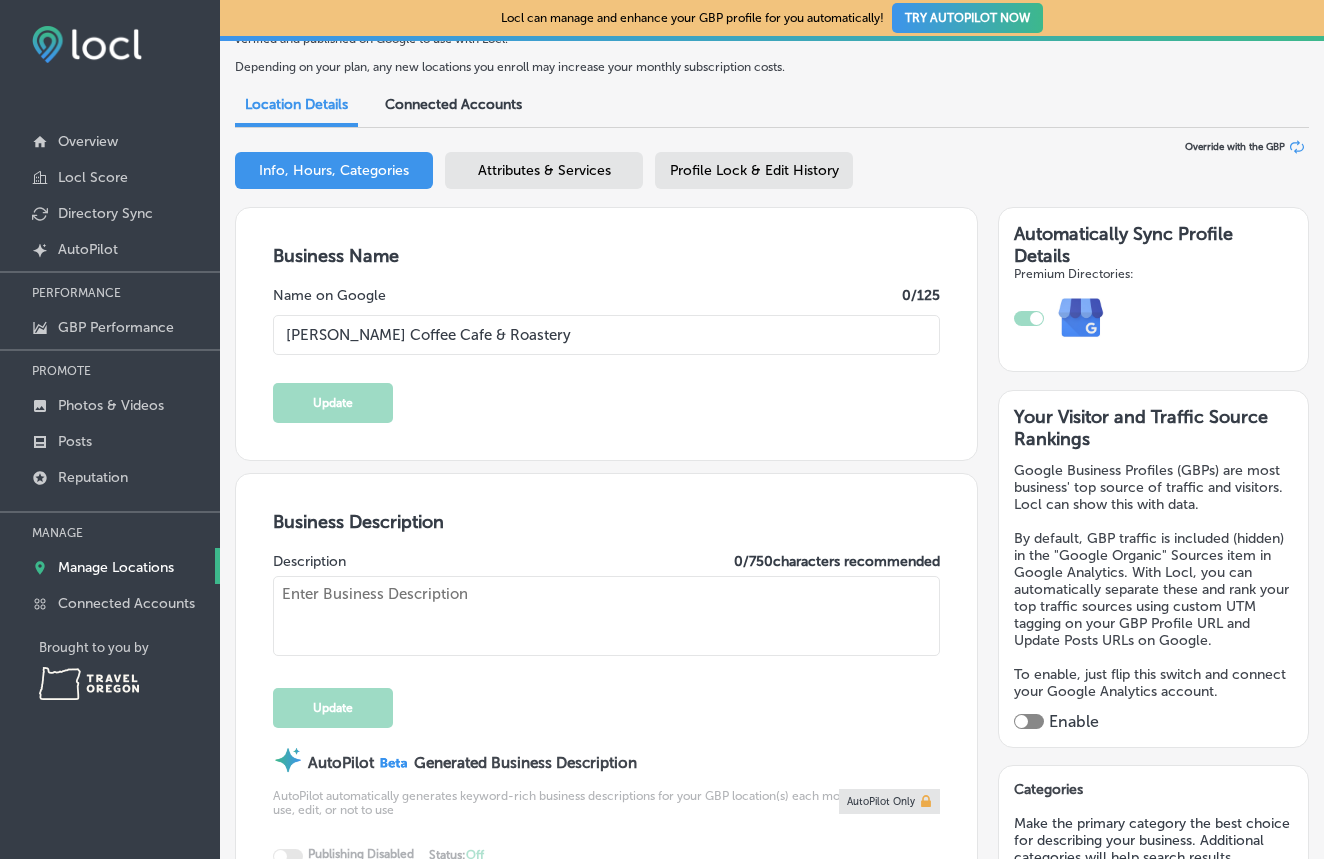 type on "Great coffee doesn't happen by accident. It's the result of global collaboration that starts on a coffee farm and lands in your cup. Since our humble beginnings, we've been obsessed with consistency and ever-improving quality. When it clicks, our coffees embody the essence, beauty and complexity of their origin.
People always ask us about the meaning behind our name. The [PERSON_NAME] defines our standard. It’s what separates good coffee from great coffee. The full experience, the care that goes into every cup of coffee and every interaction you have in-store or online." 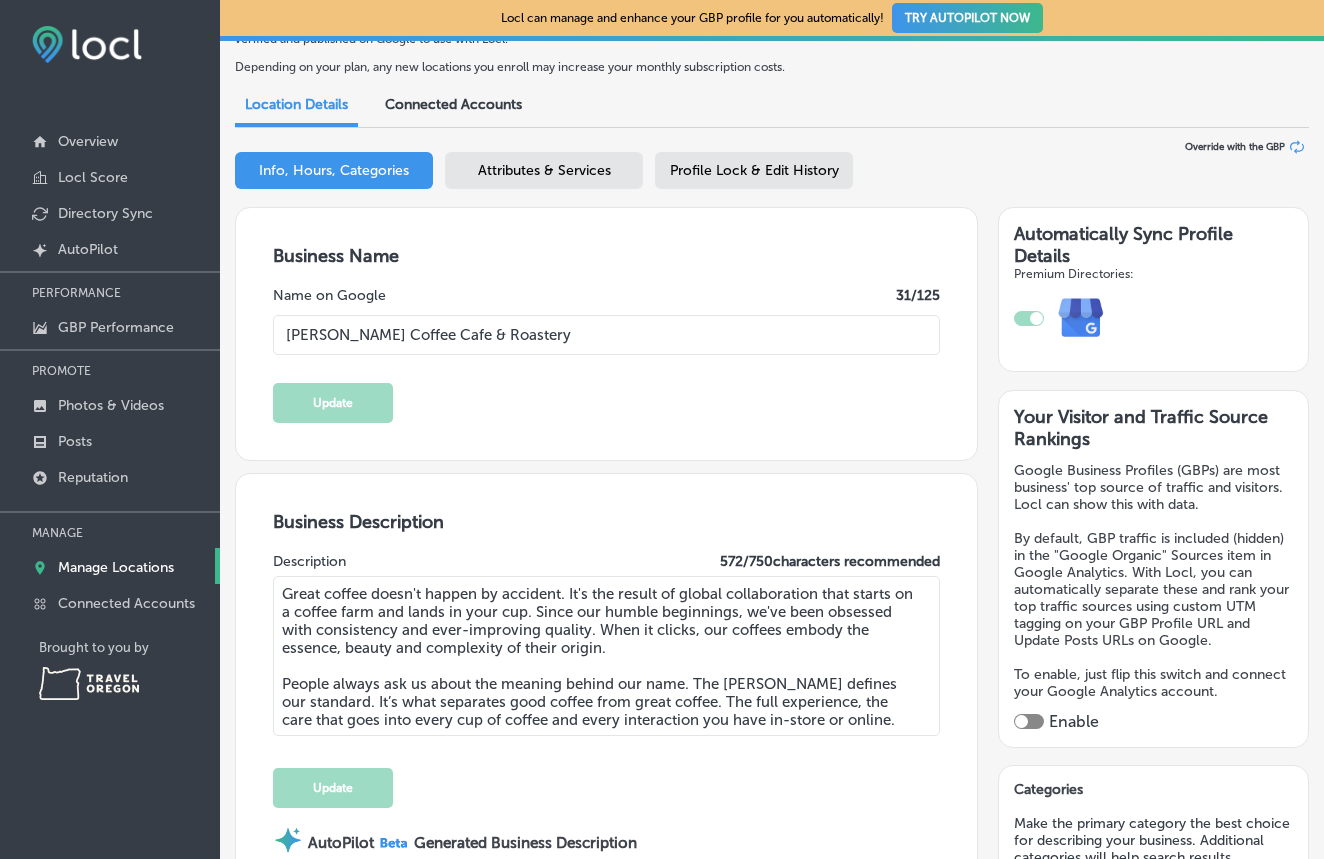 type on "[STREET_ADDRESS][PERSON_NAME]" 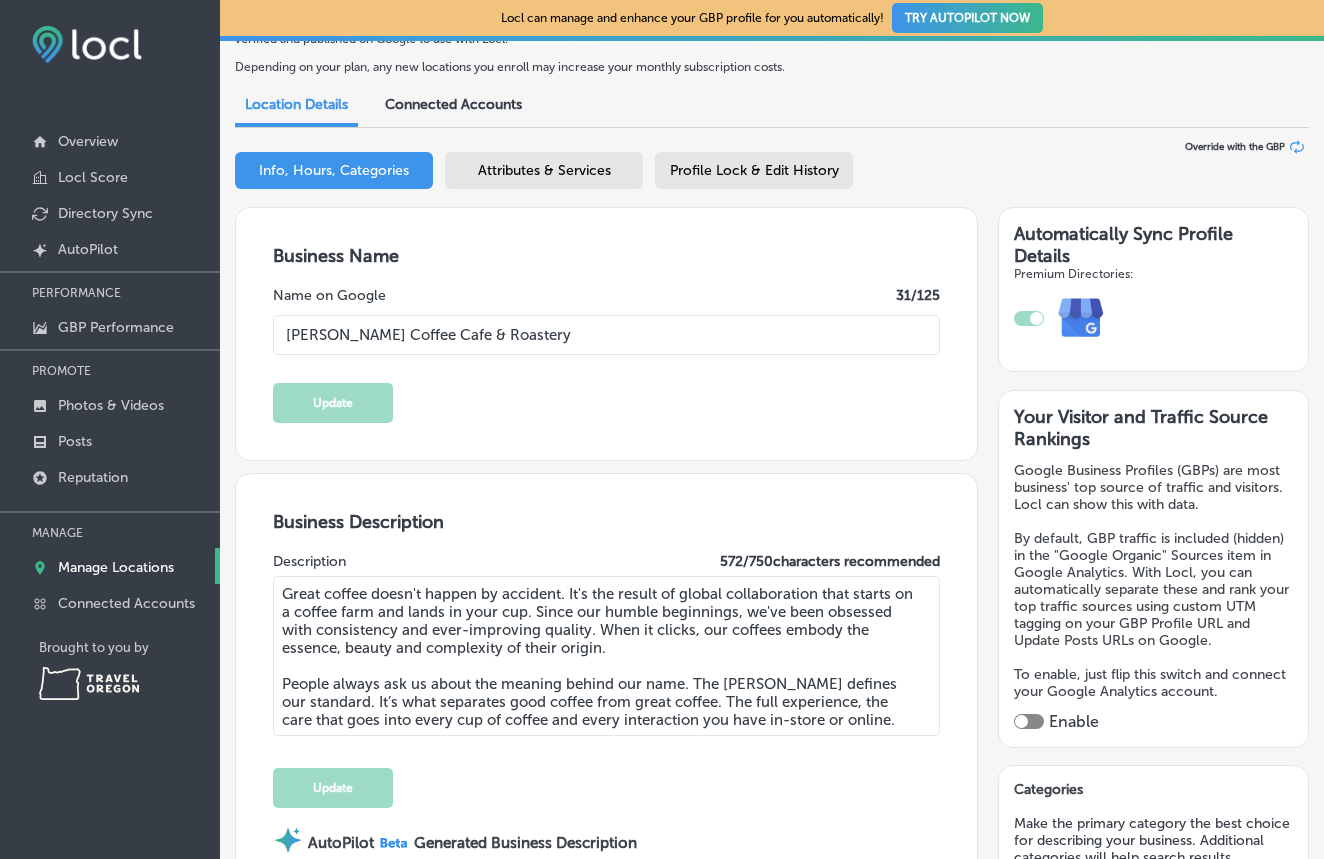 type on "[GEOGRAPHIC_DATA]" 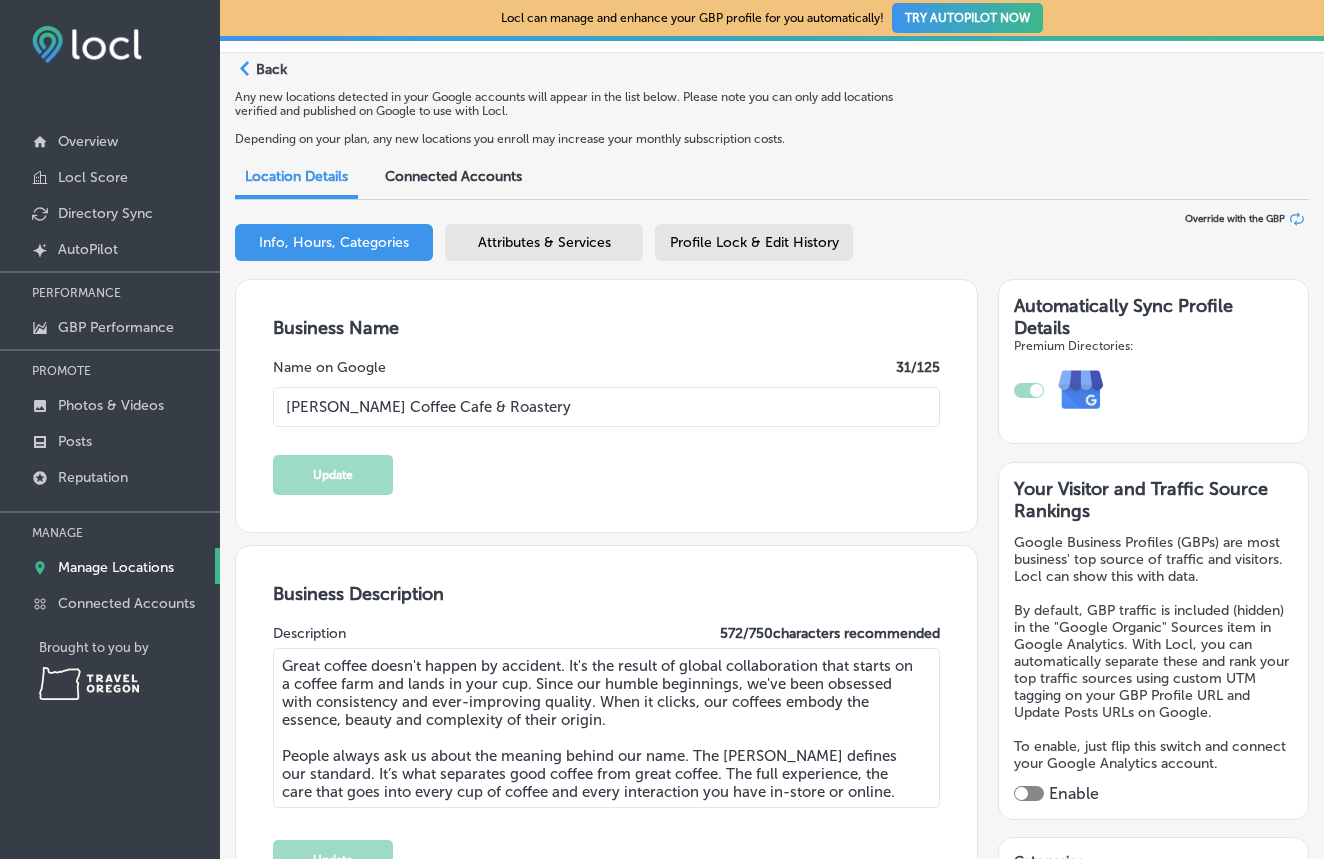 scroll, scrollTop: 46, scrollLeft: 0, axis: vertical 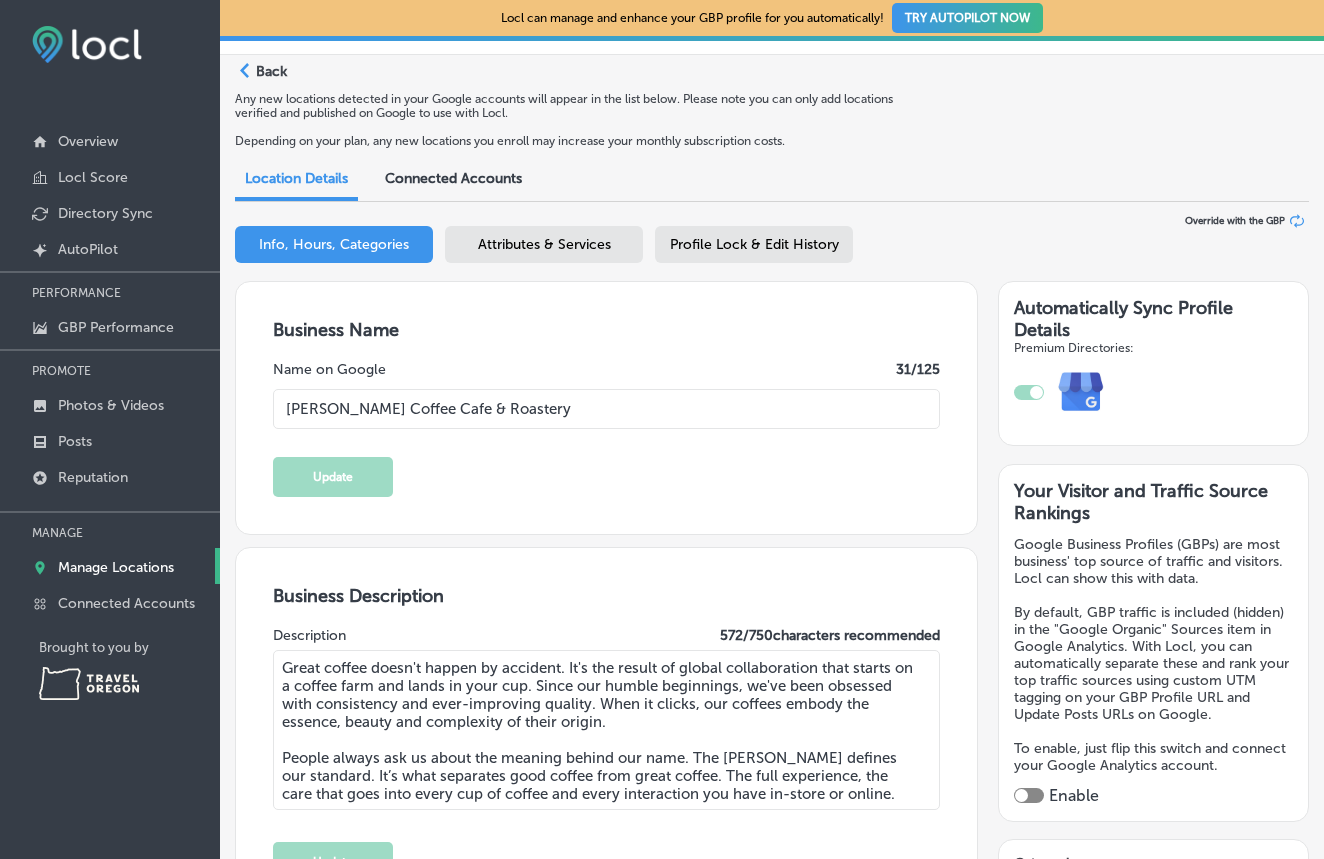 click on "Info, Hours, Categories" at bounding box center (334, 244) 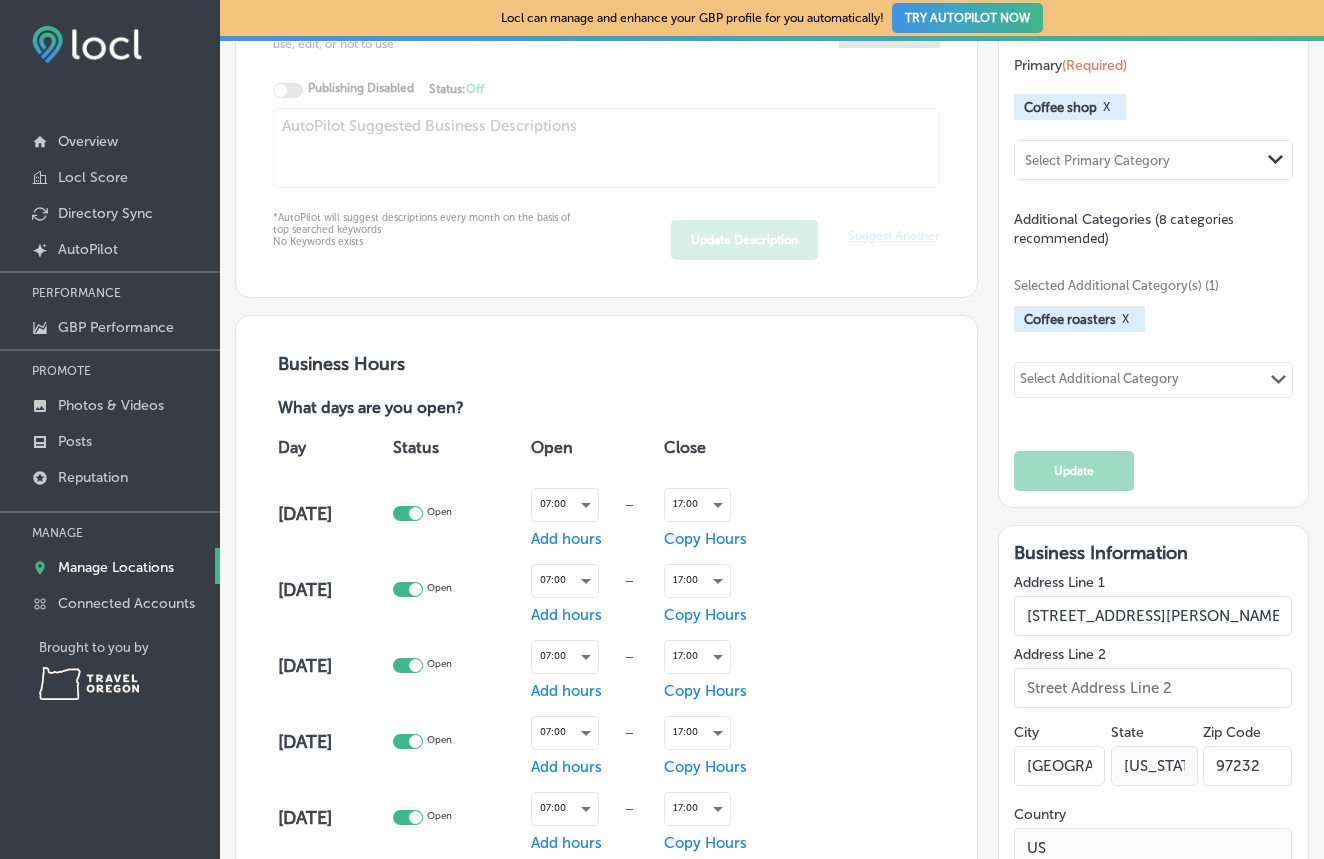 scroll, scrollTop: 974, scrollLeft: 0, axis: vertical 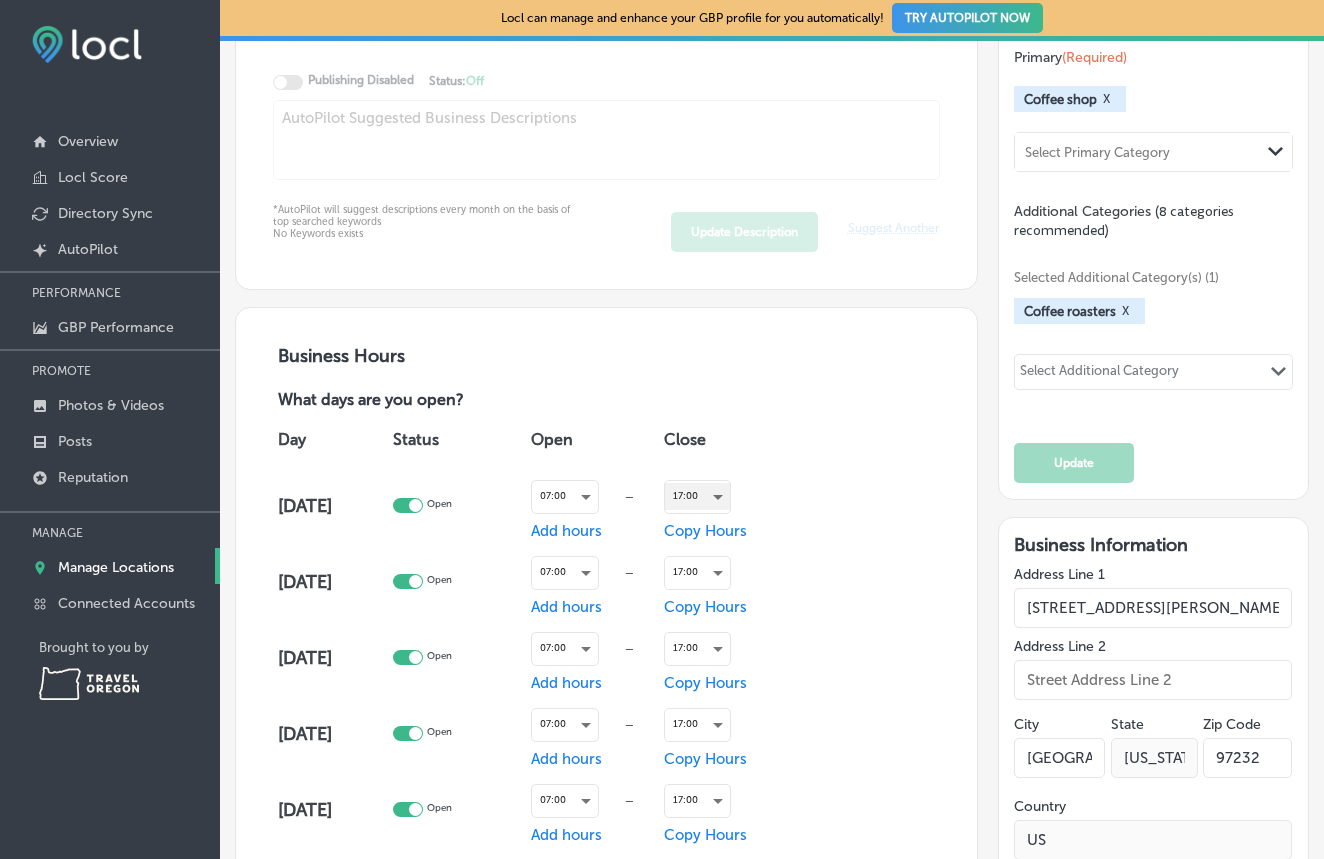 click on "17:00" at bounding box center (697, 496) 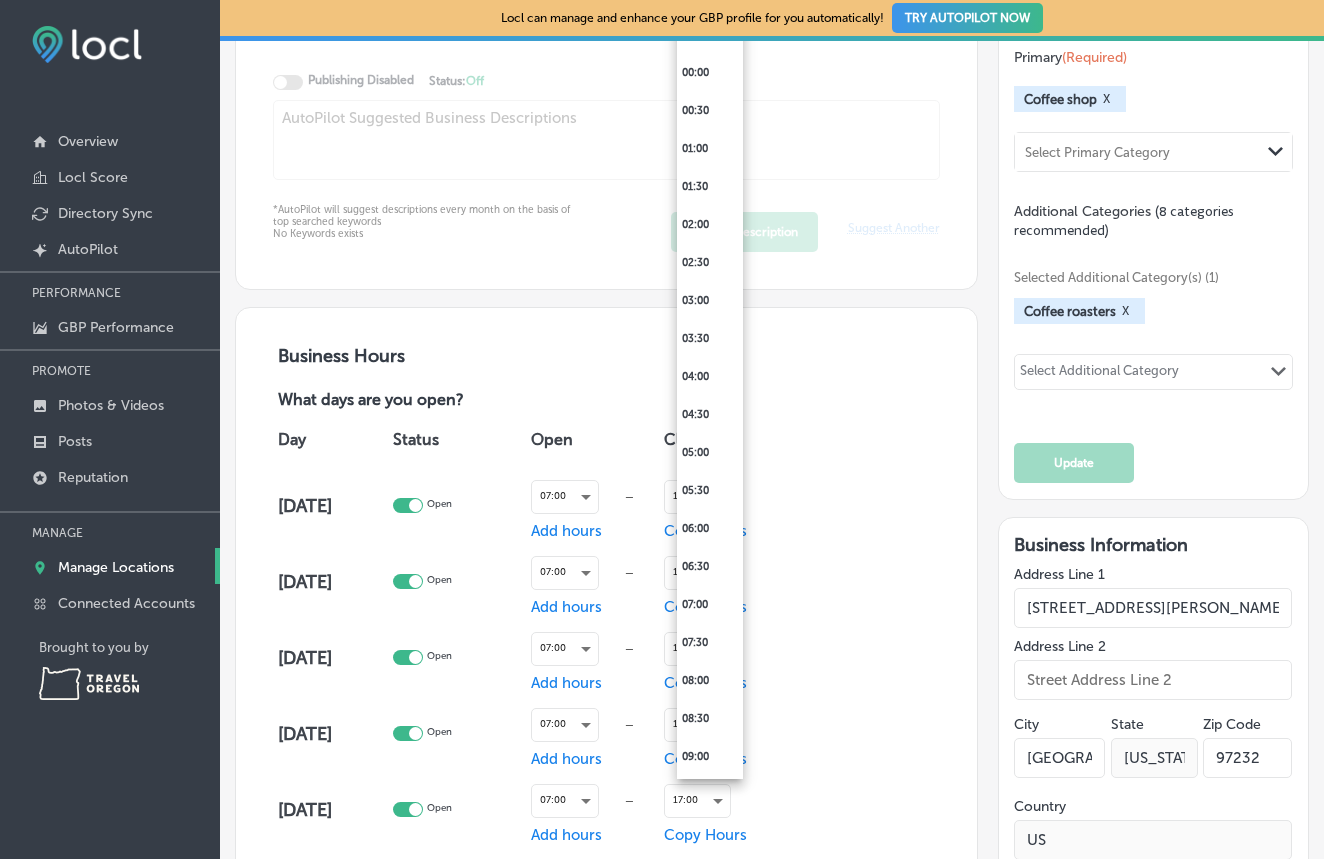 scroll, scrollTop: 968, scrollLeft: 0, axis: vertical 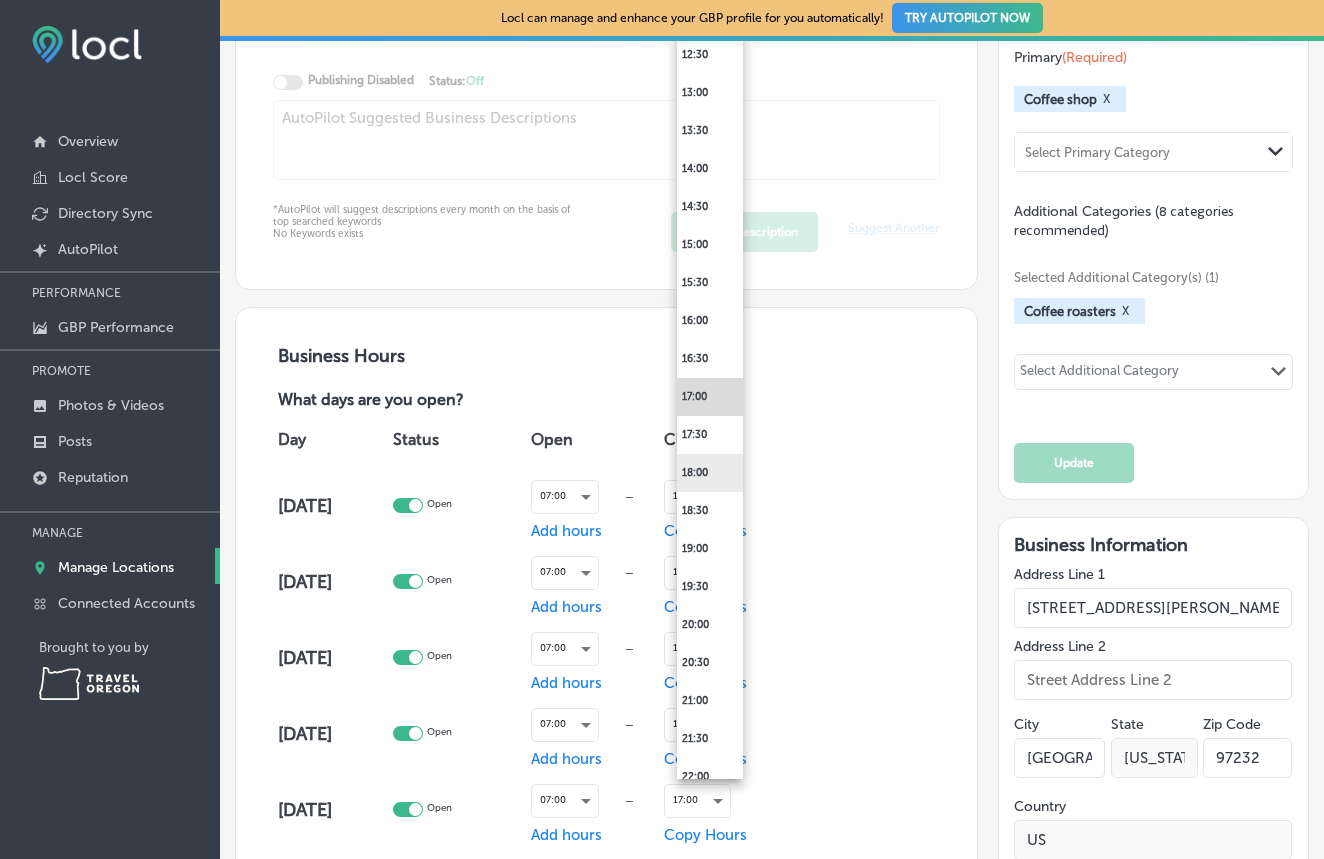click on "18:00" at bounding box center [710, 473] 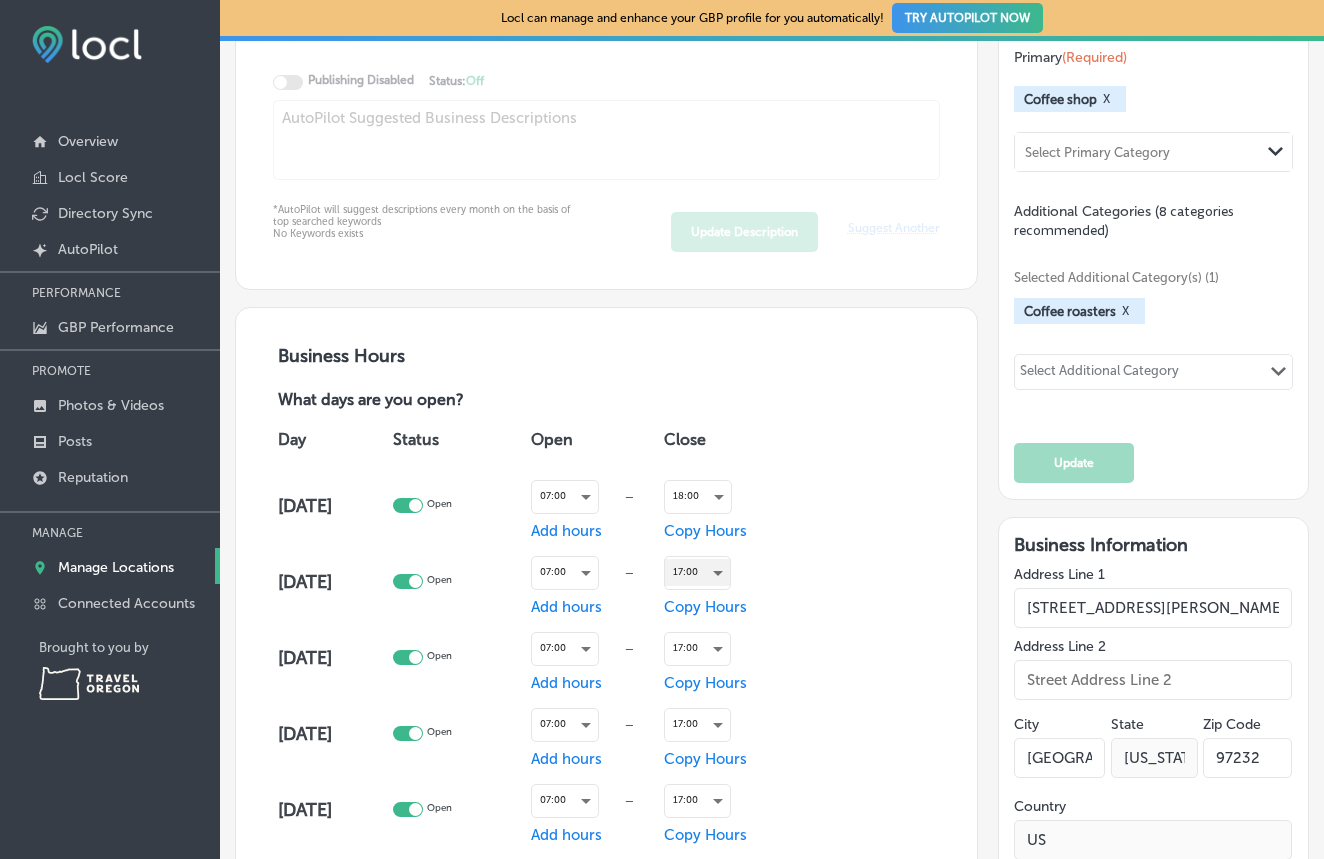 click on "17:00" at bounding box center [697, 572] 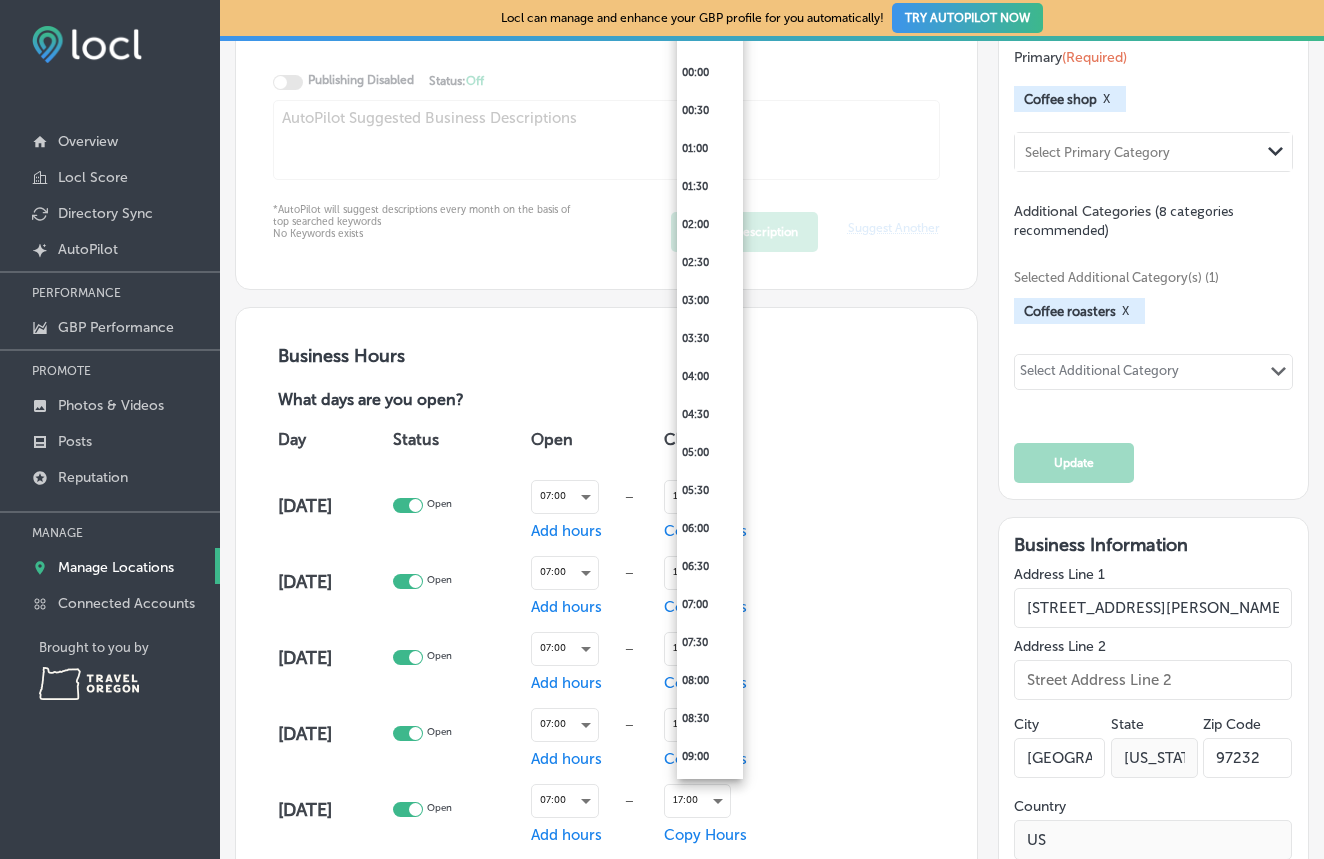 scroll, scrollTop: 968, scrollLeft: 0, axis: vertical 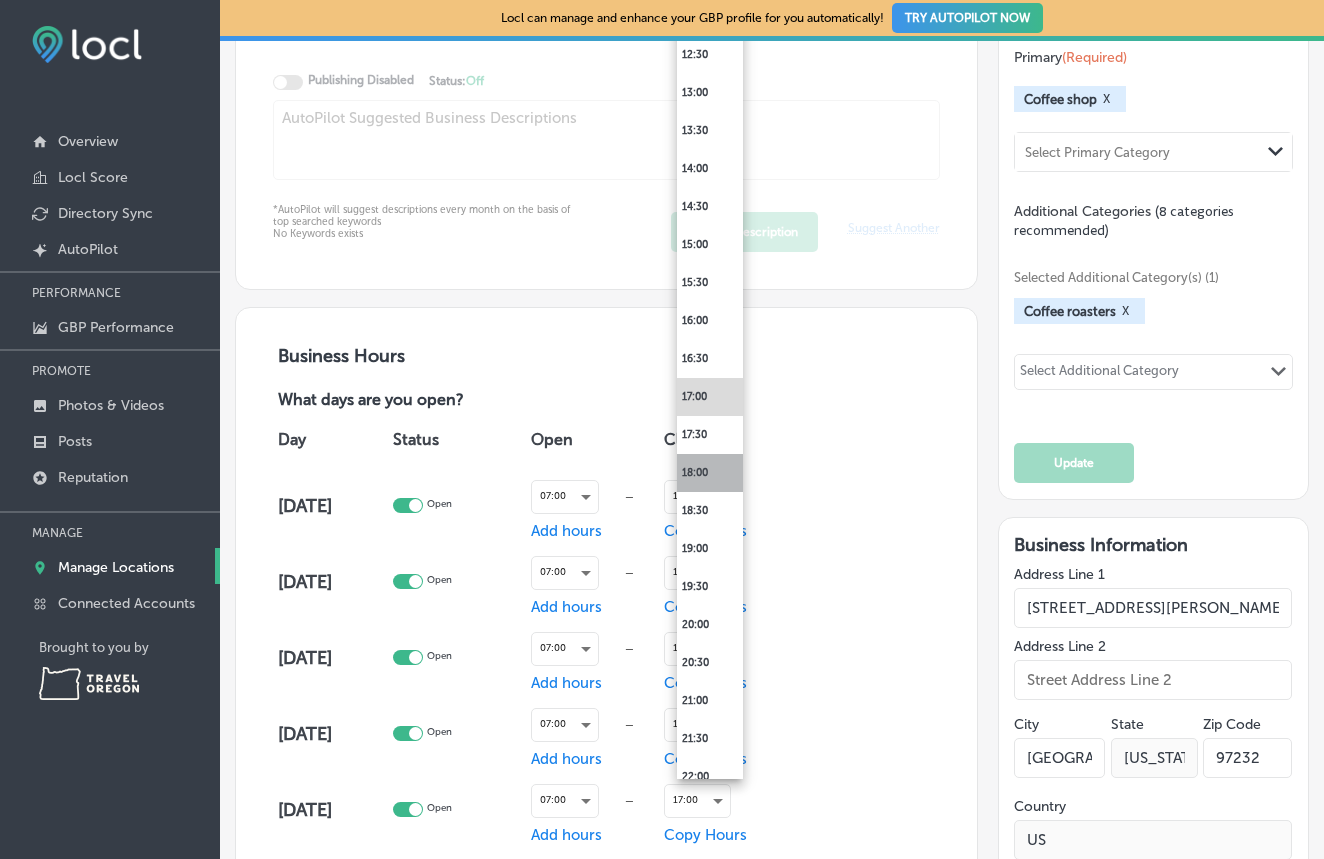 click on "18:00" at bounding box center (710, 473) 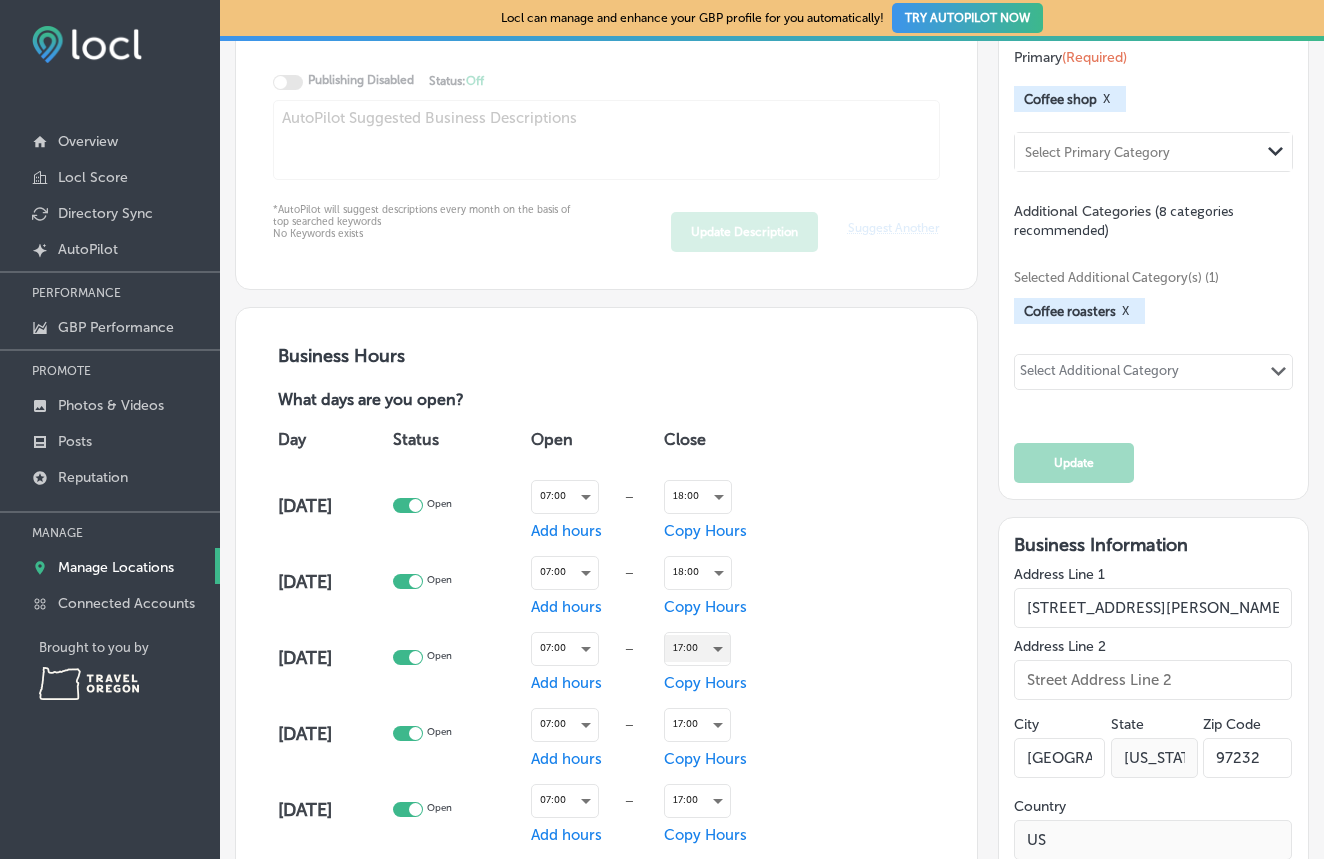 click on "17:00" at bounding box center [697, 648] 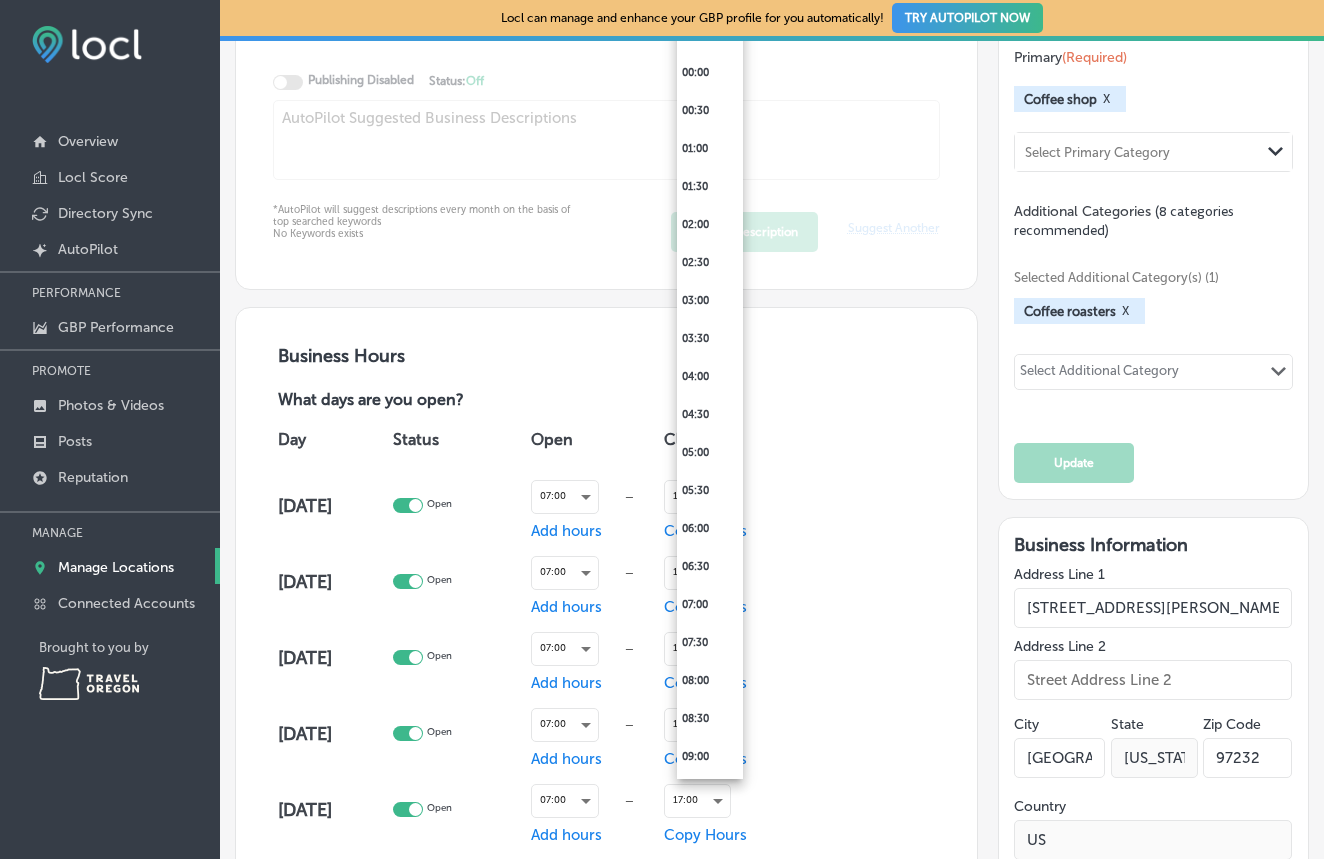 scroll, scrollTop: 968, scrollLeft: 0, axis: vertical 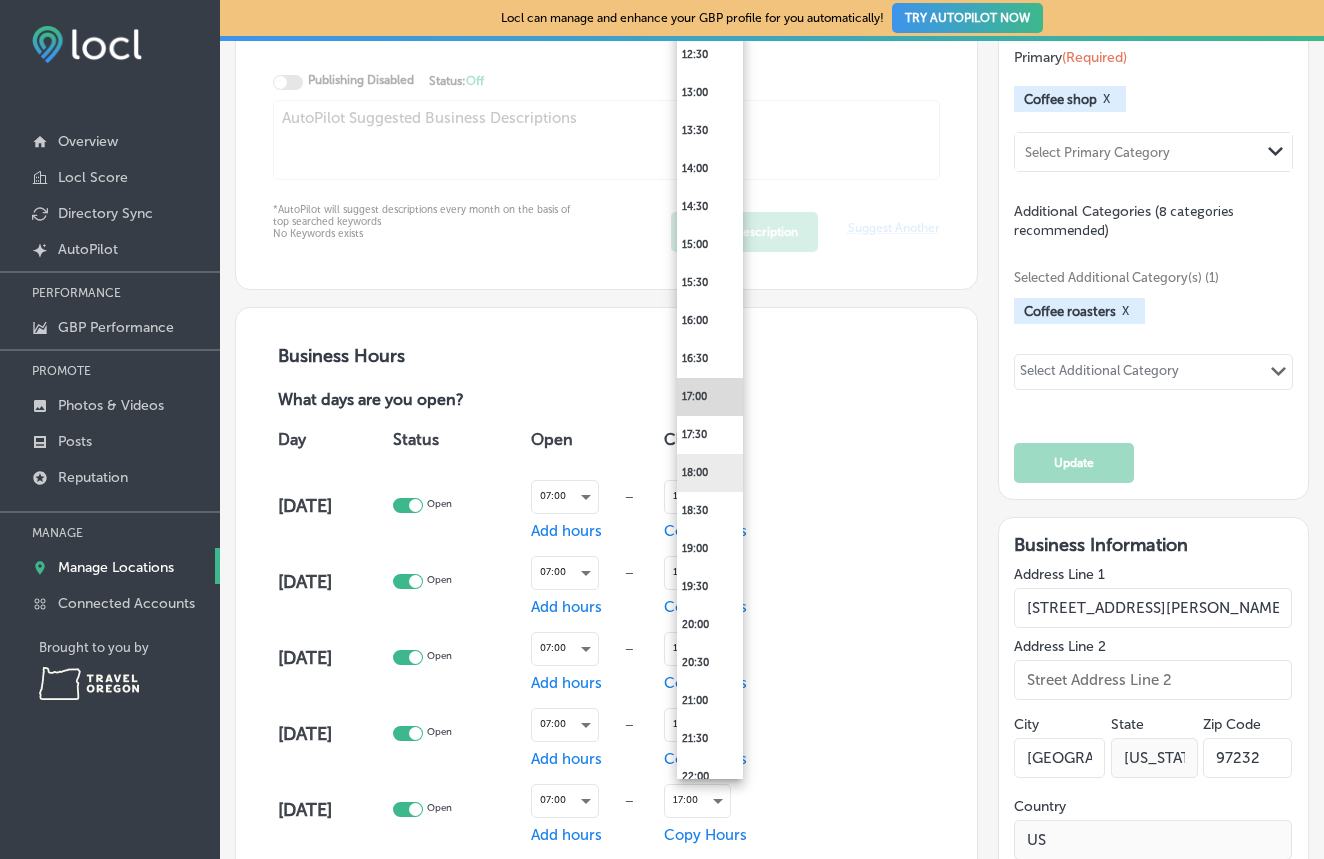 click on "18:00" at bounding box center (710, 473) 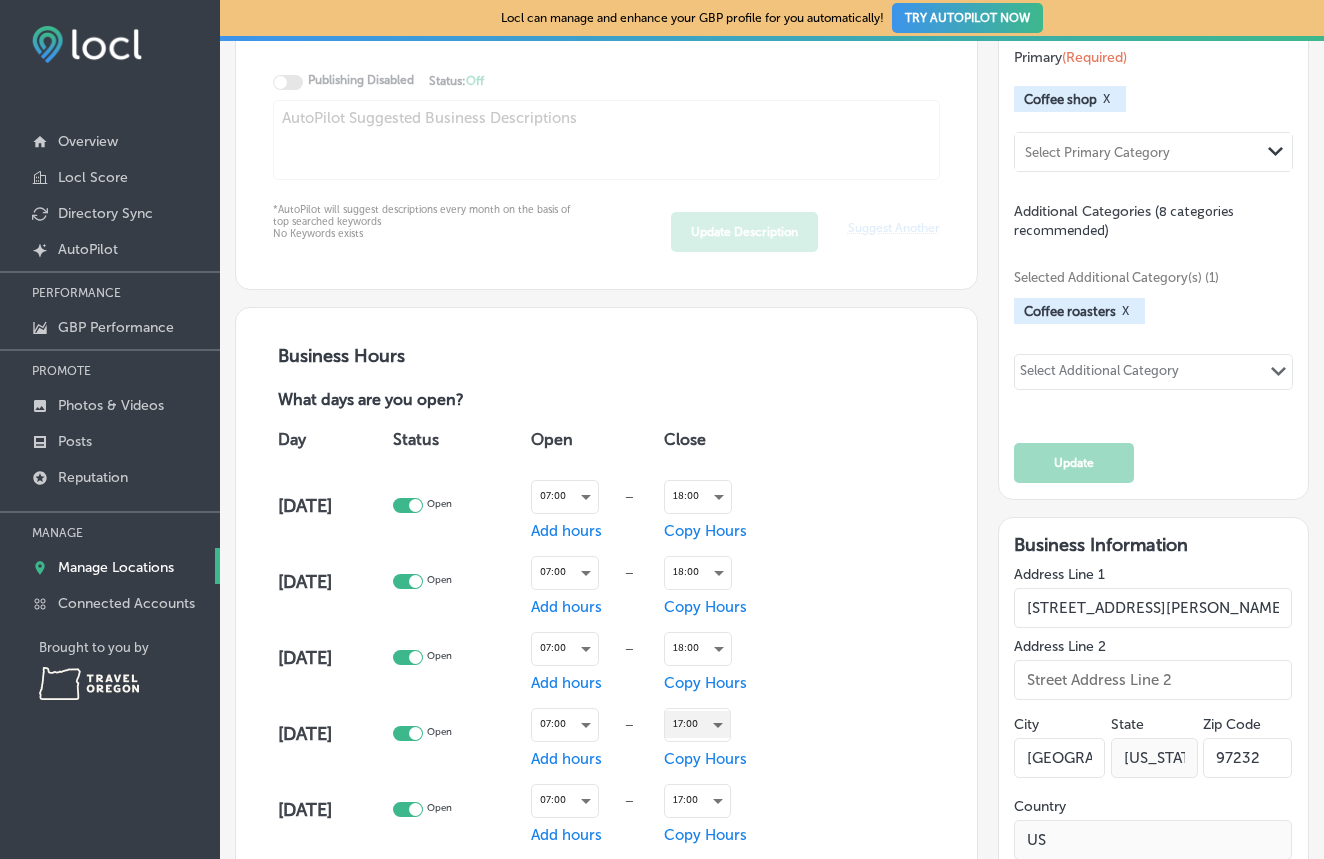 click on "17:00" at bounding box center [697, 724] 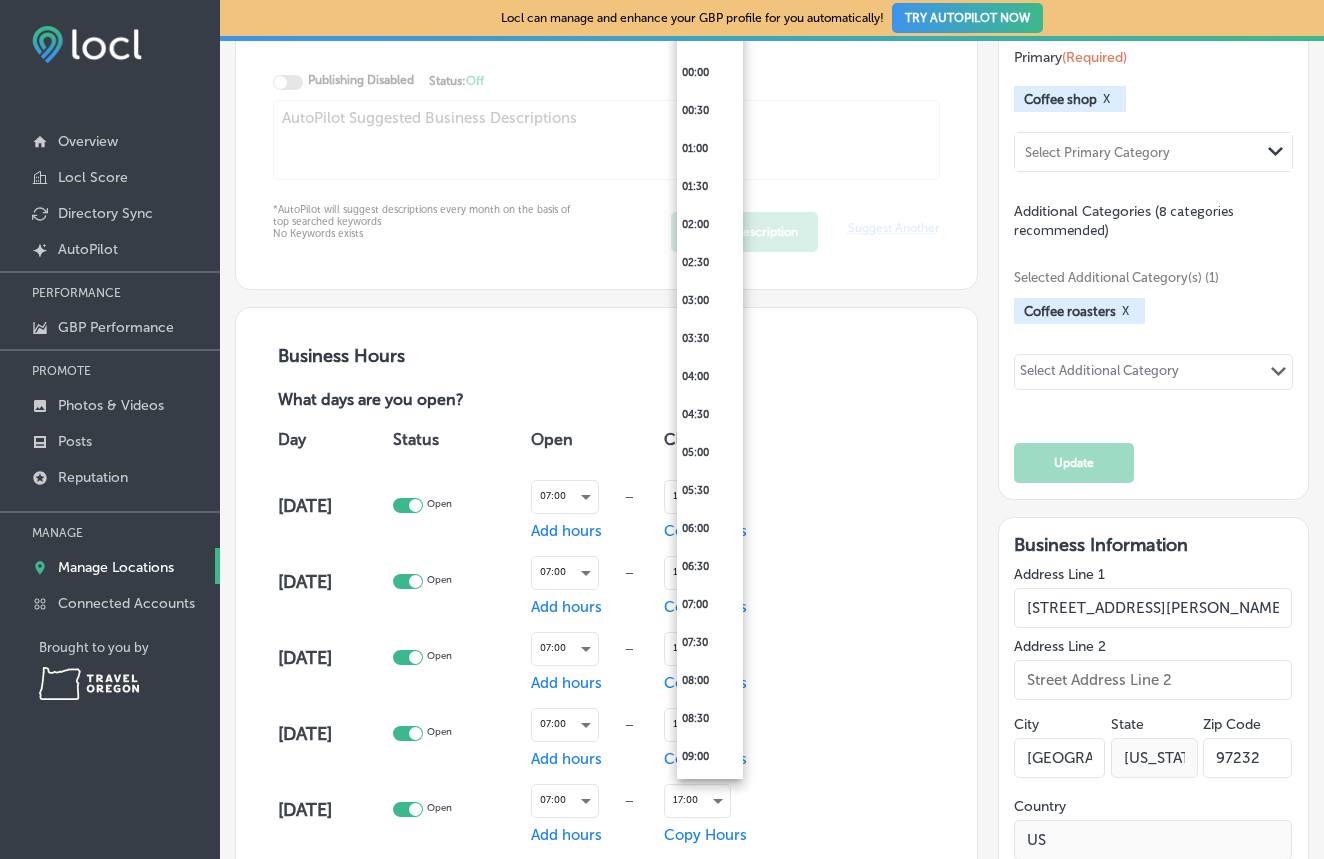 scroll, scrollTop: 968, scrollLeft: 0, axis: vertical 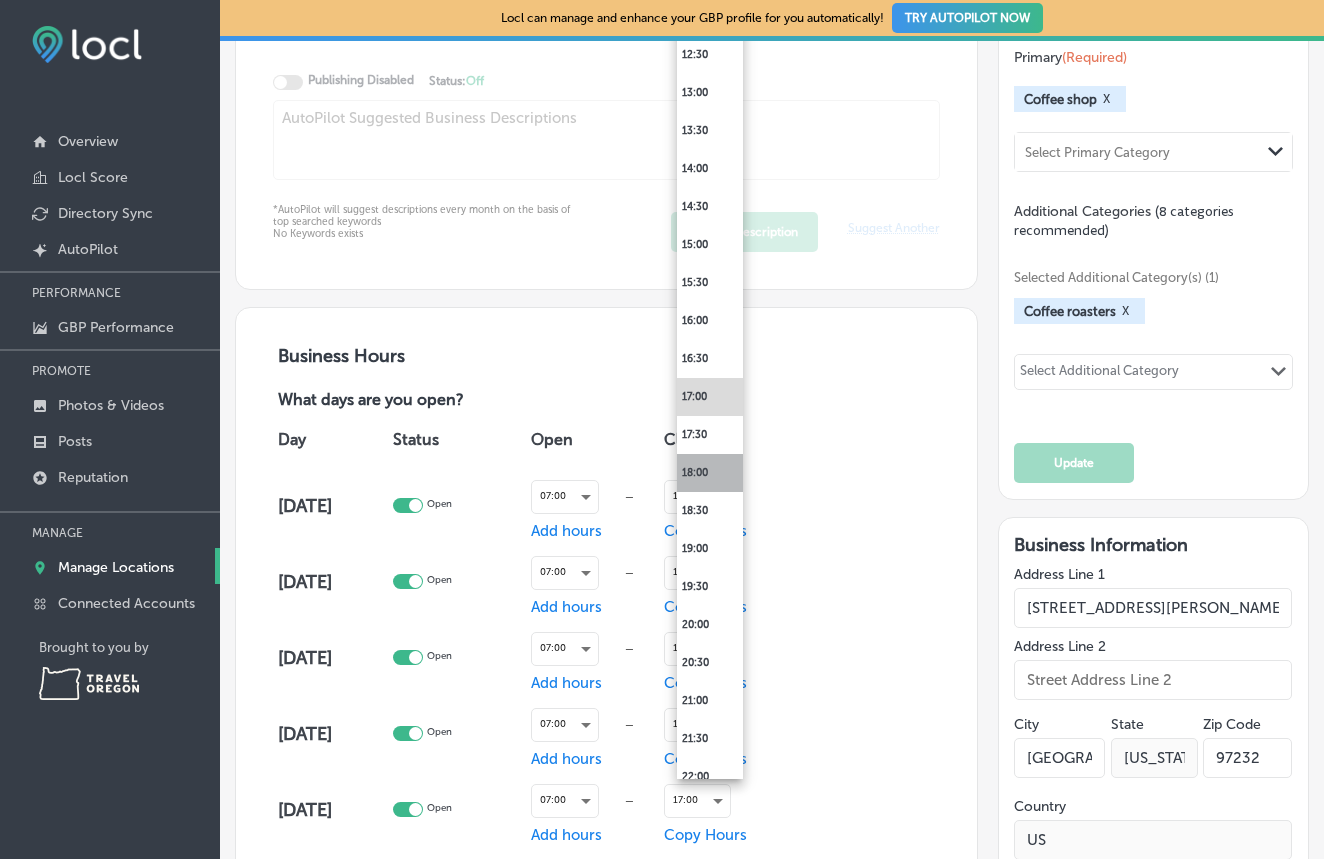 click on "18:00" at bounding box center (710, 473) 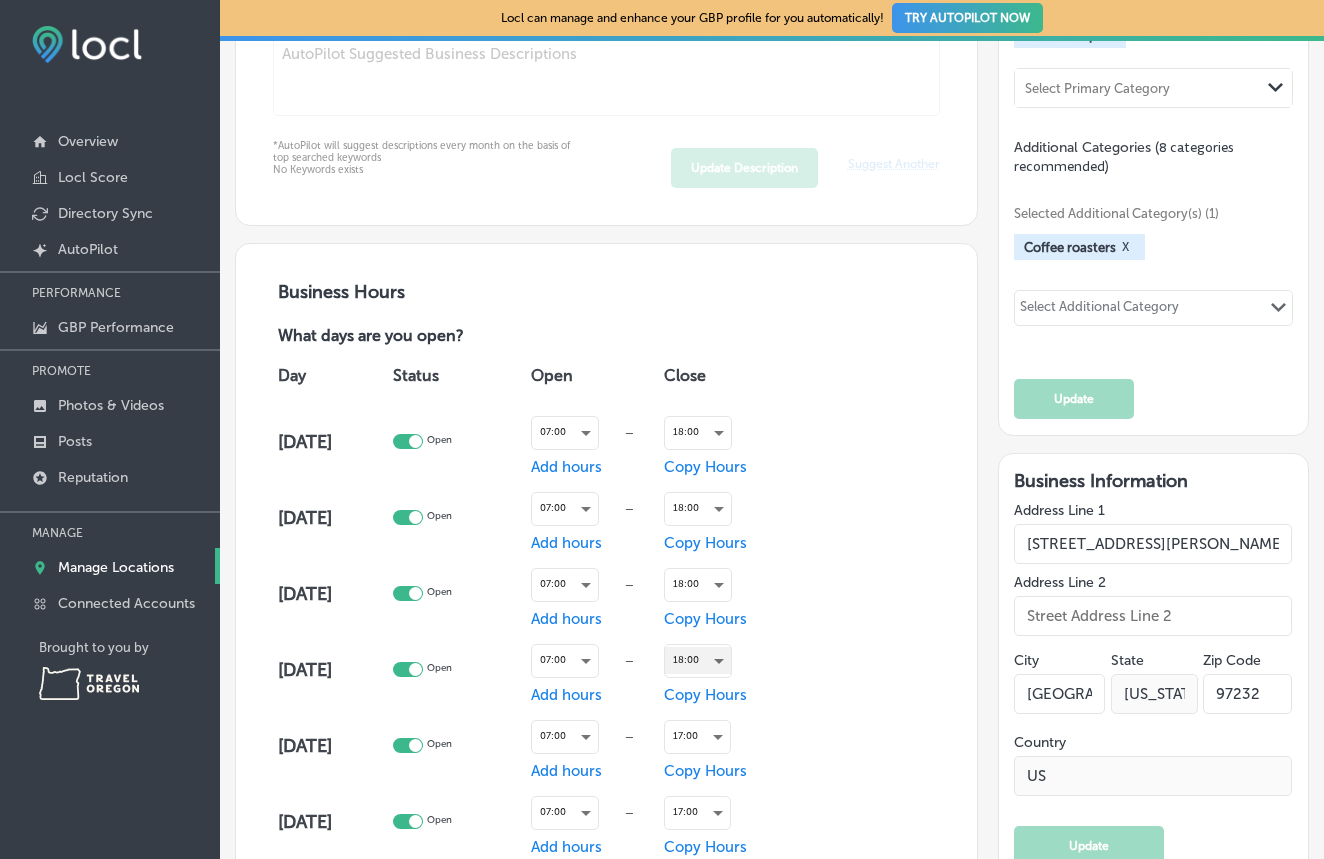scroll, scrollTop: 1065, scrollLeft: 0, axis: vertical 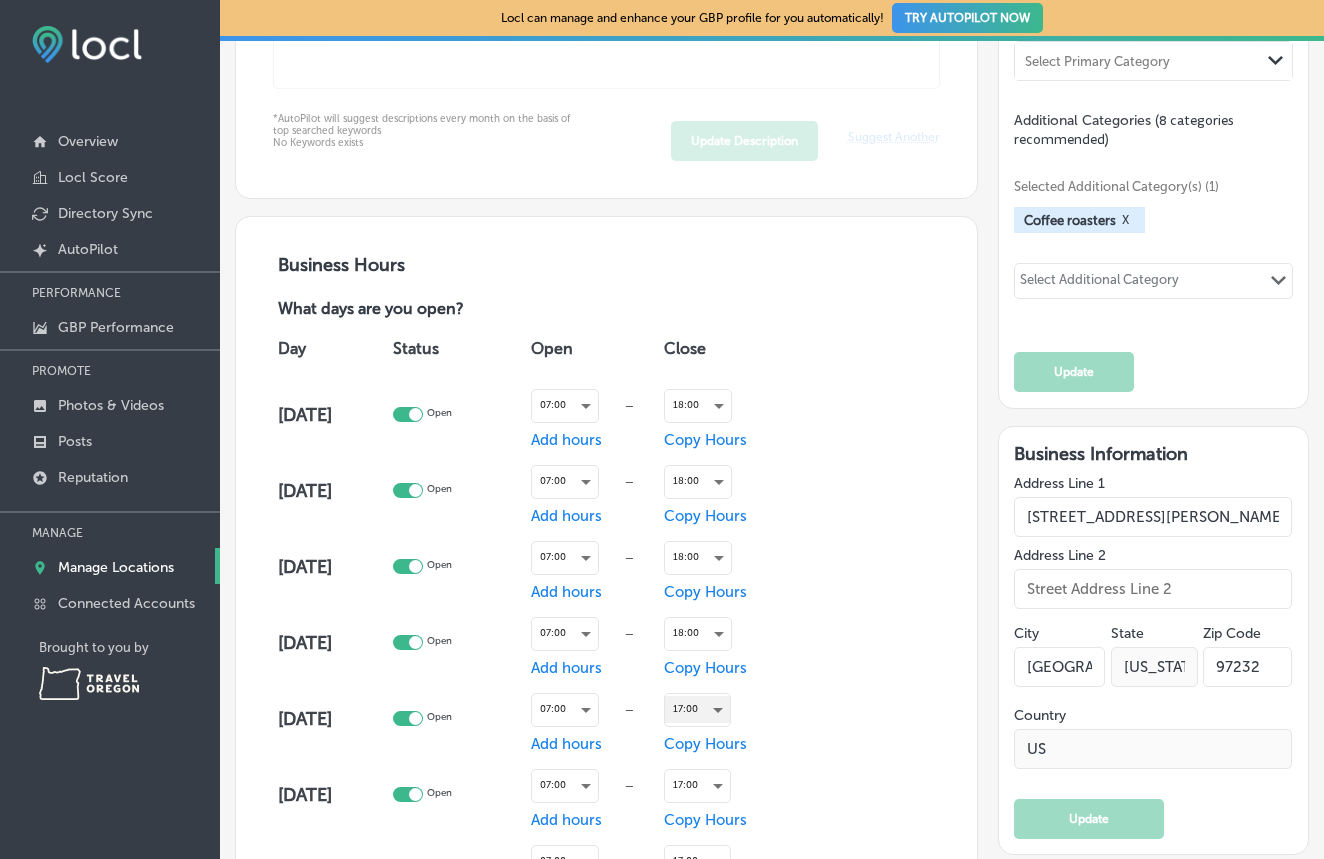 click on "17:00" at bounding box center (697, 709) 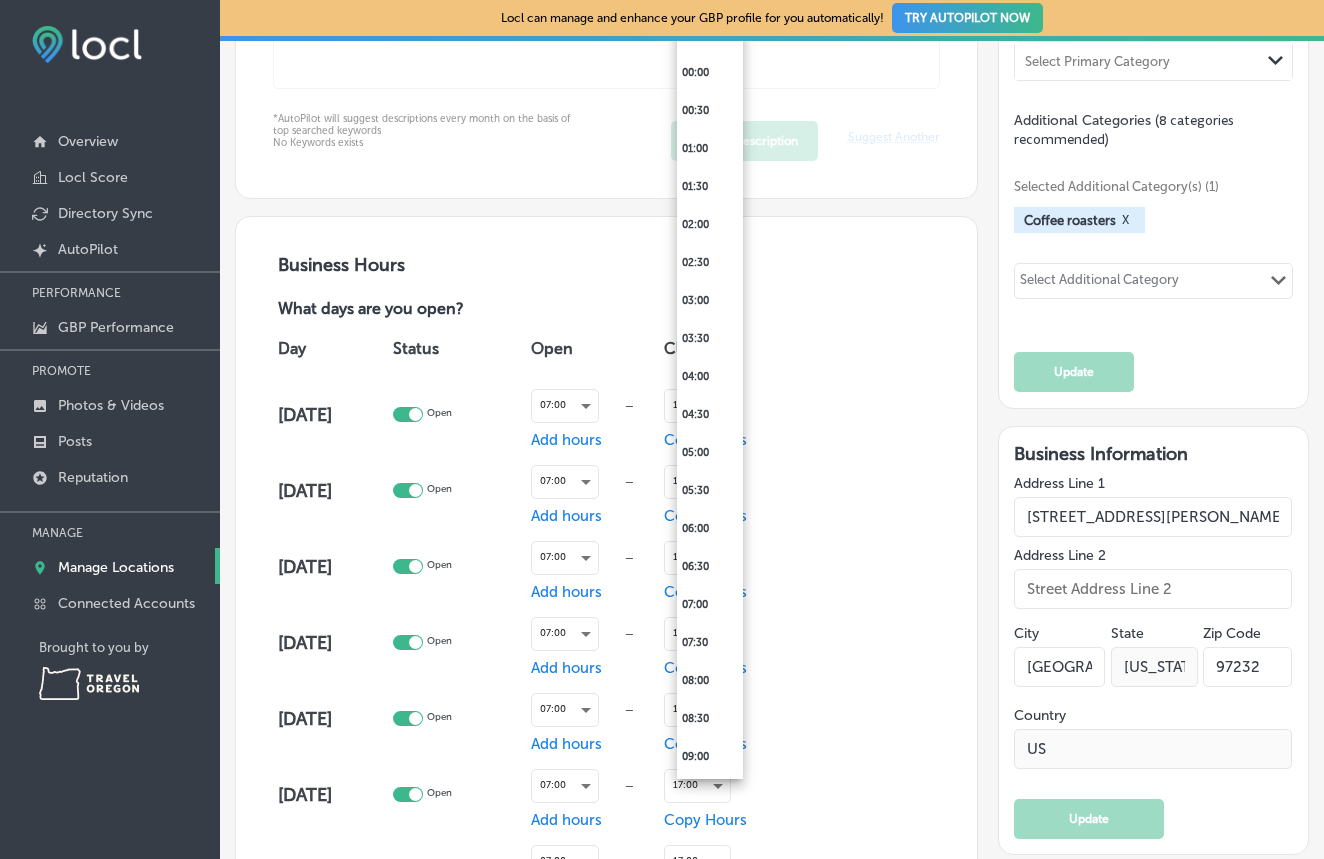 scroll, scrollTop: 968, scrollLeft: 0, axis: vertical 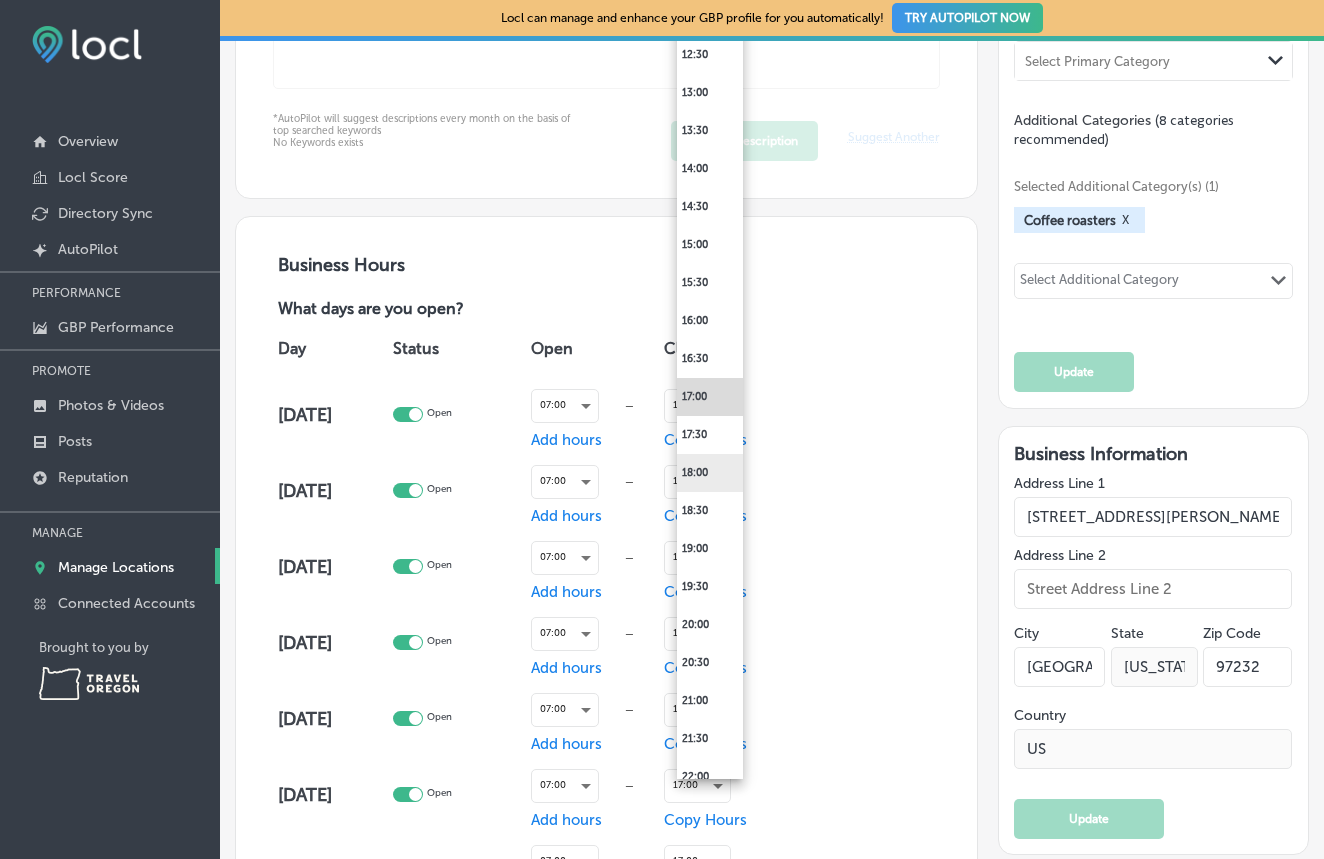 click on "18:00" at bounding box center (710, 473) 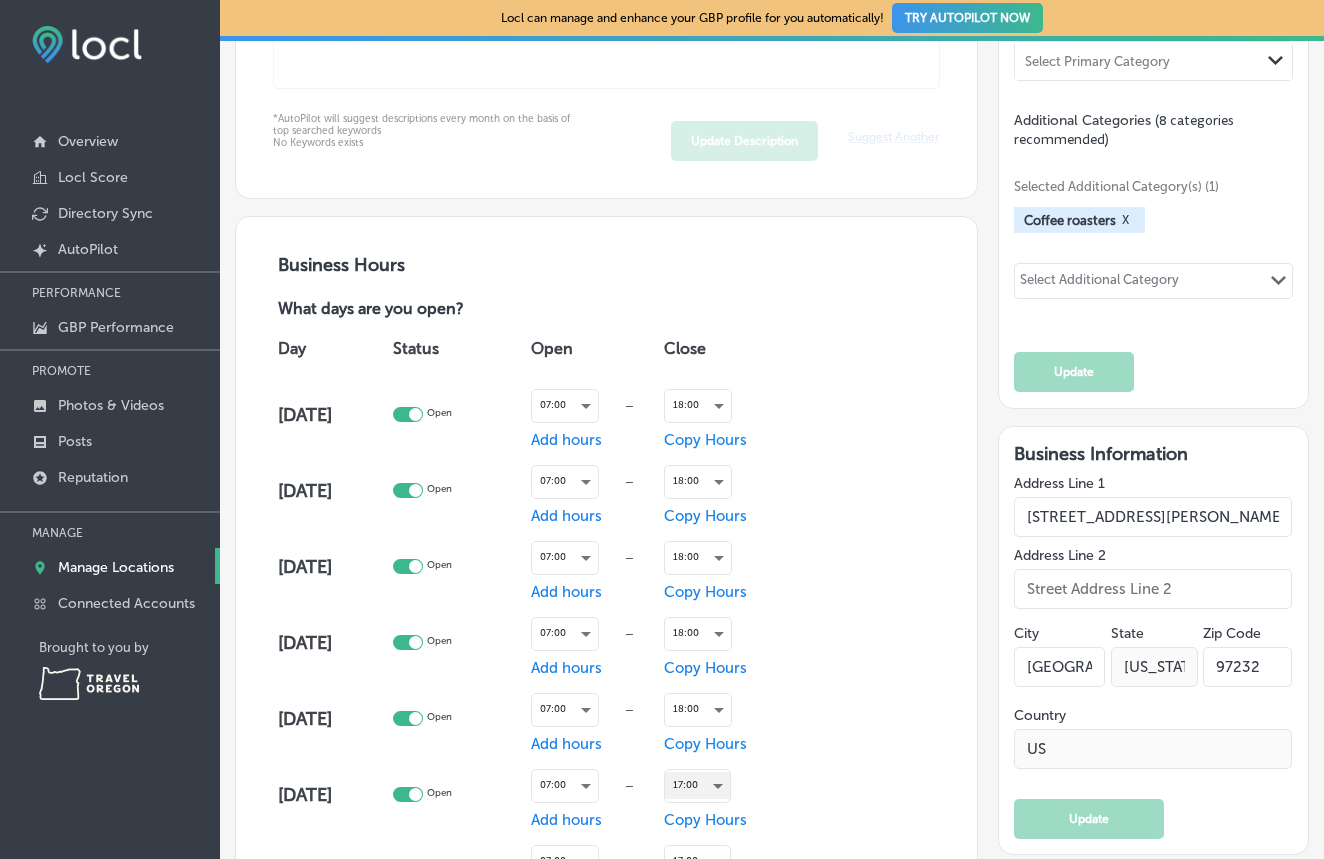 click on "17:00" at bounding box center (697, 785) 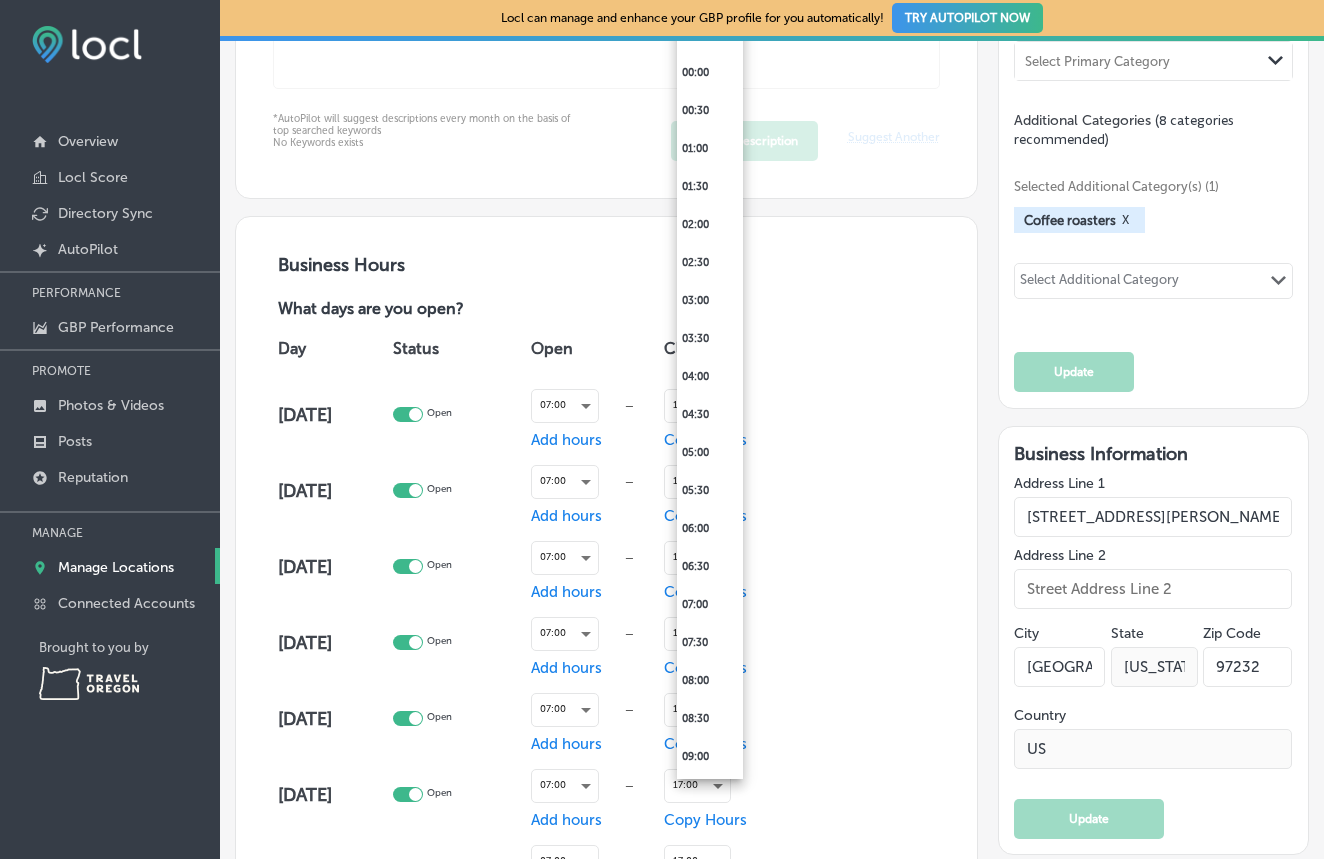 scroll, scrollTop: 968, scrollLeft: 0, axis: vertical 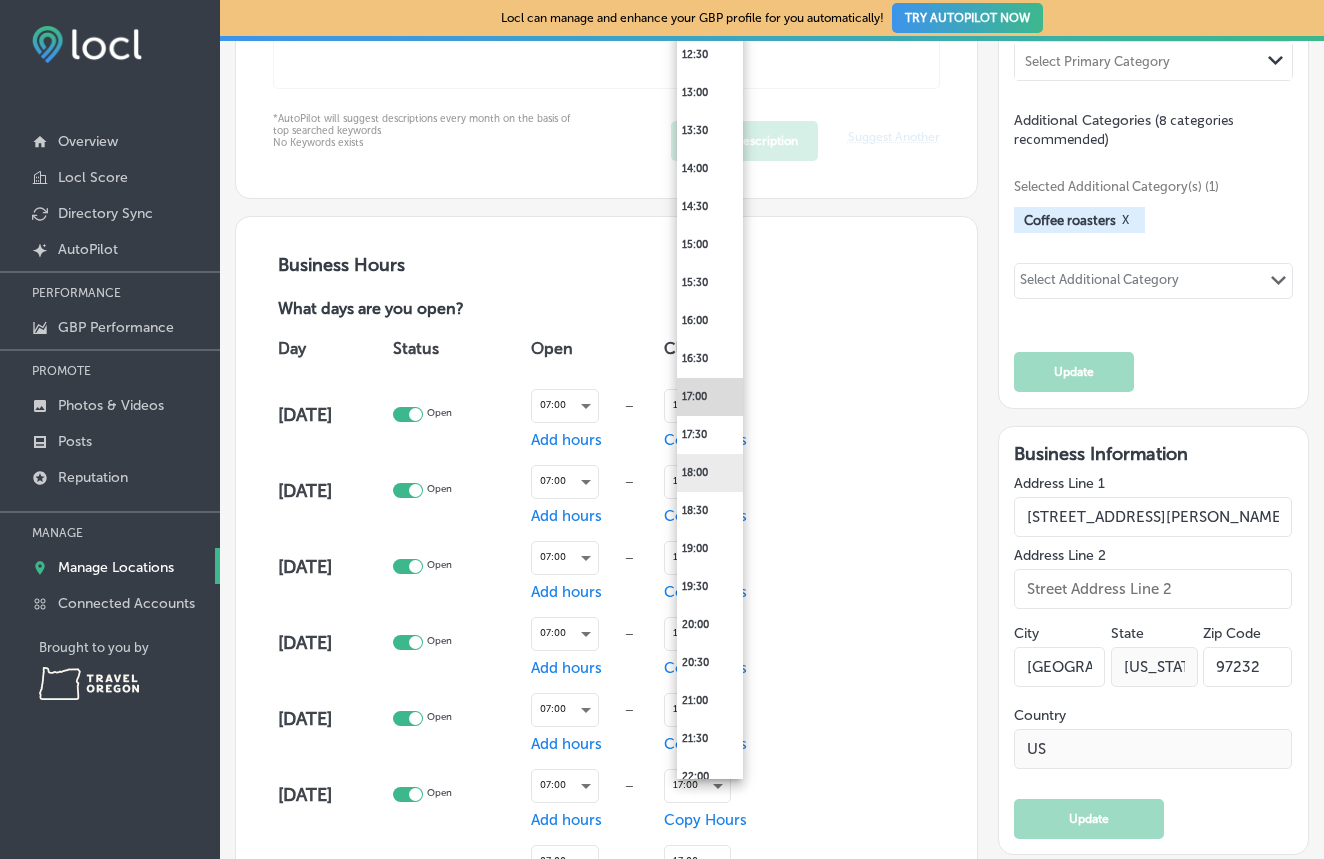 click on "18:00" at bounding box center [710, 473] 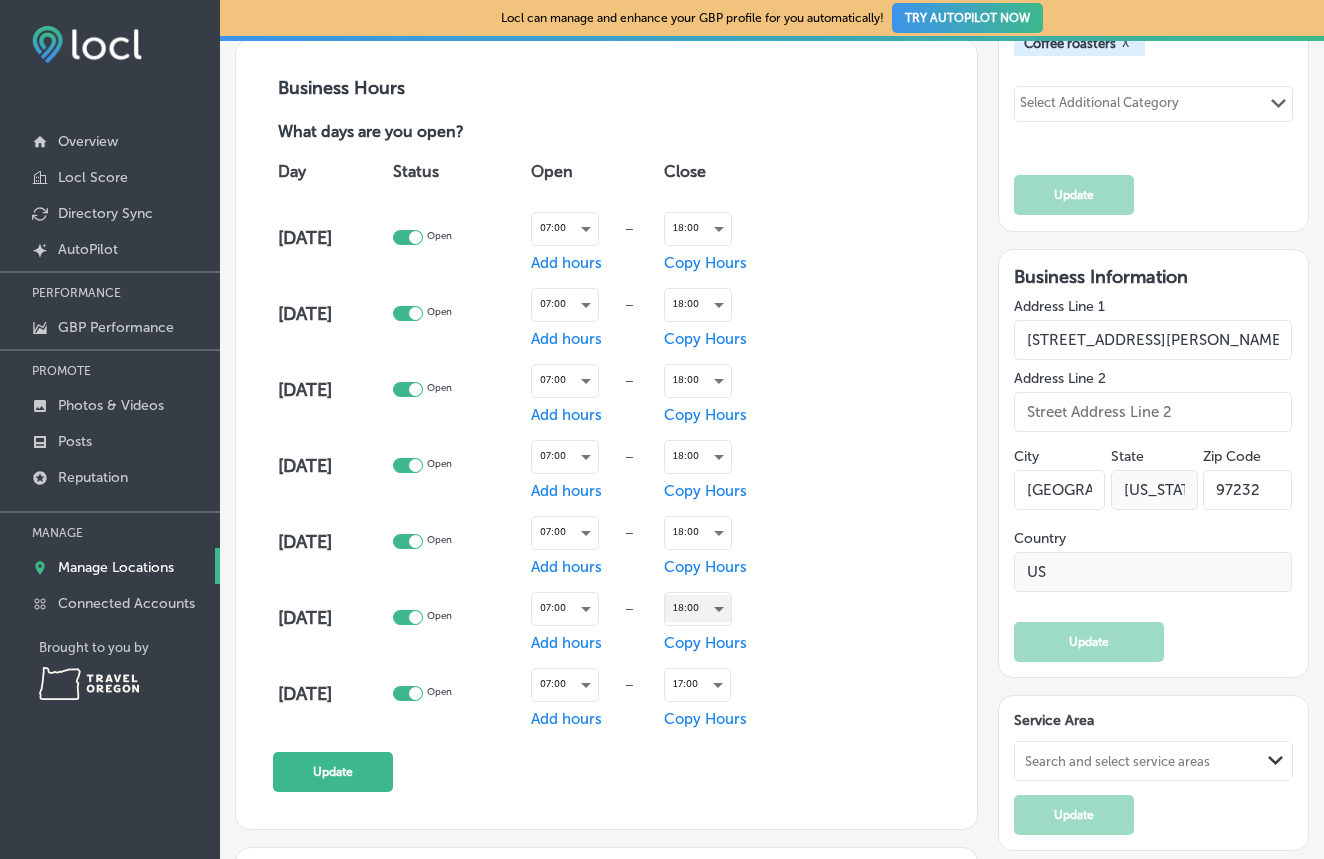 scroll, scrollTop: 1254, scrollLeft: 0, axis: vertical 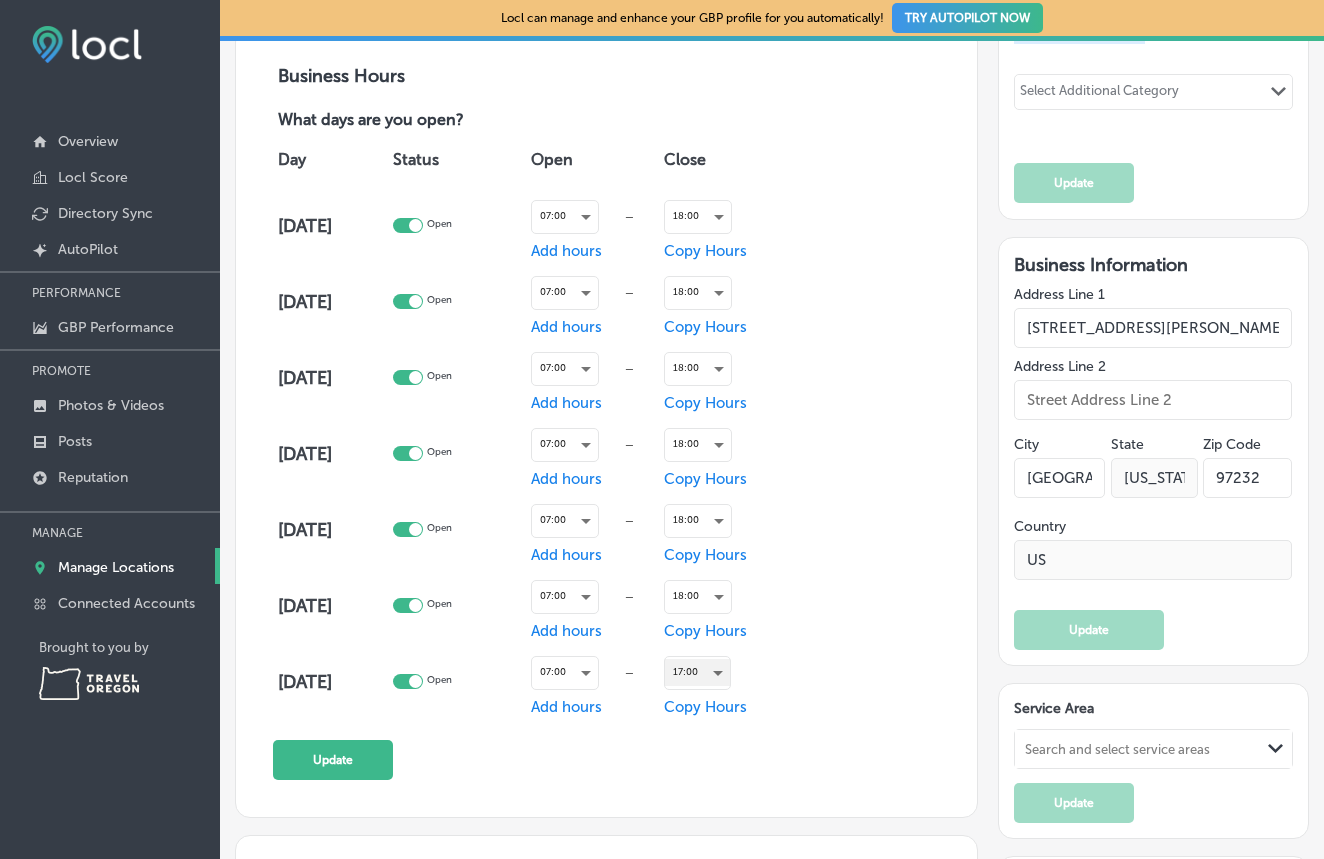 click on "17:00" at bounding box center (697, 672) 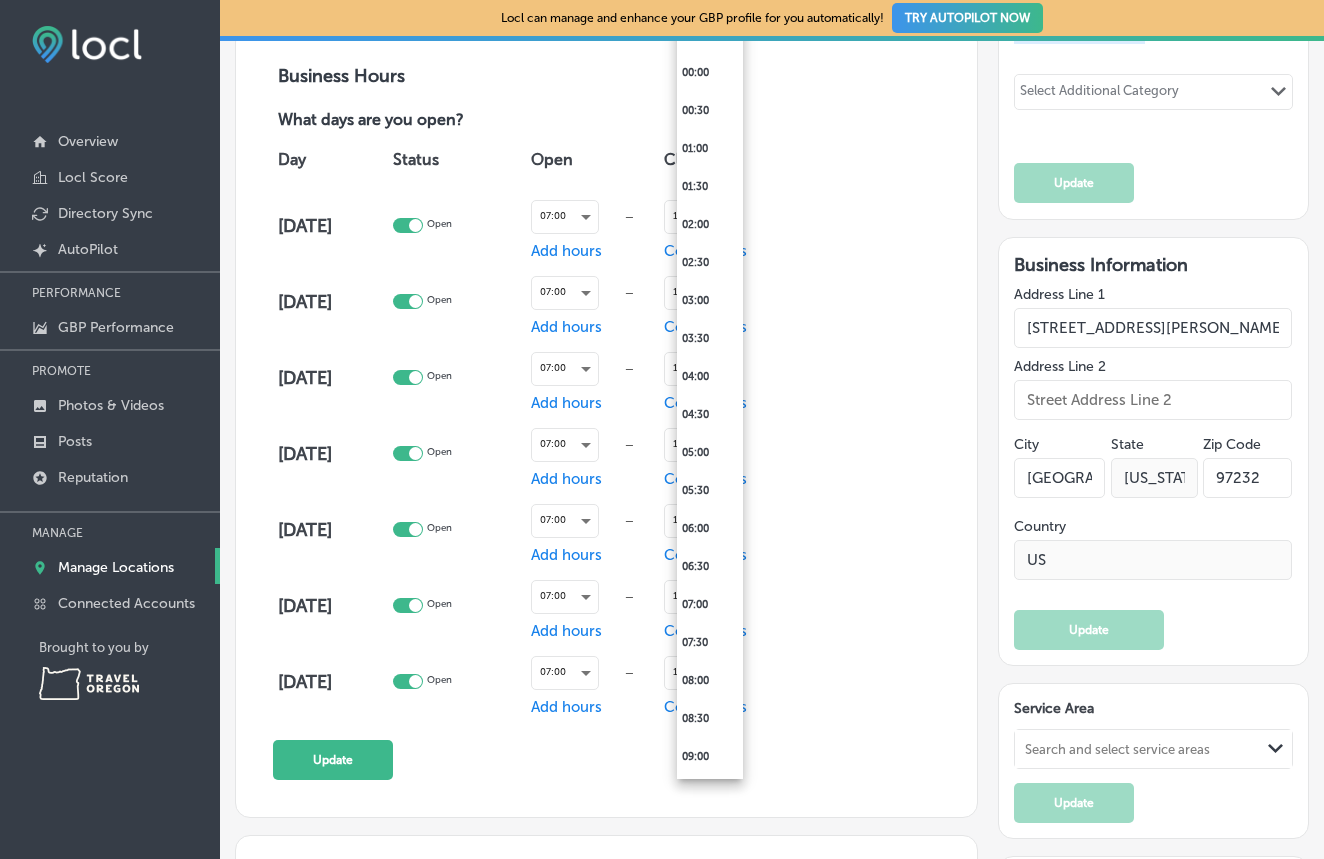 scroll, scrollTop: 968, scrollLeft: 0, axis: vertical 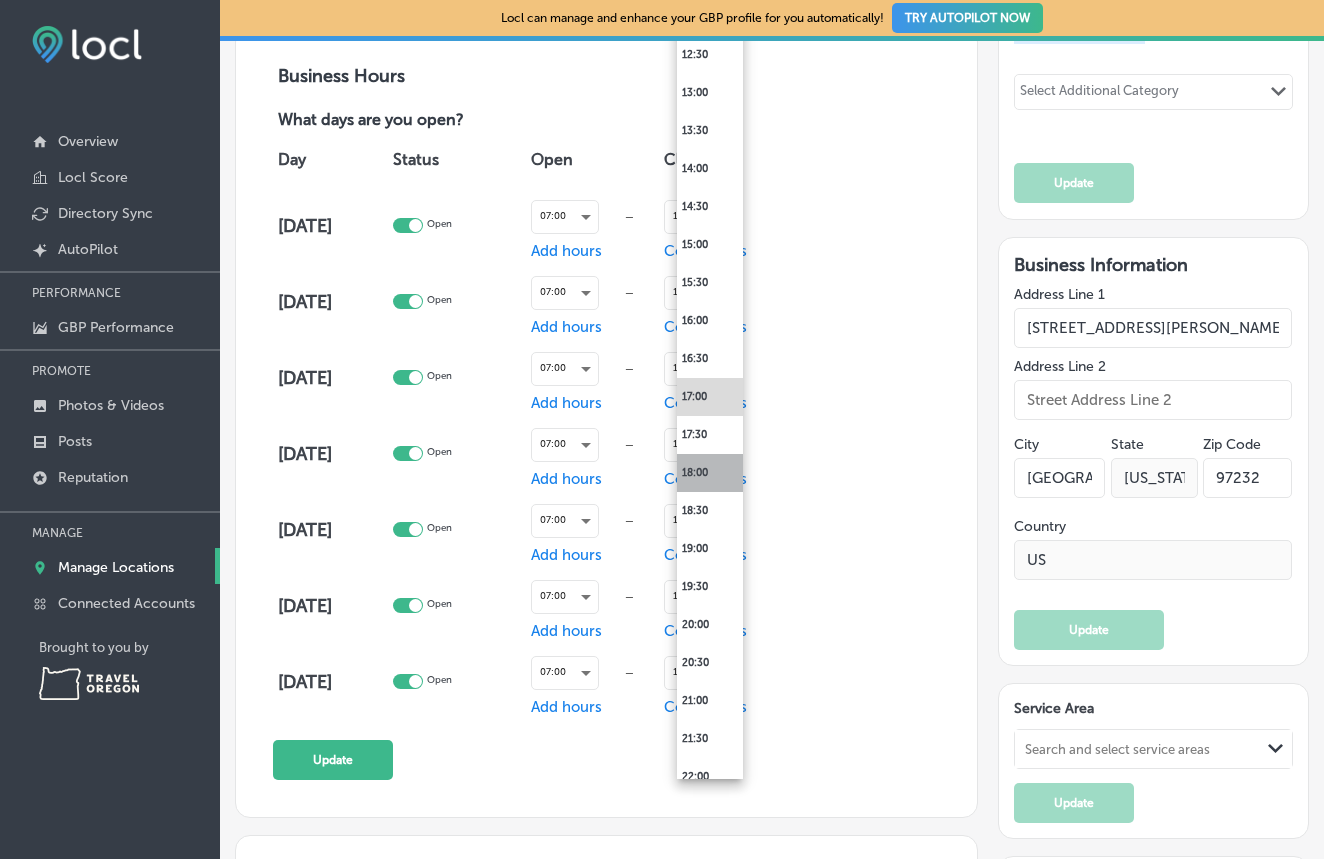 click on "18:00" at bounding box center [710, 473] 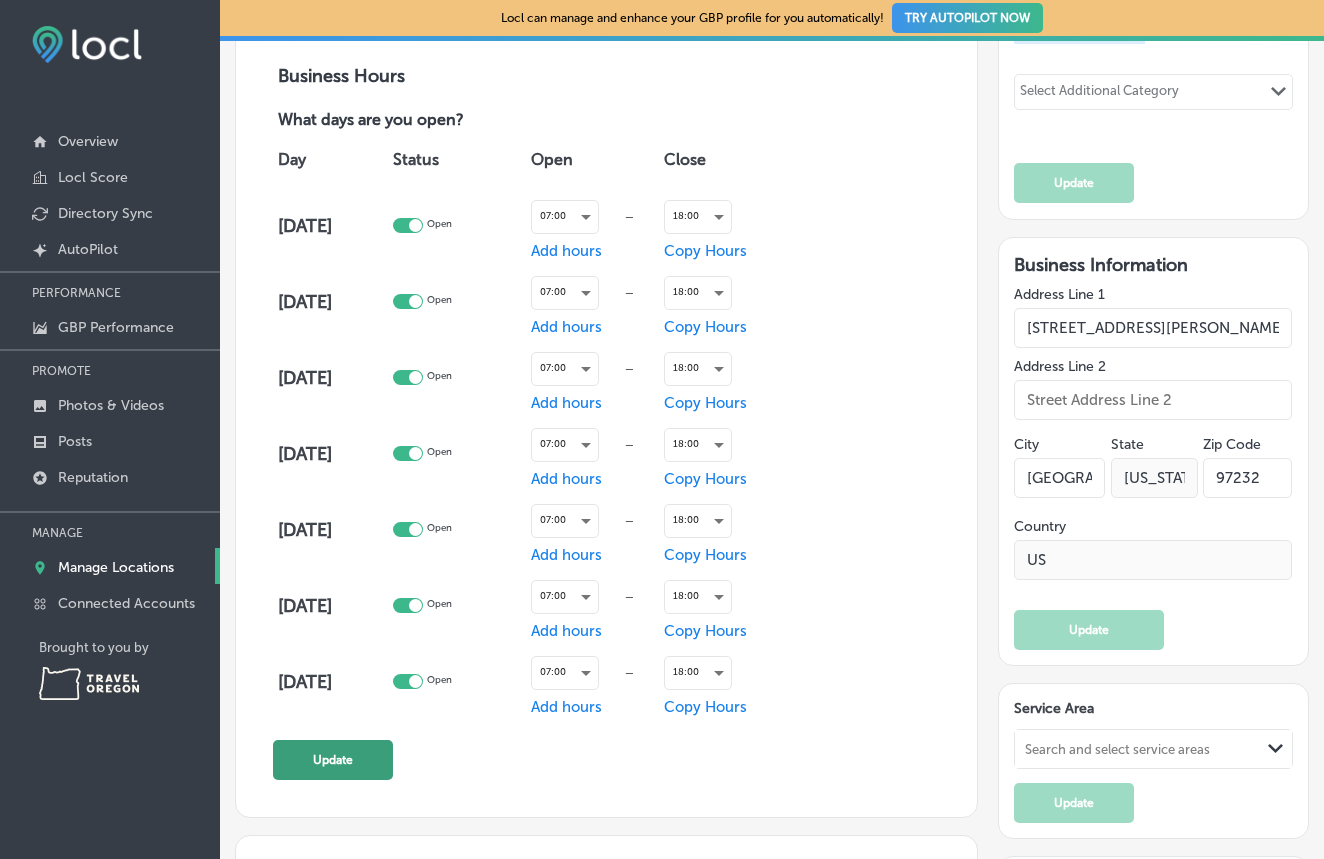 click on "Update" 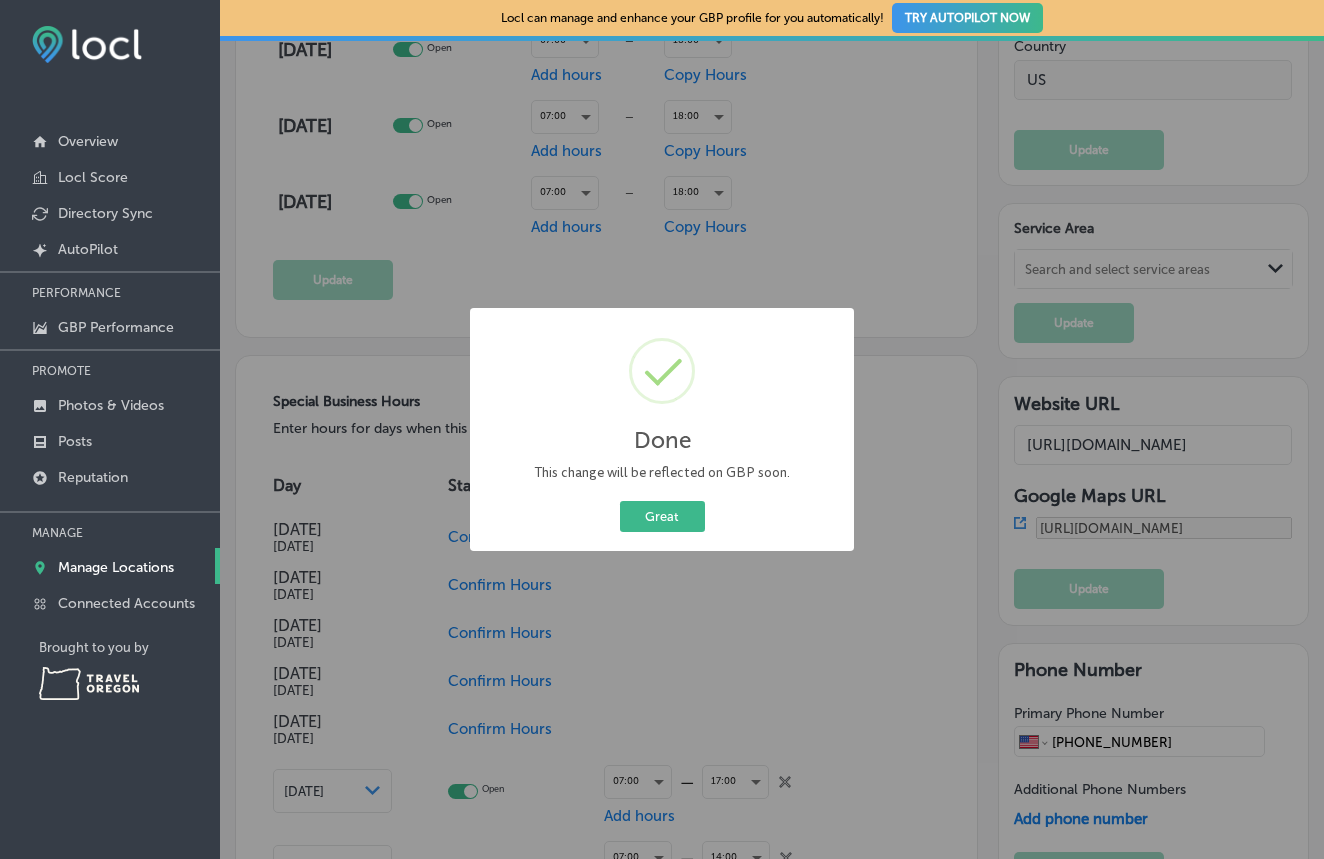 scroll, scrollTop: 1737, scrollLeft: 0, axis: vertical 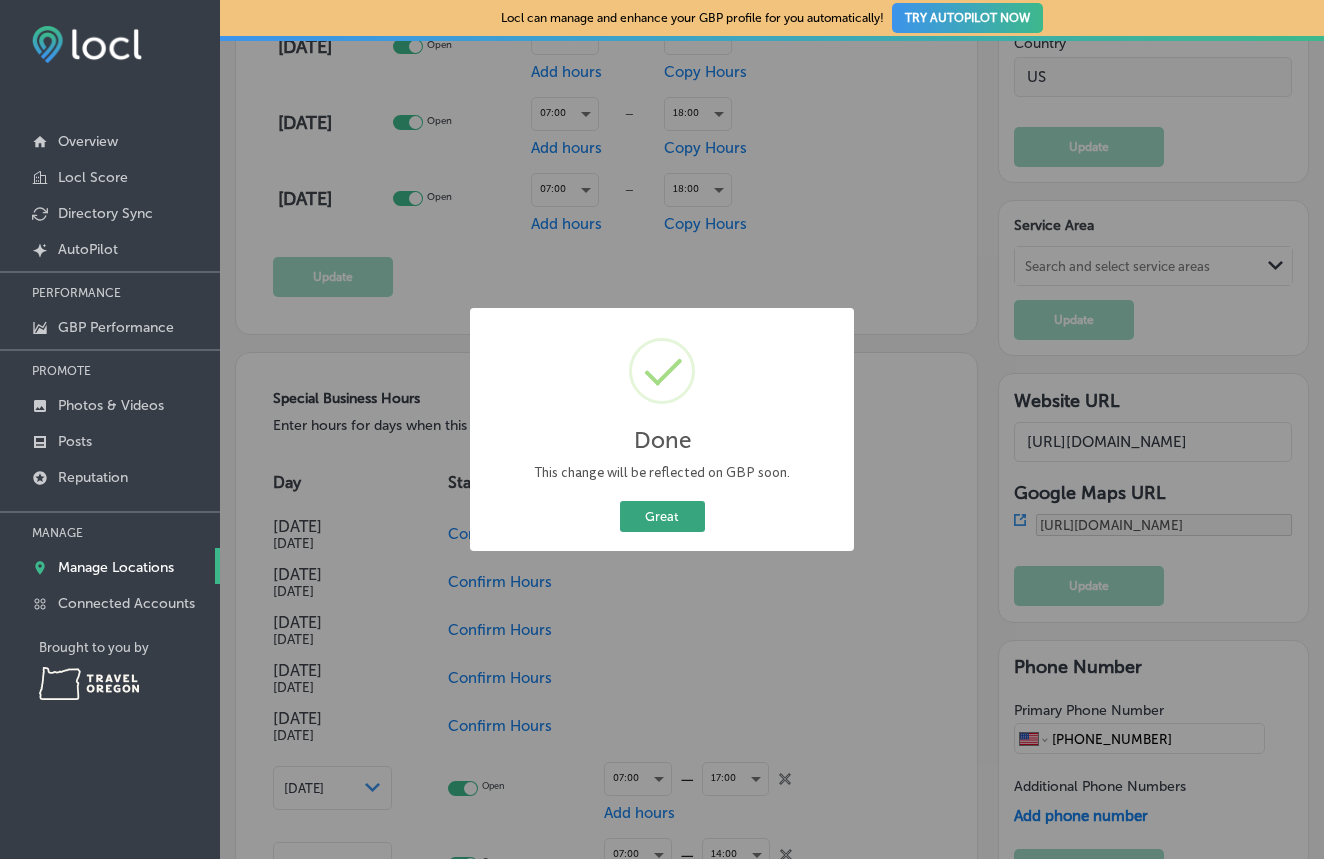 click on "Great" at bounding box center (662, 516) 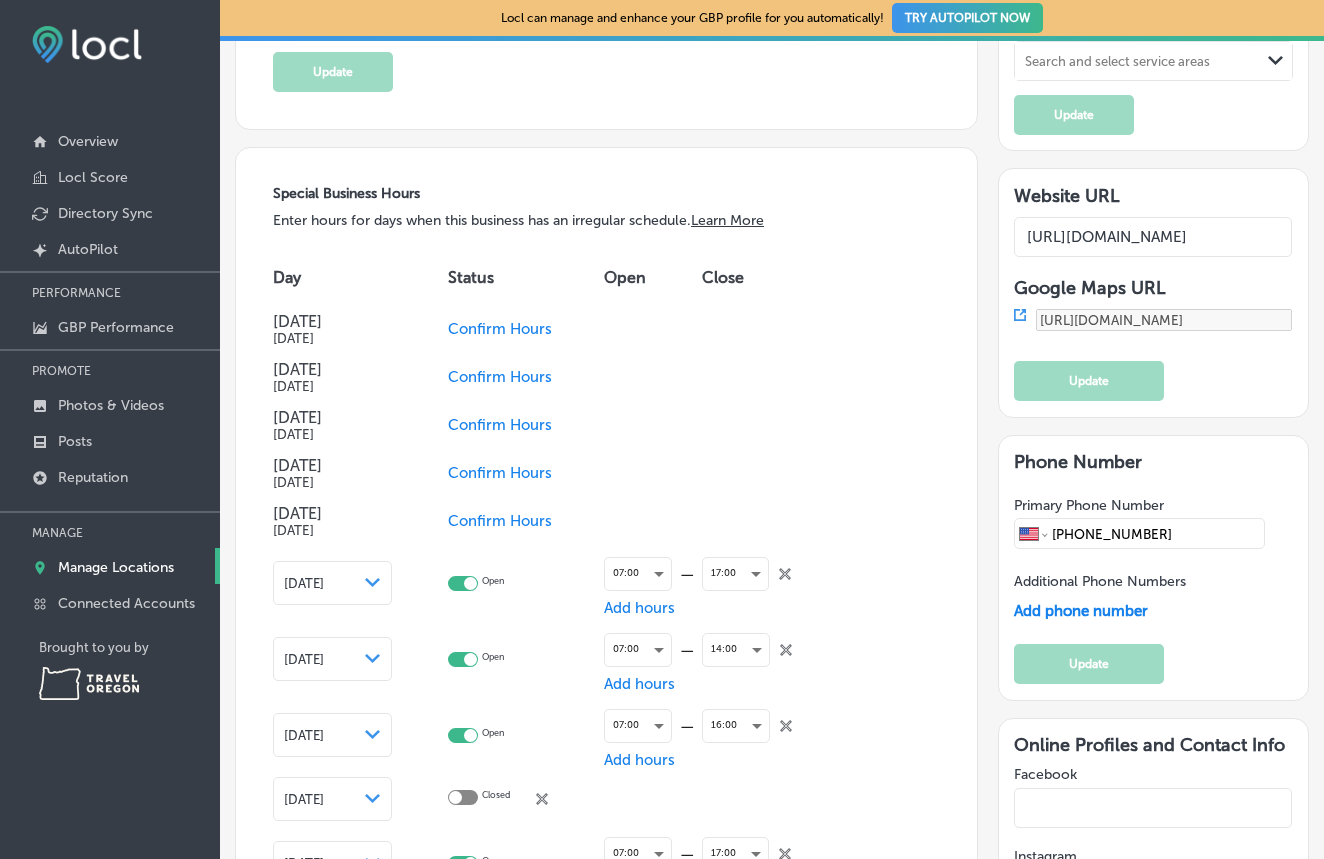 scroll, scrollTop: 1941, scrollLeft: 0, axis: vertical 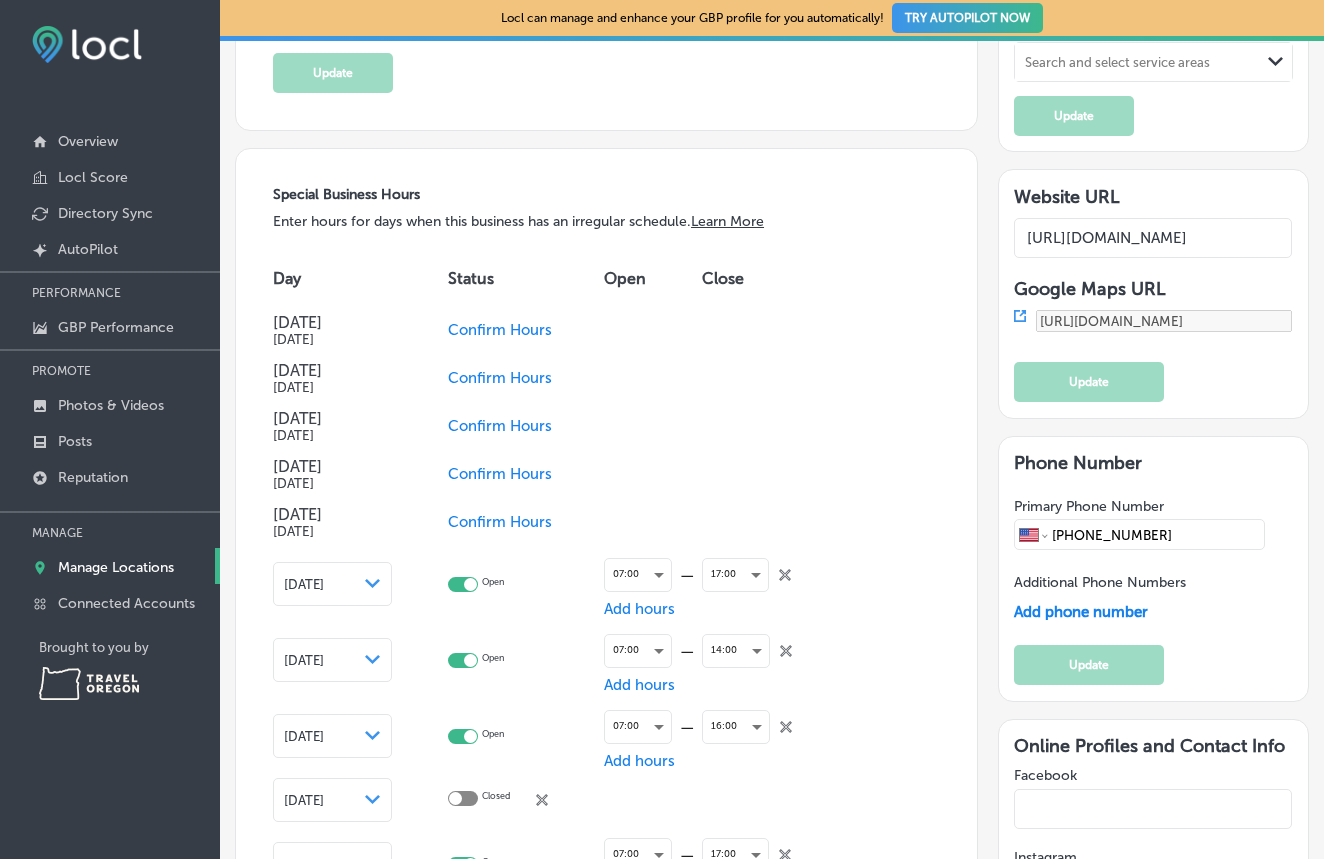 click on "Confirm Hours" at bounding box center (500, 330) 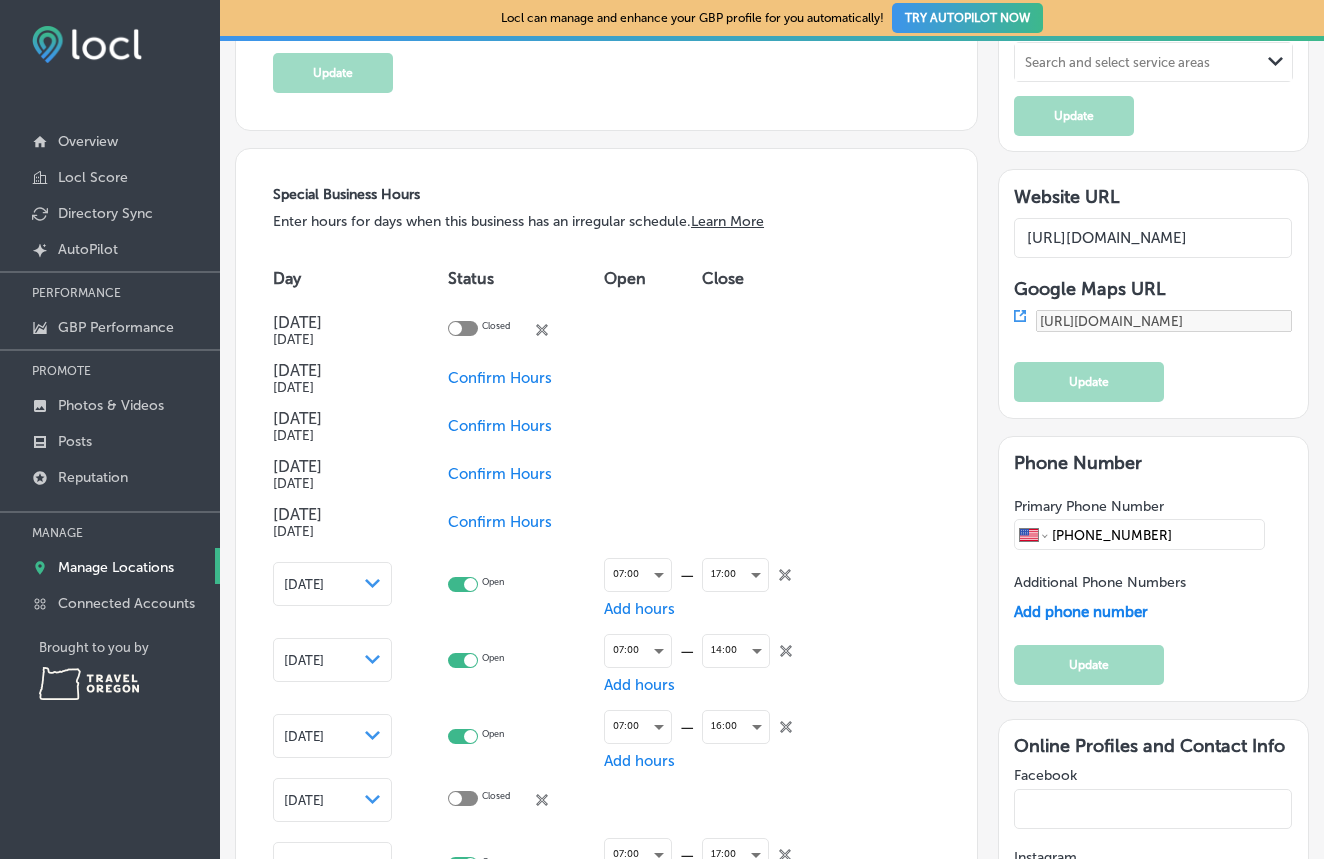 click 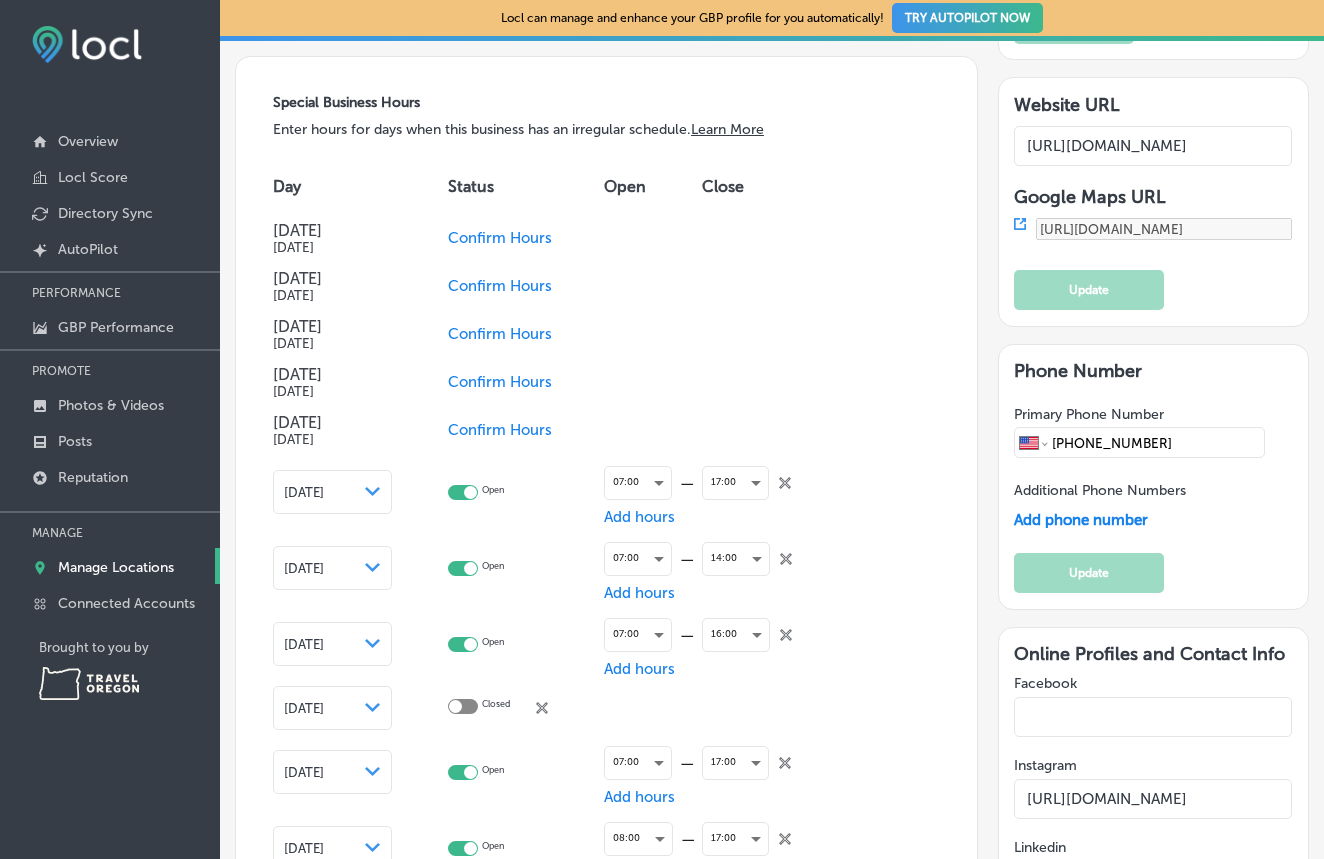 scroll, scrollTop: 2039, scrollLeft: 0, axis: vertical 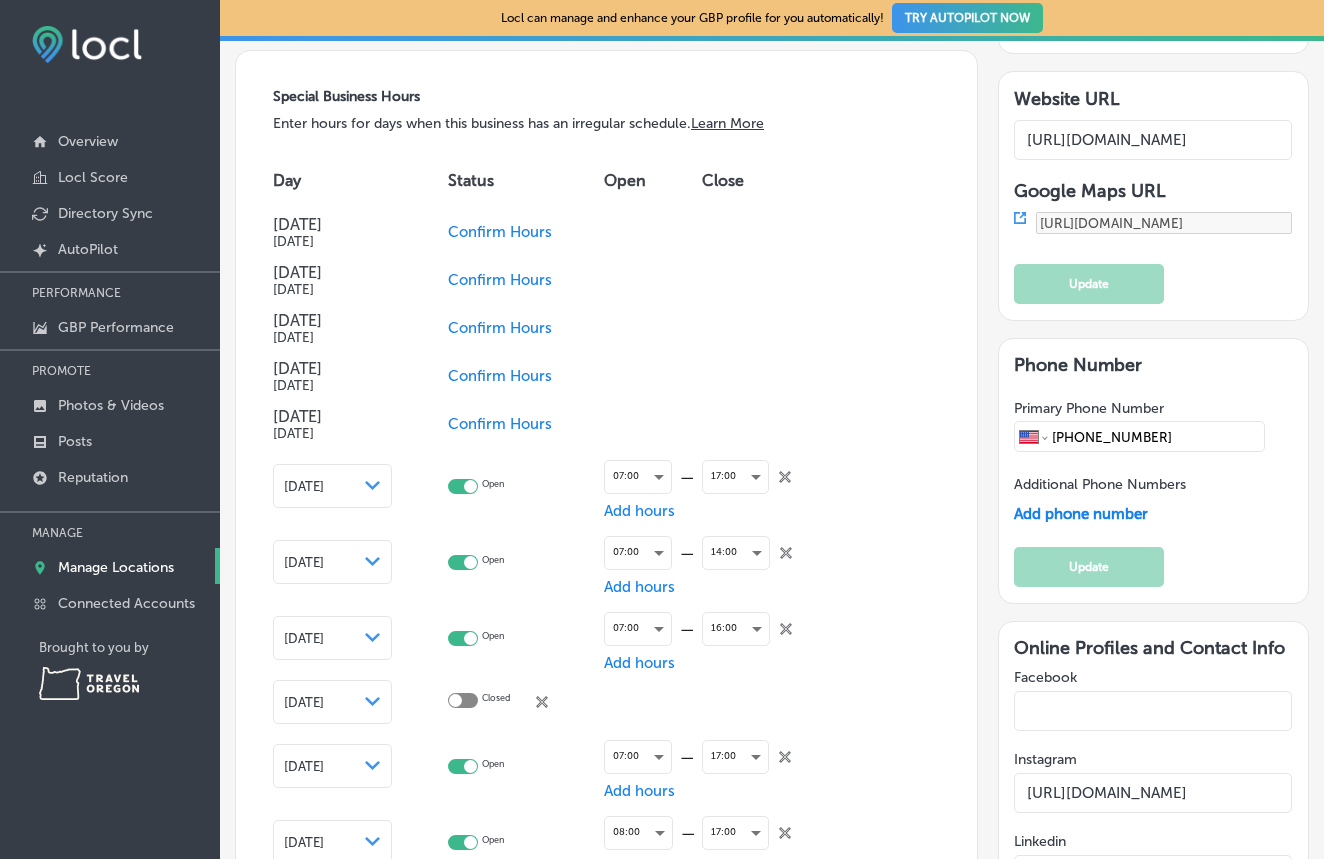 click on "close
Created with Sketch." 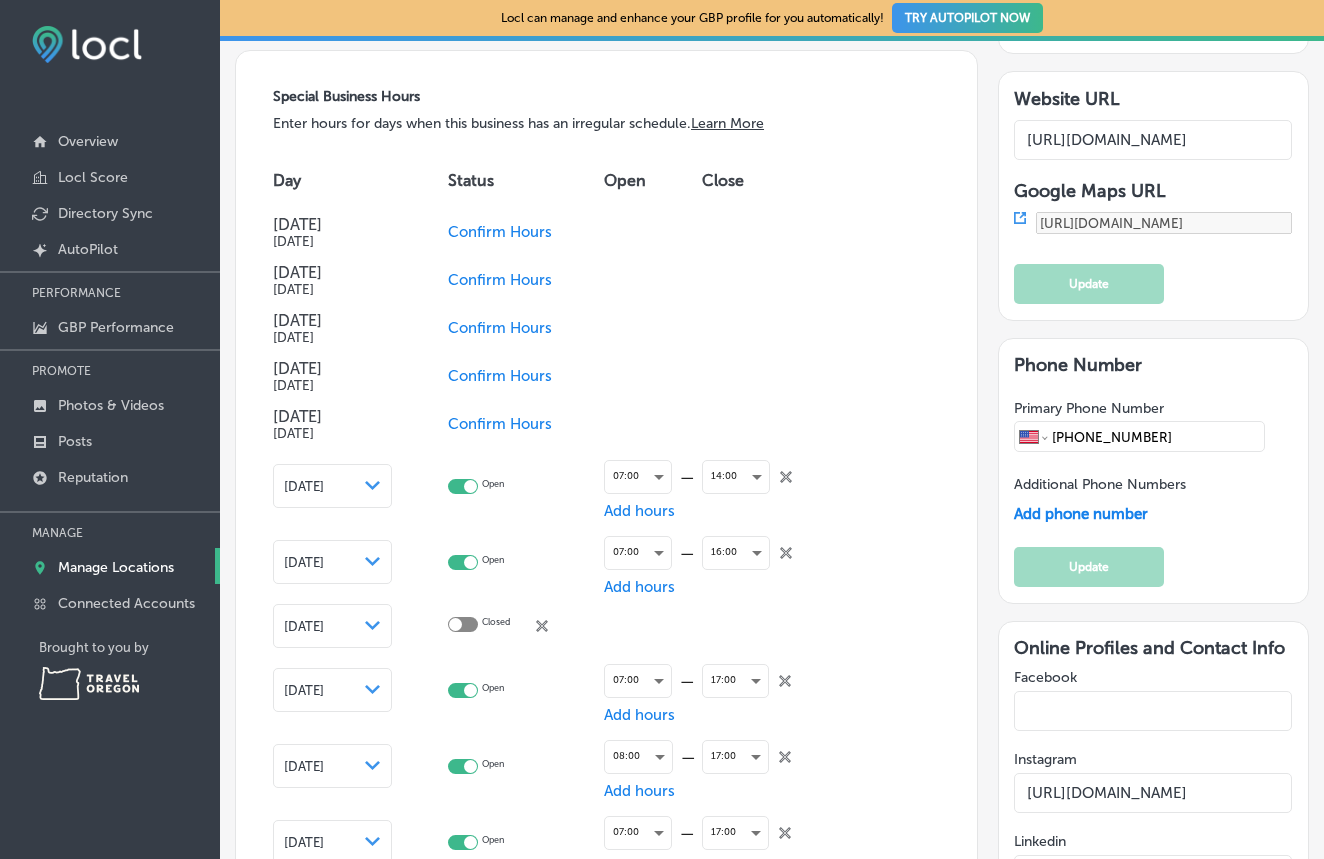 click on "close
Created with Sketch." 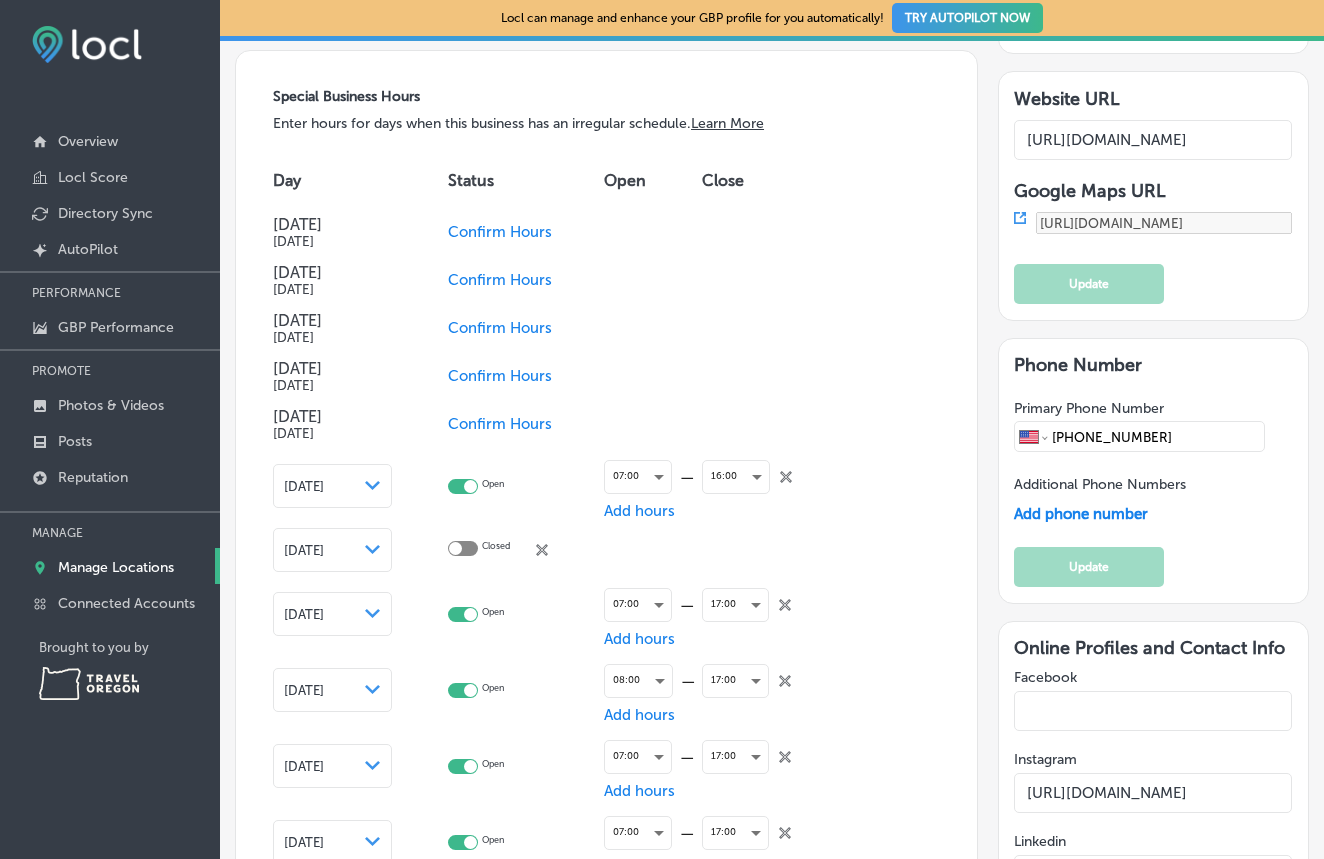 click on "close
Created with Sketch." 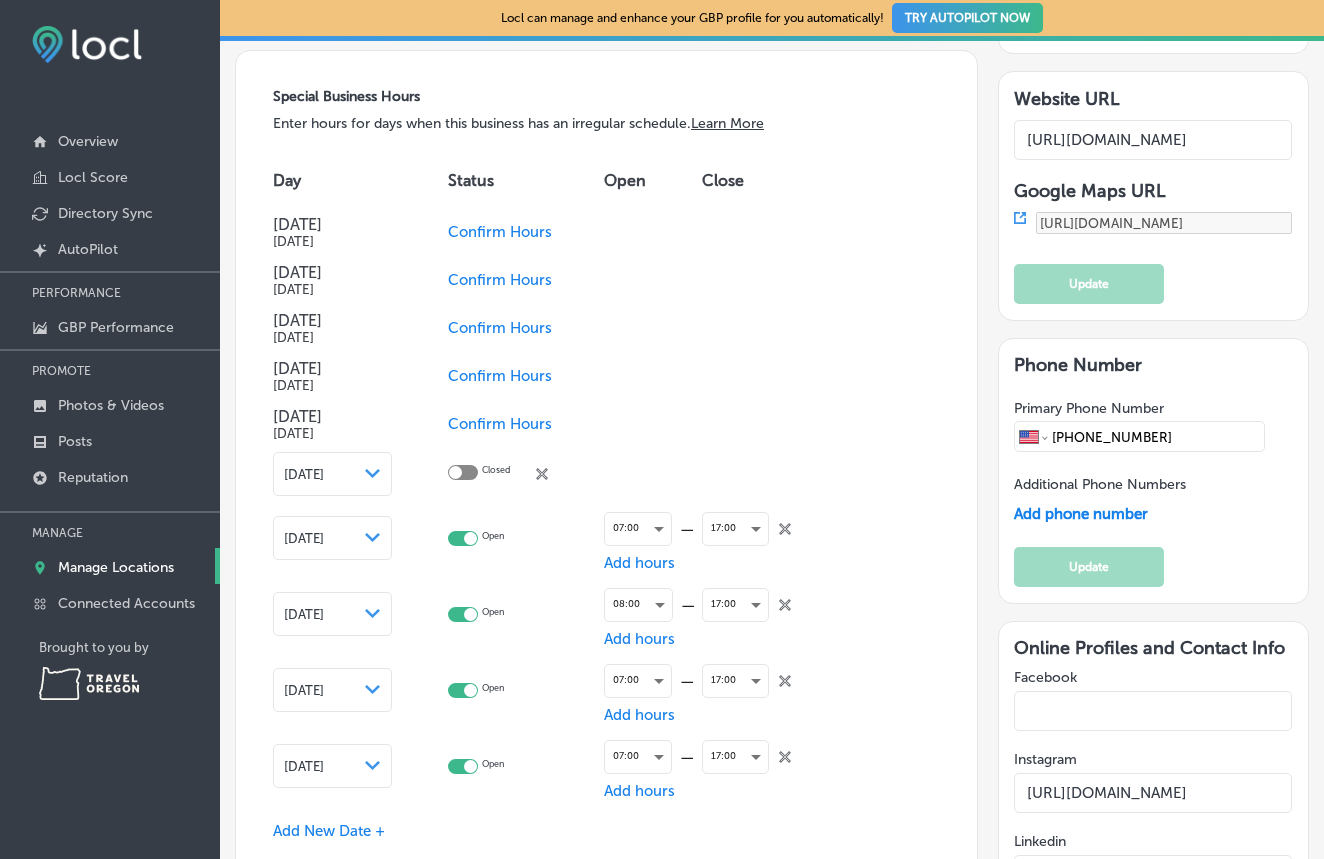 click 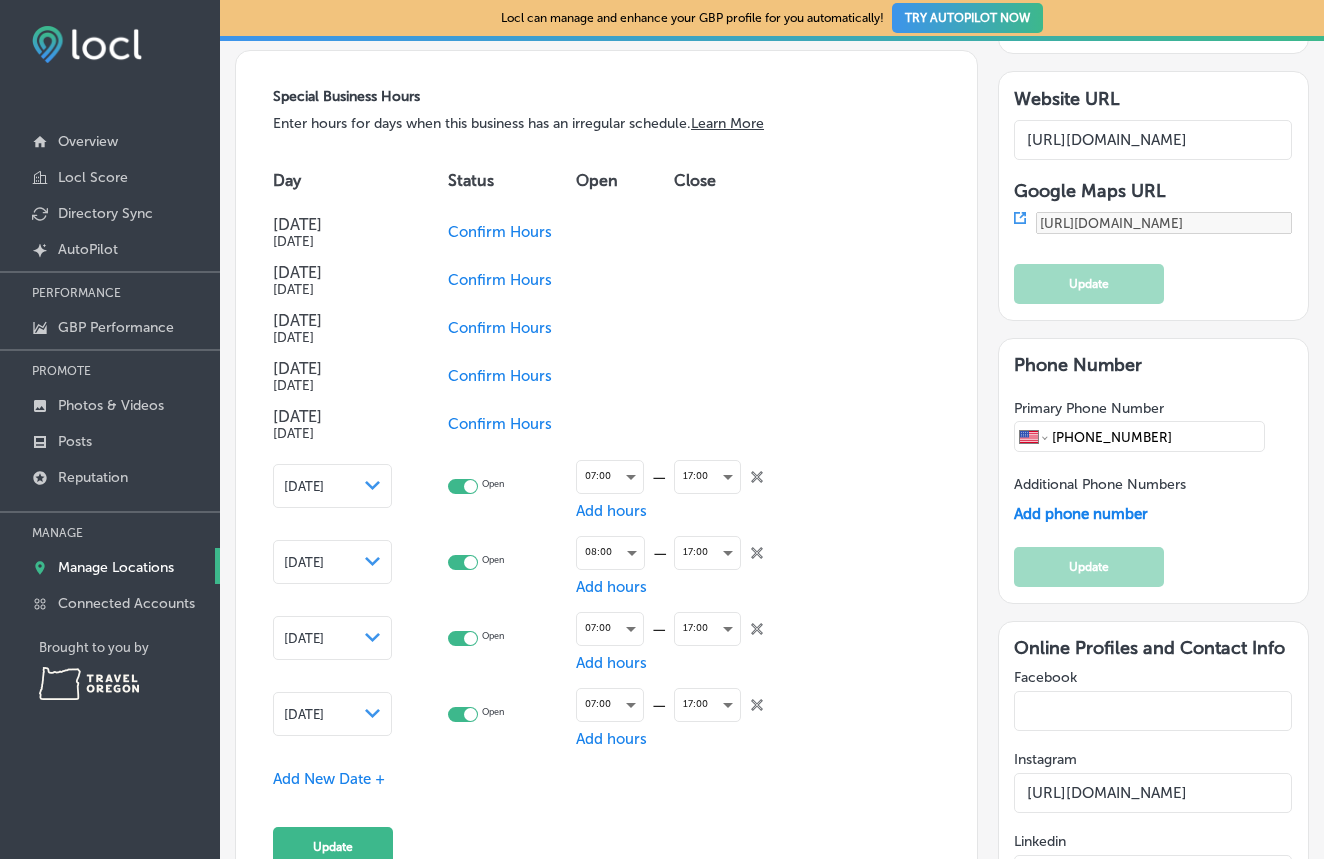 click on "close
Created with Sketch." 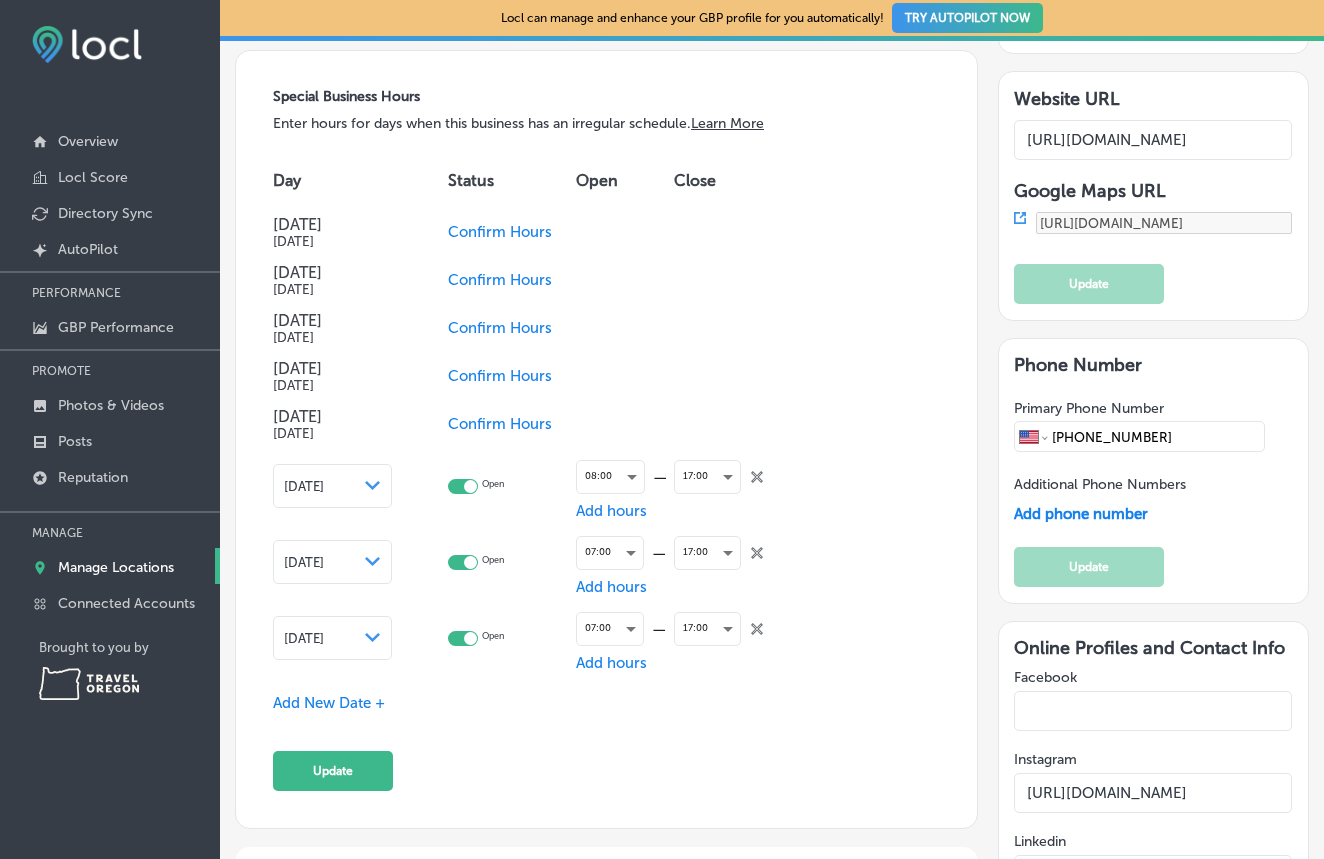 click 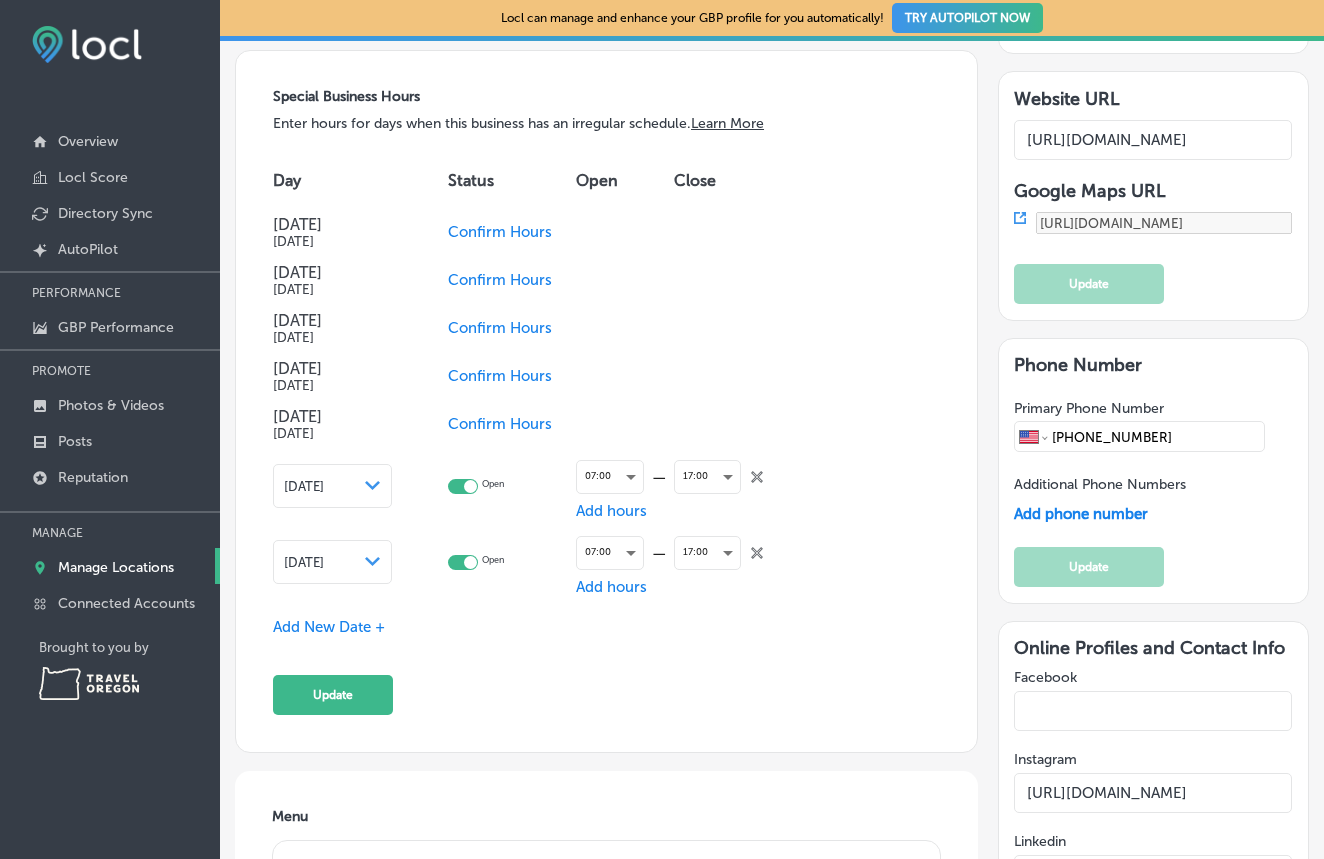 click on "close
Created with Sketch." 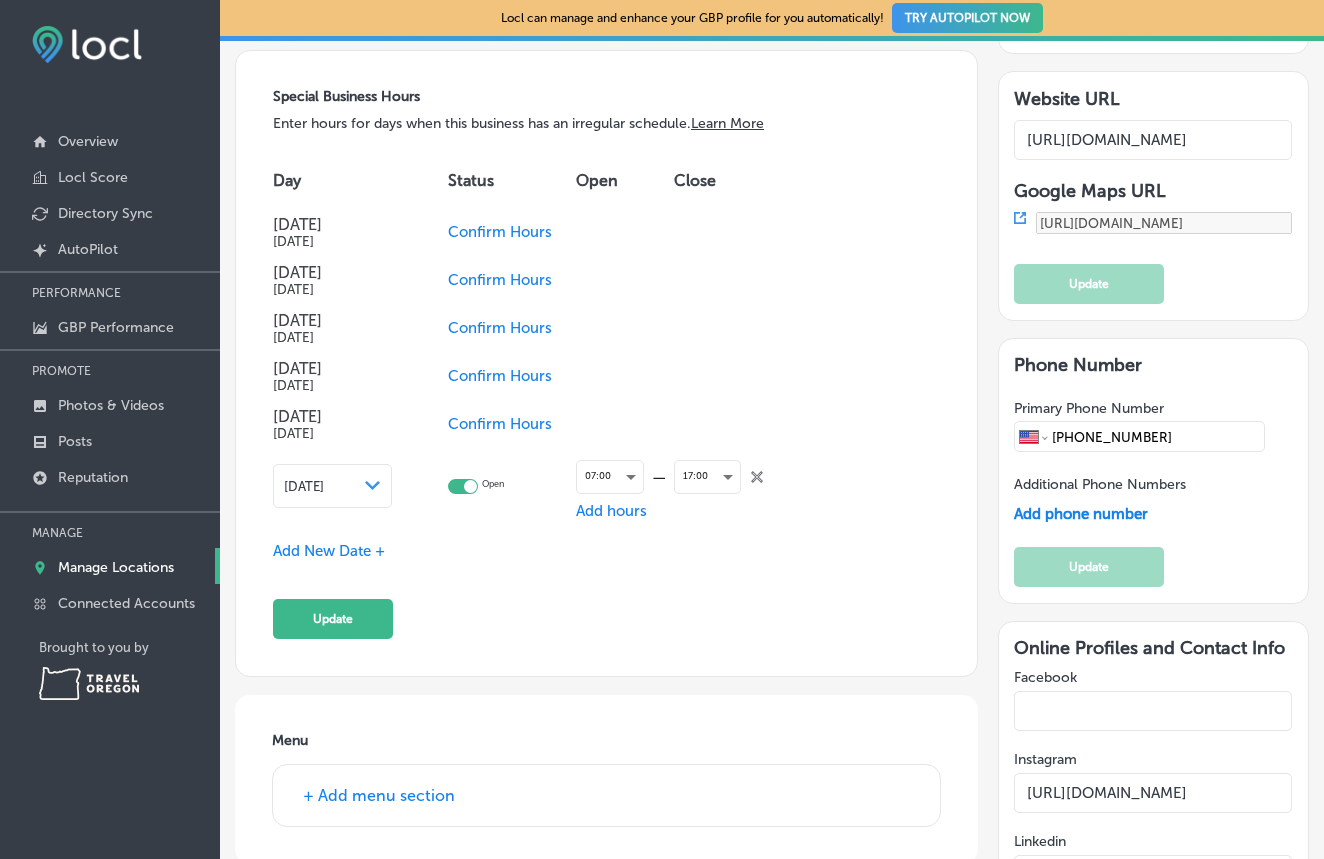 click on "close
Created with Sketch." 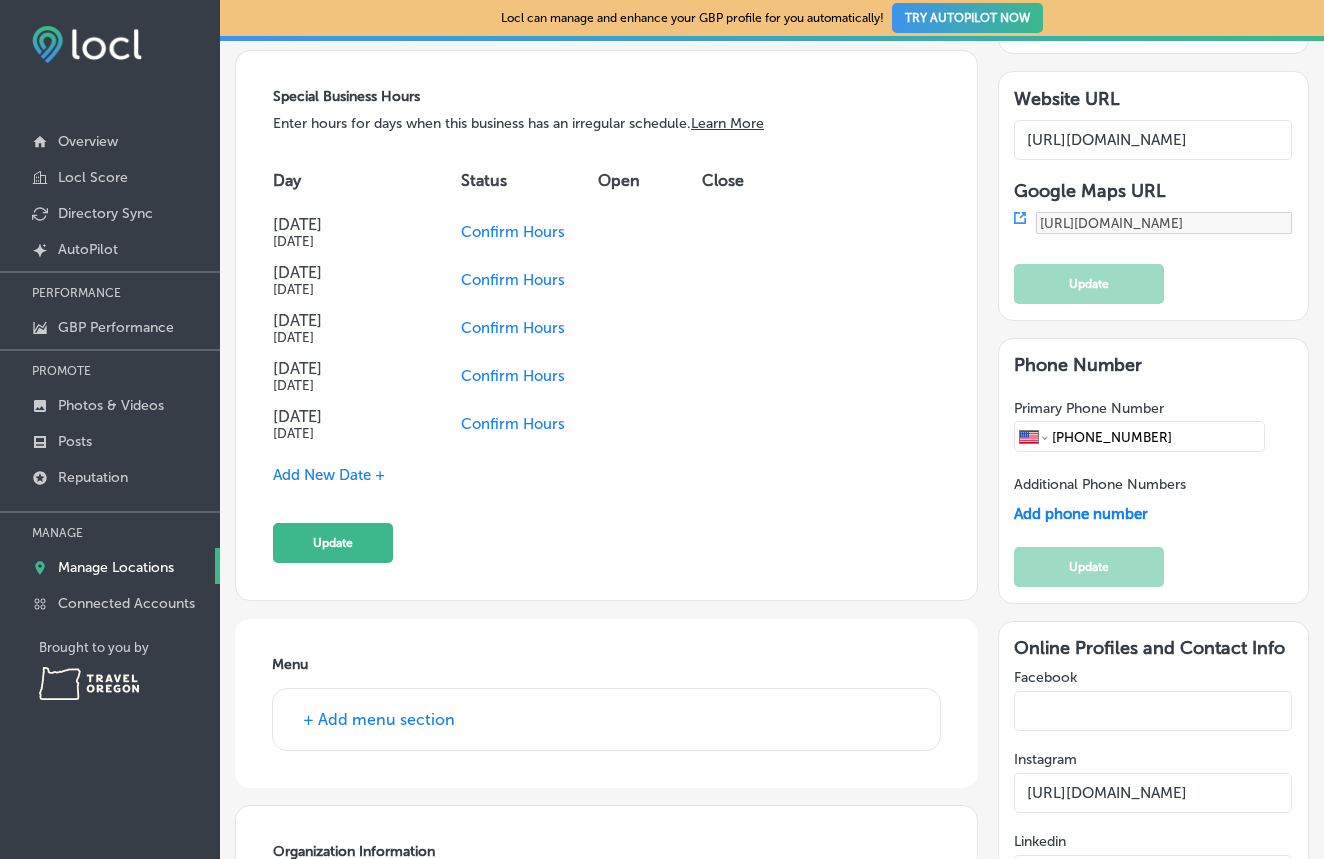 click on "Confirm Hours" at bounding box center [513, 232] 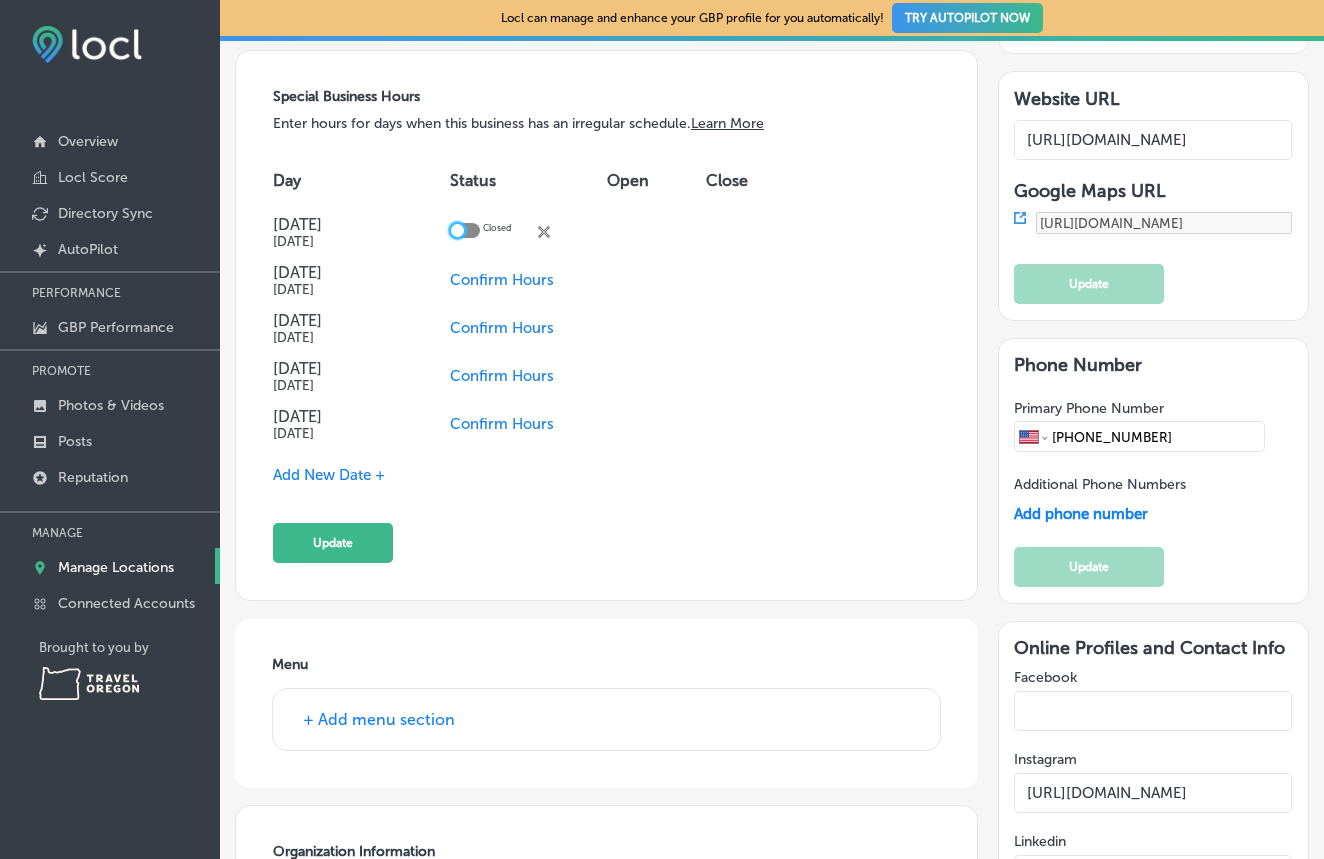 click at bounding box center (457, 230) 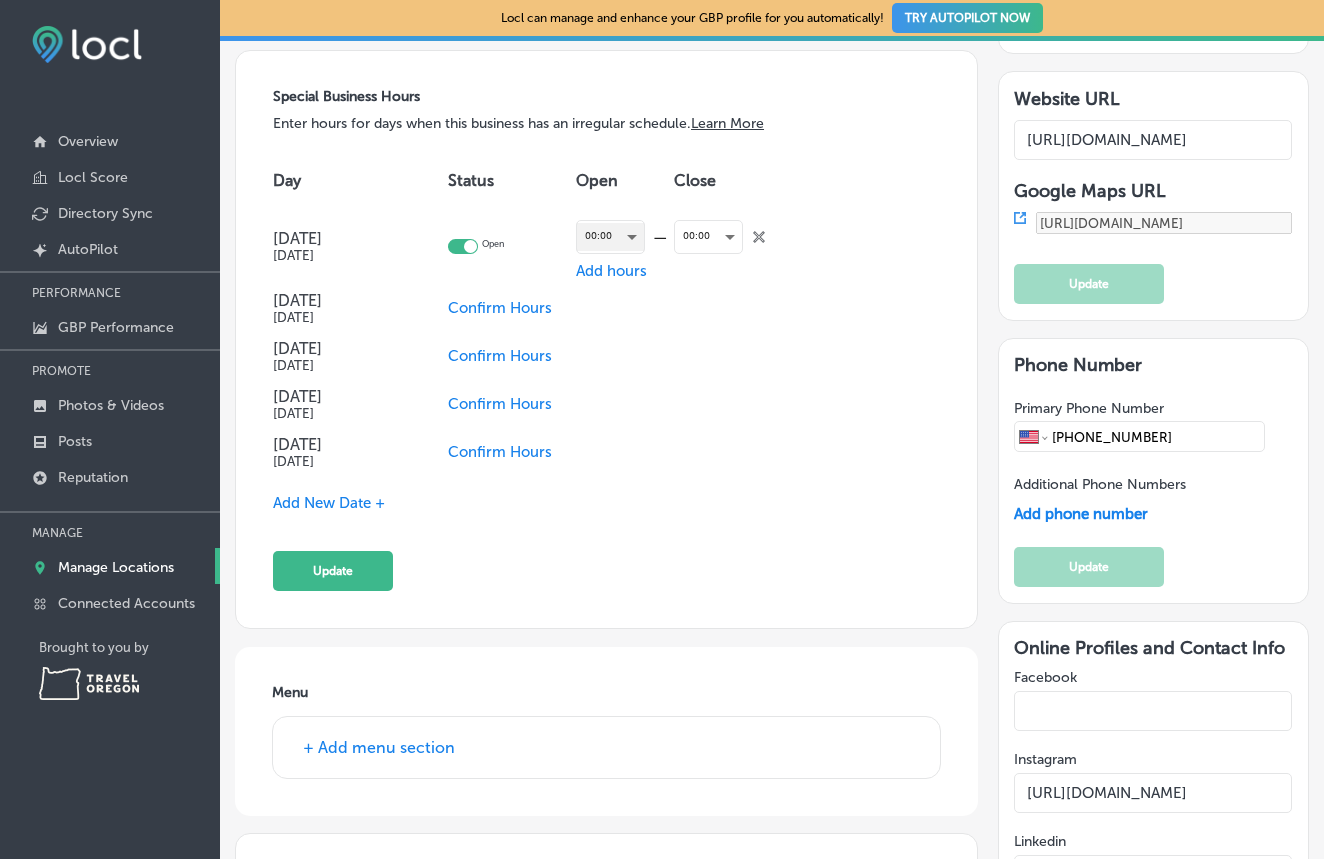 click on "00:00" at bounding box center [610, 236] 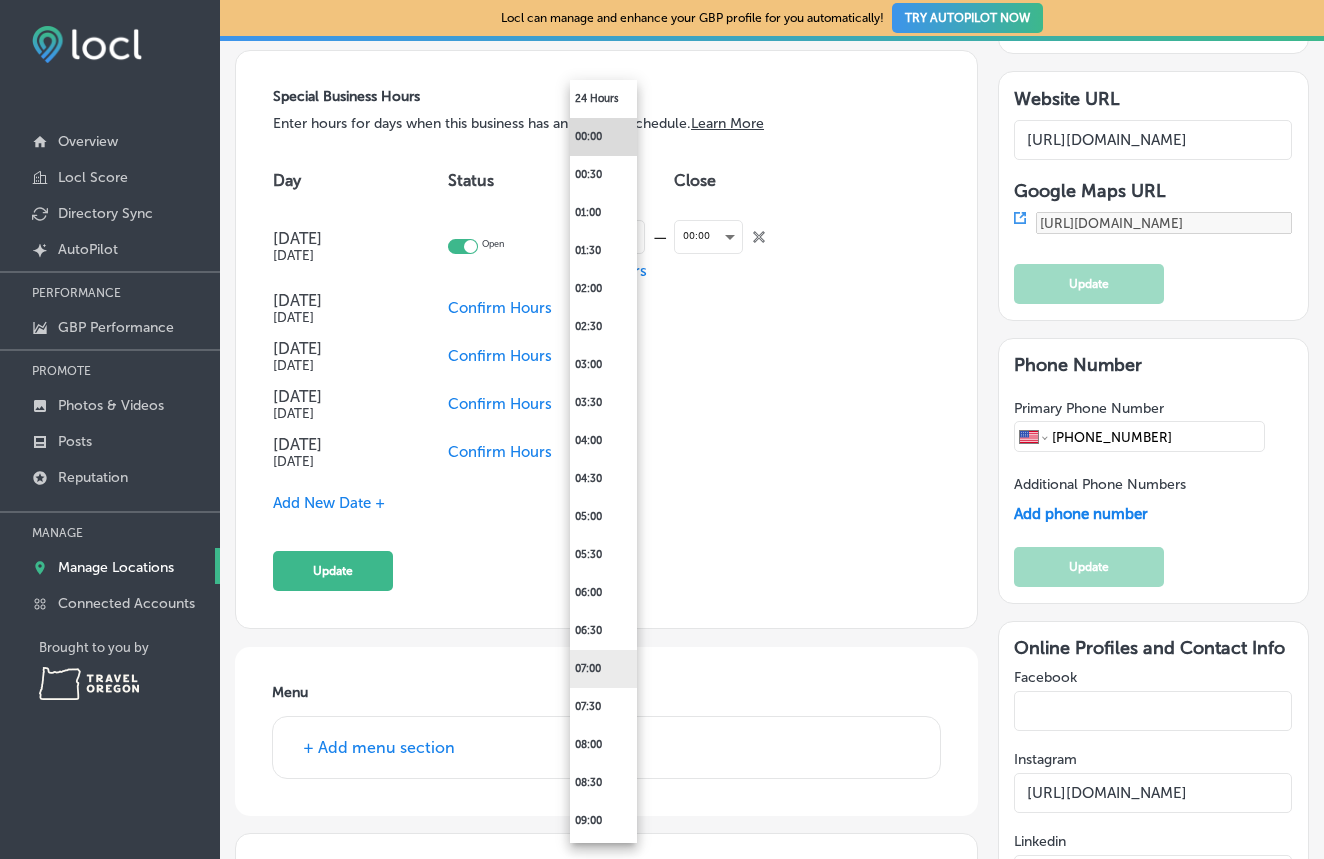 click on "07:00" at bounding box center (603, 669) 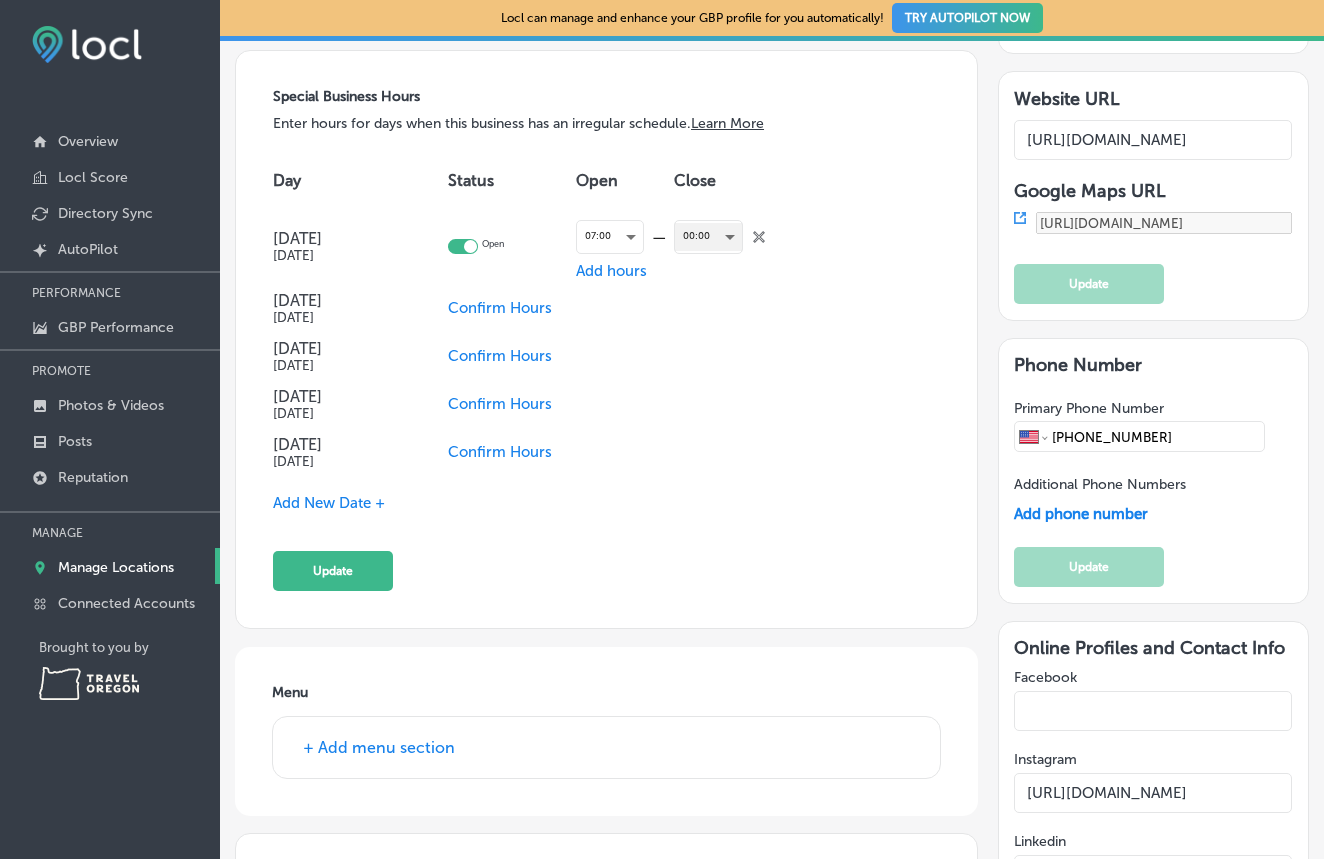 click on "00:00" at bounding box center [708, 236] 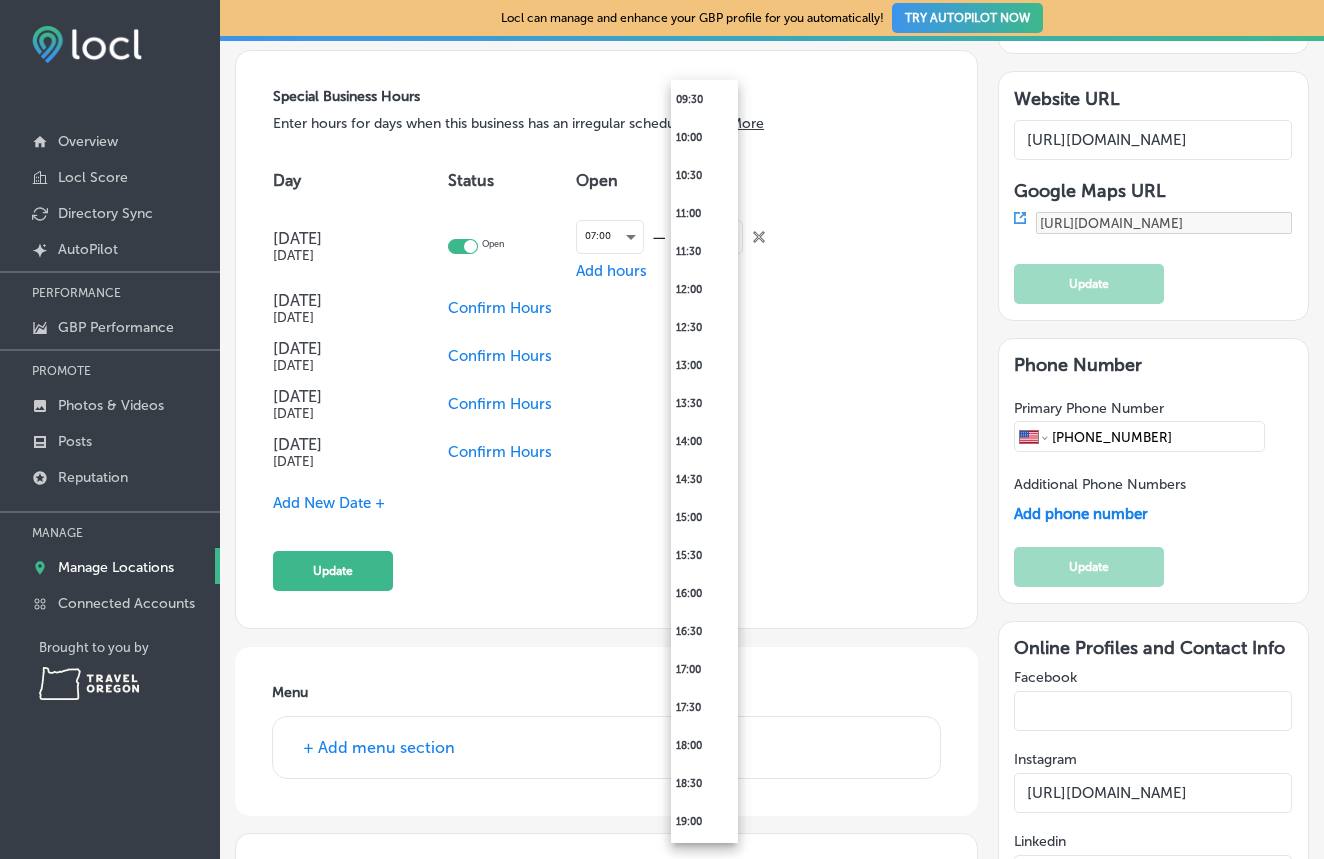 scroll, scrollTop: 766, scrollLeft: 0, axis: vertical 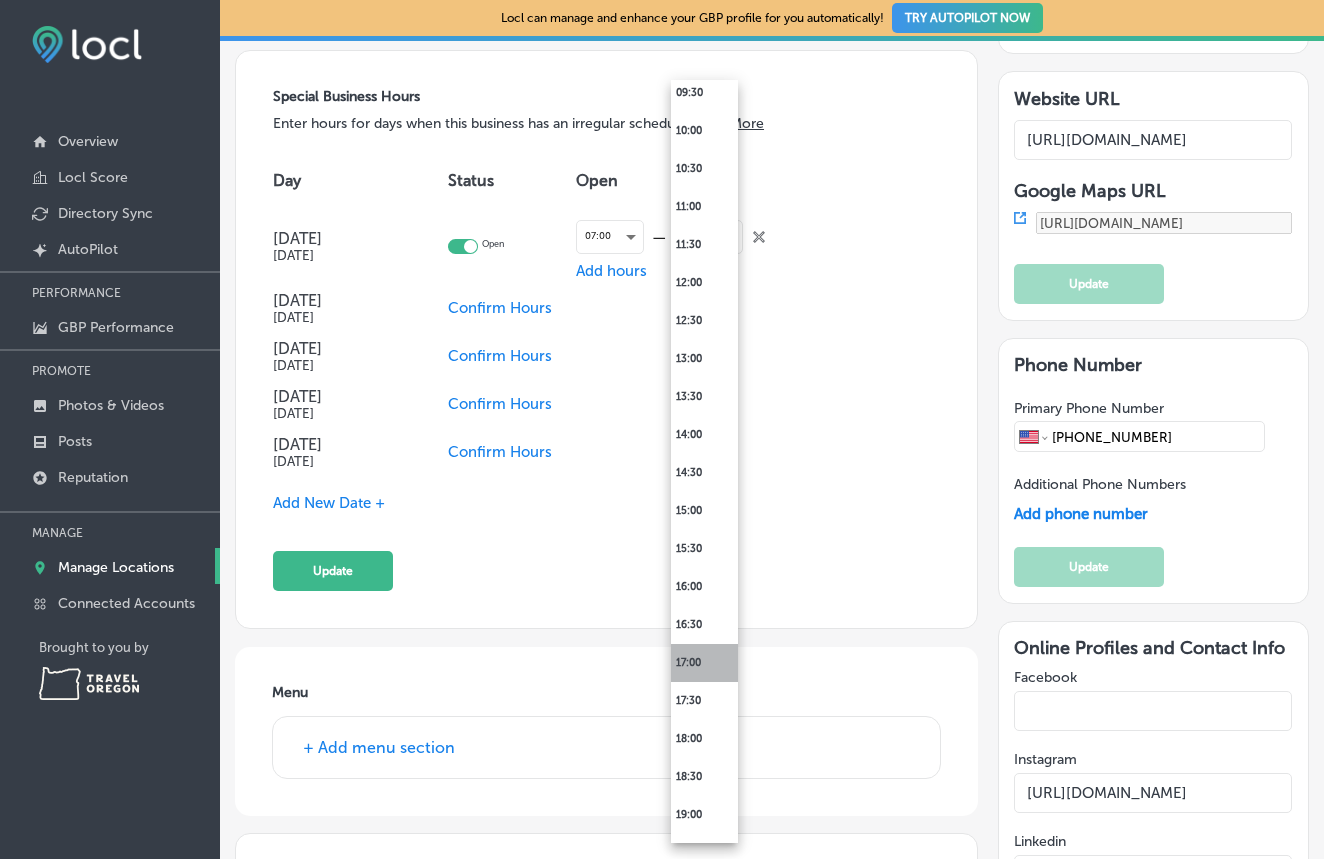 click on "17:00" at bounding box center [704, 663] 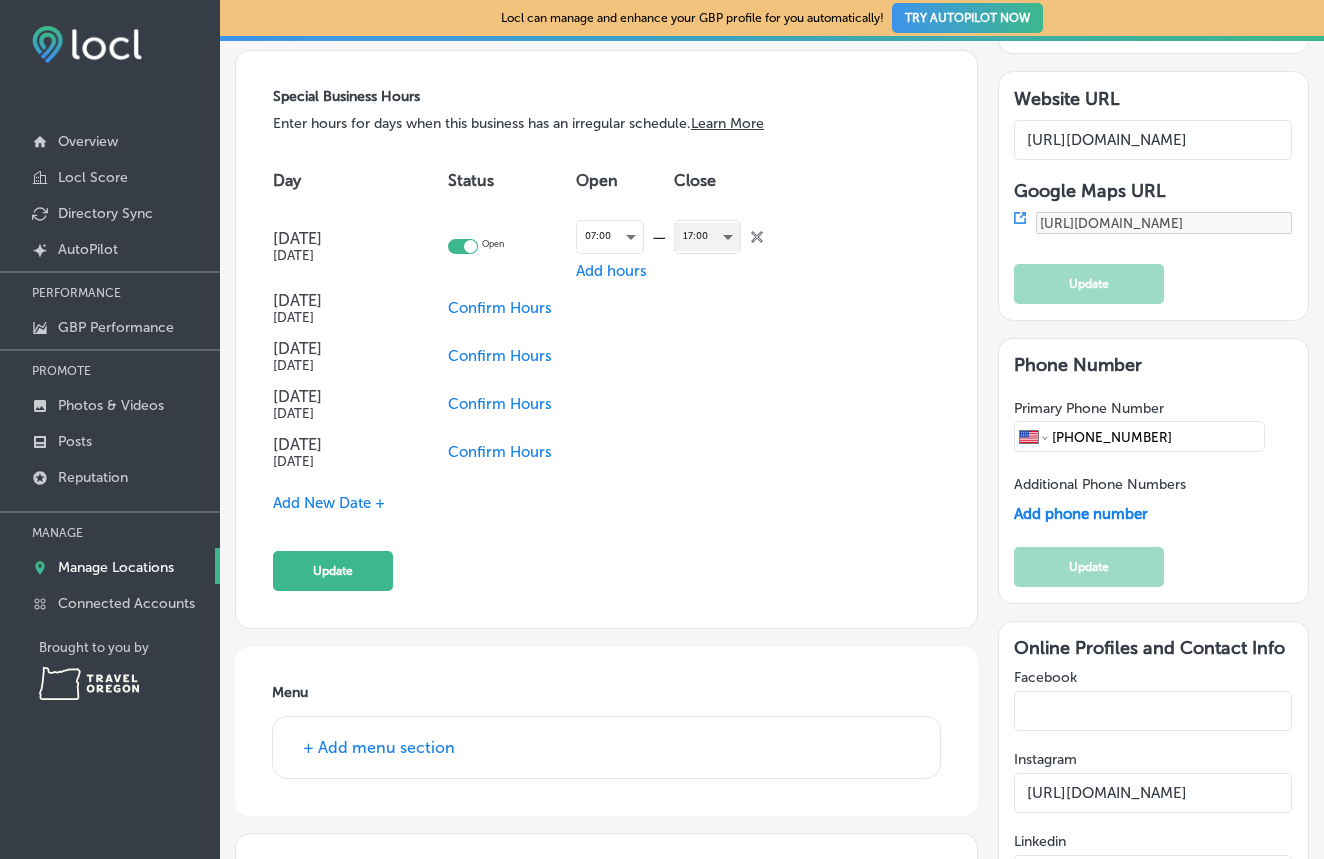 click on "17:00" at bounding box center [707, 236] 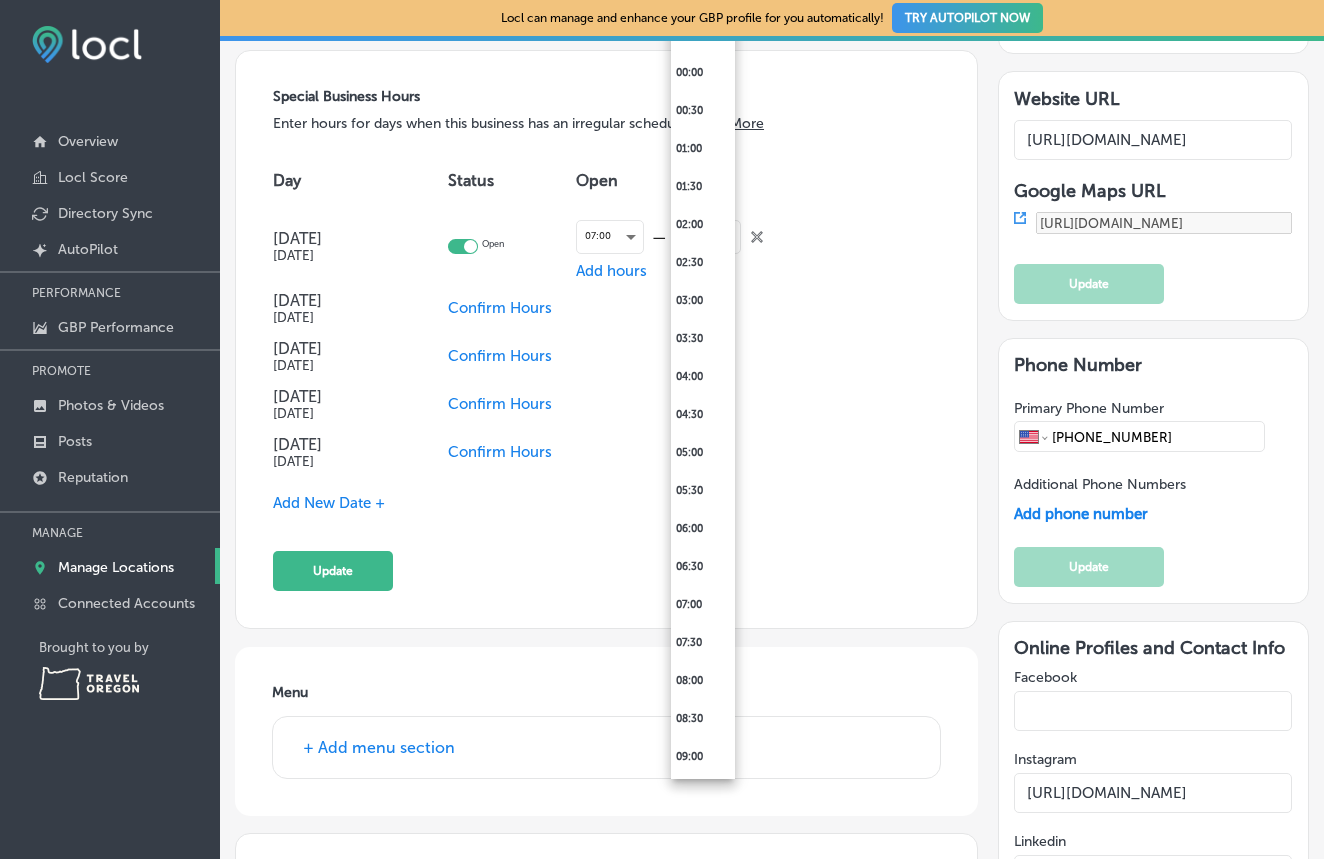 scroll, scrollTop: 968, scrollLeft: 0, axis: vertical 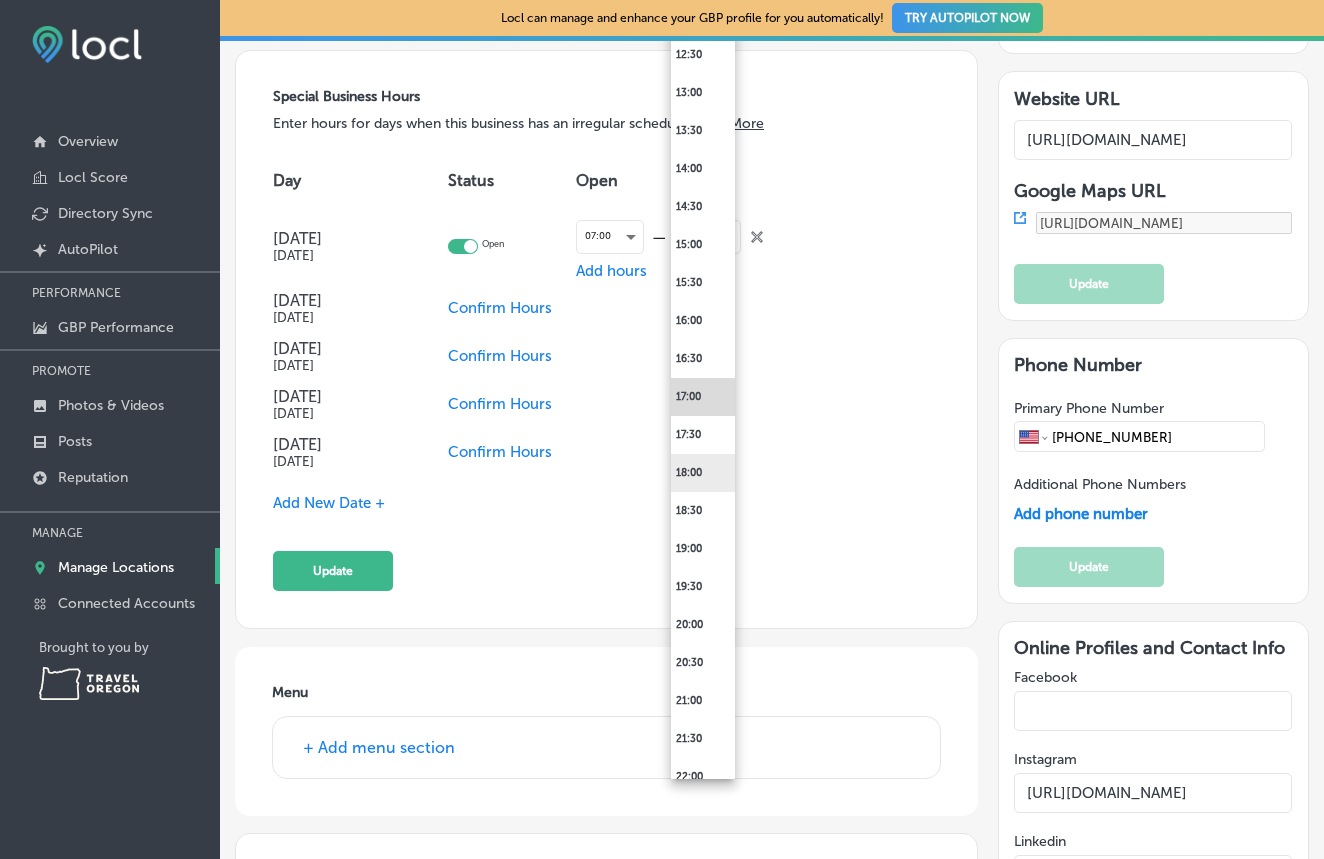 click on "18:00" at bounding box center [703, 473] 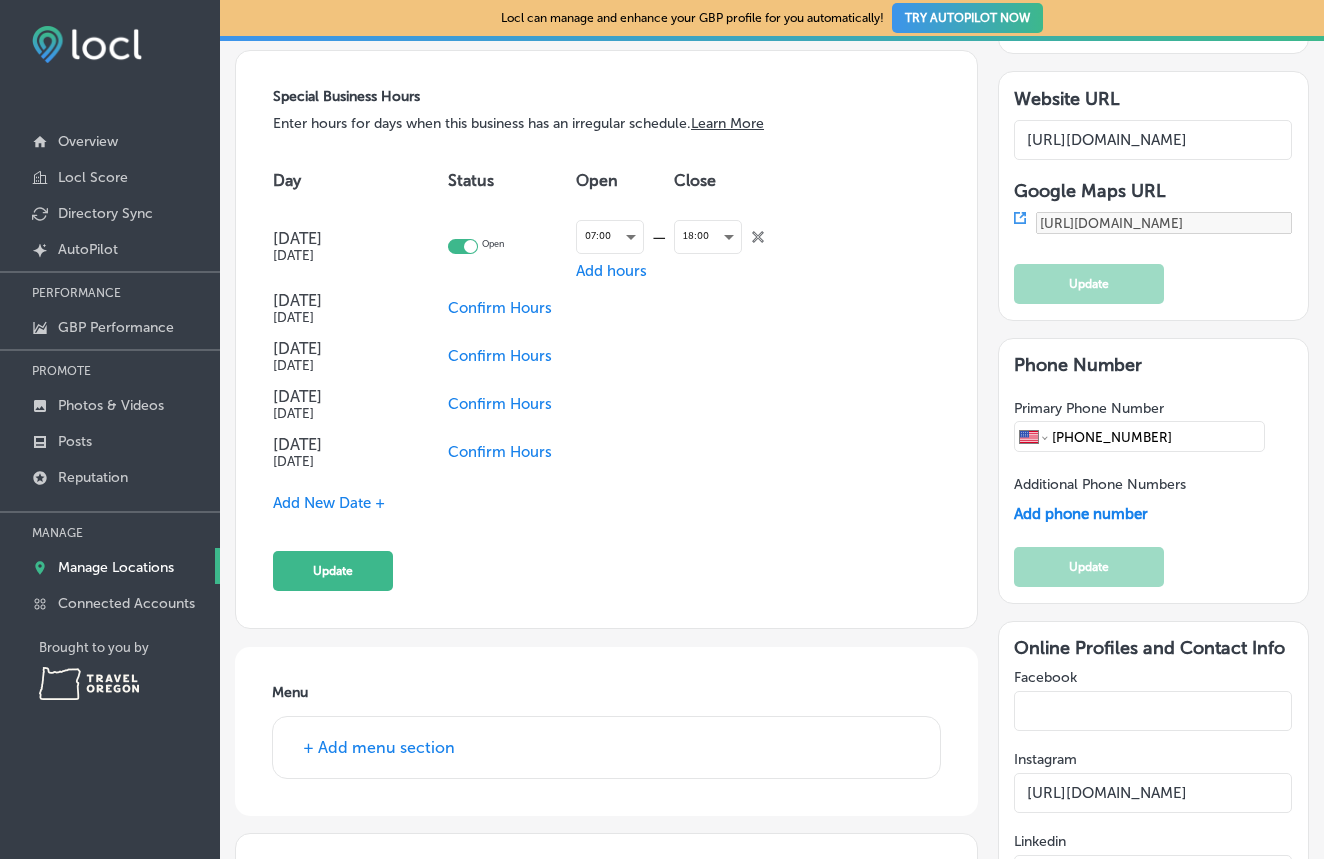 click on "Confirm Hours" at bounding box center (500, 308) 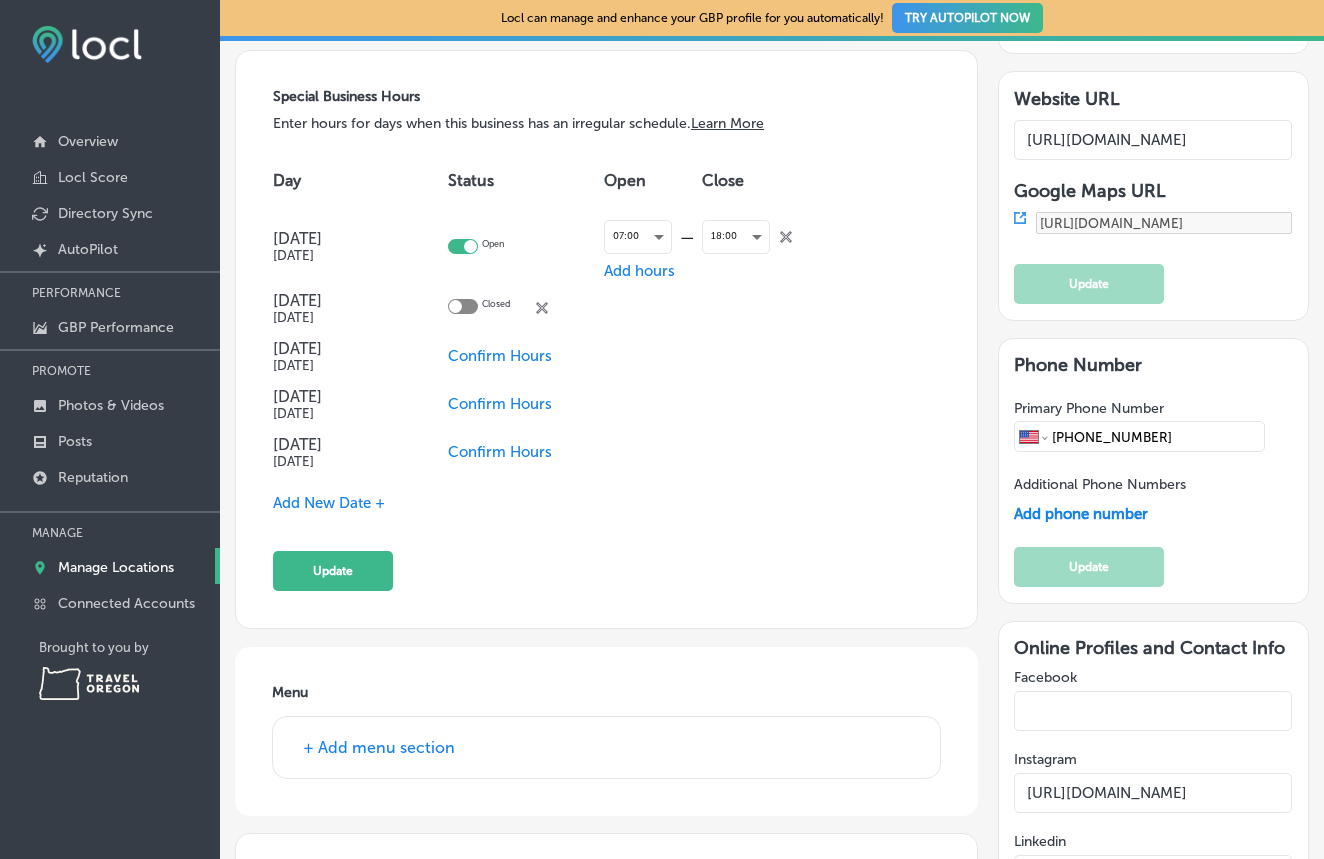 click on "Closed
close
Created with Sketch." at bounding box center (526, 308) 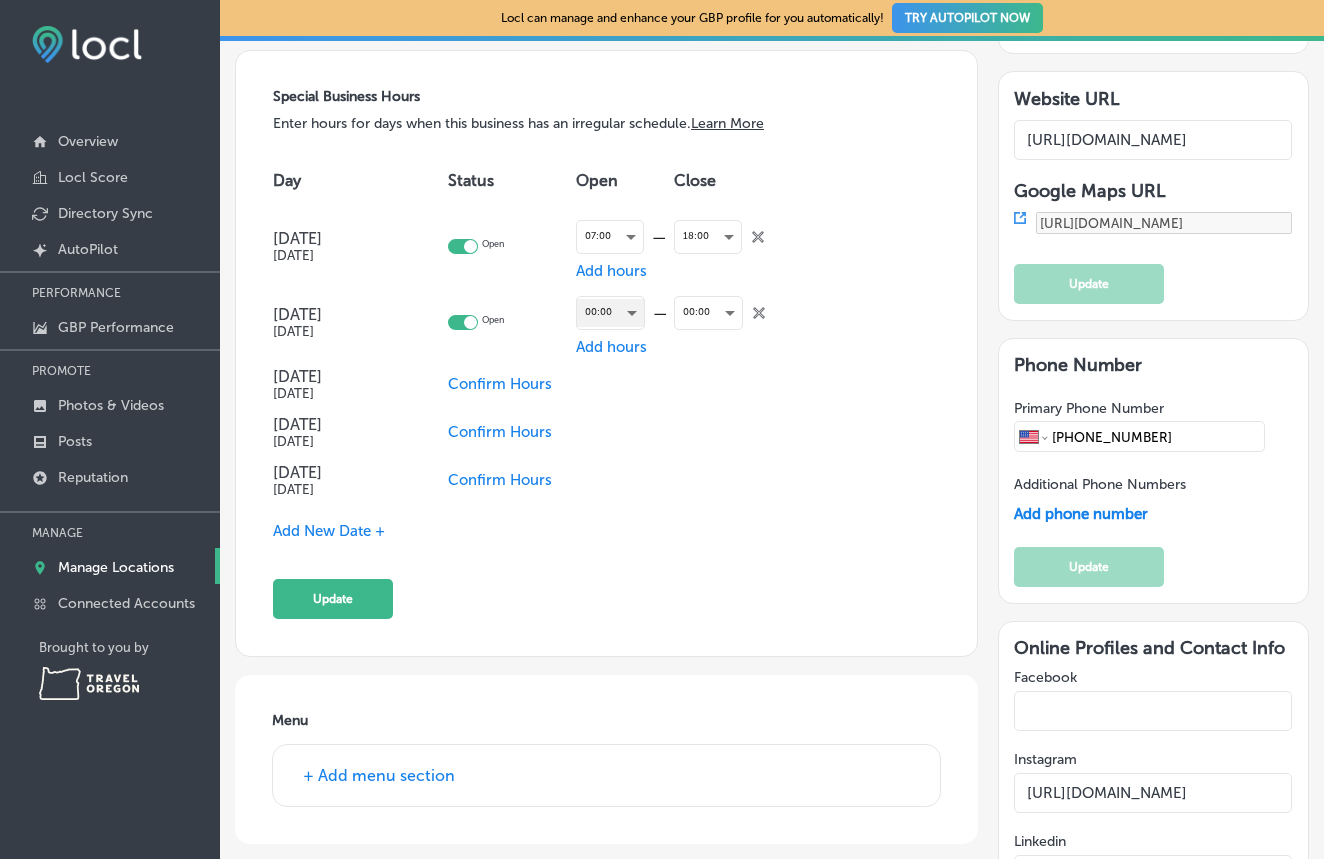 click on "00:00" at bounding box center (610, 312) 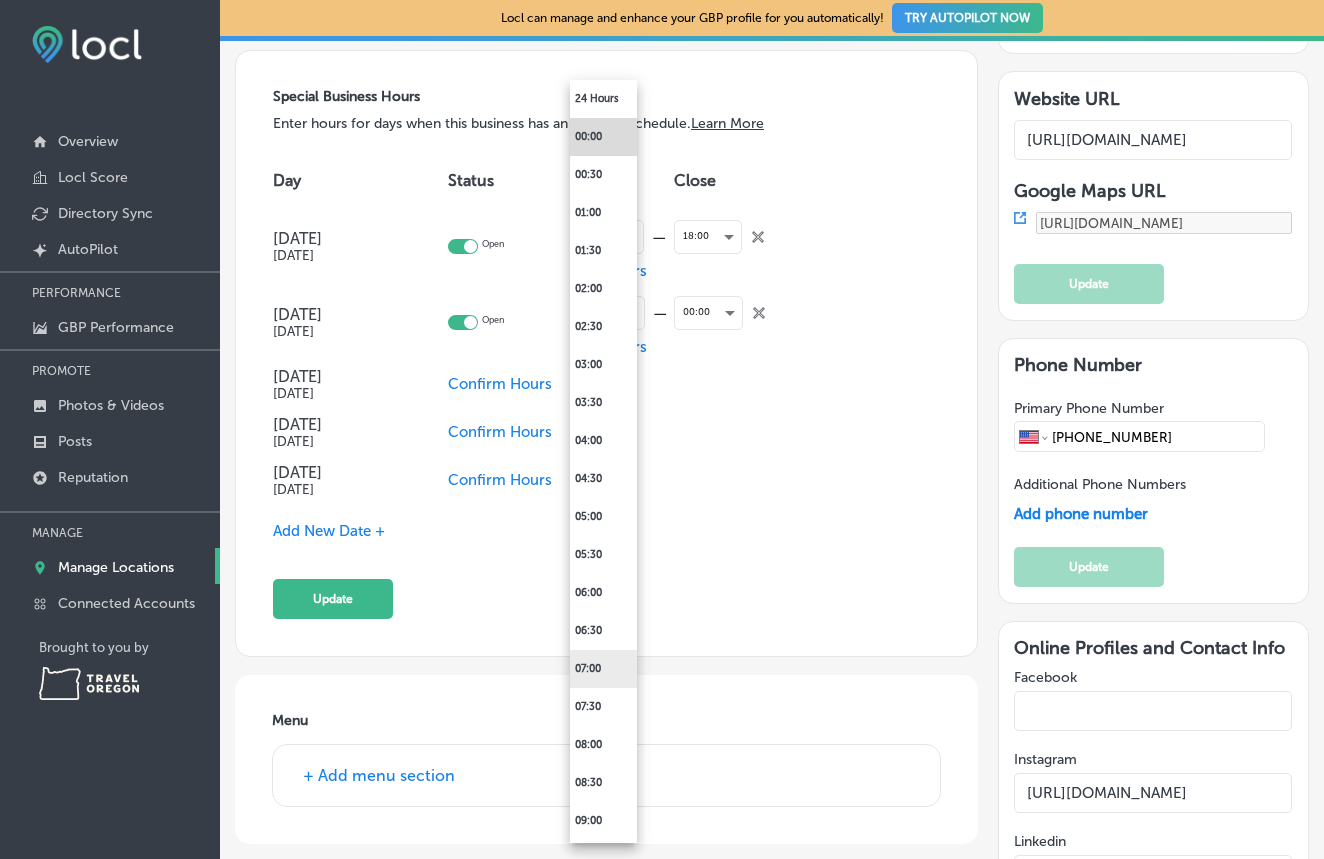 click on "07:00" at bounding box center [603, 669] 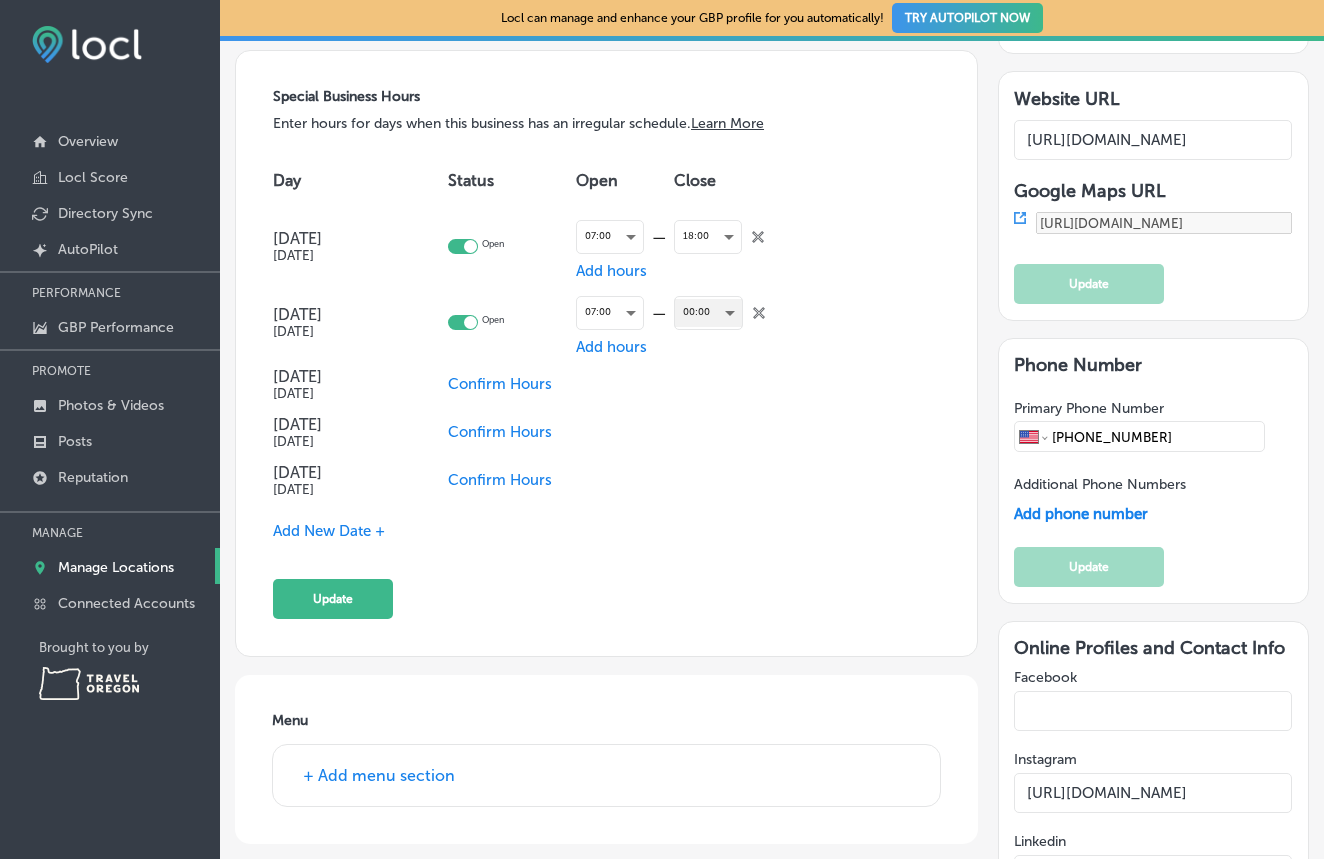 click on "00:00" at bounding box center (708, 312) 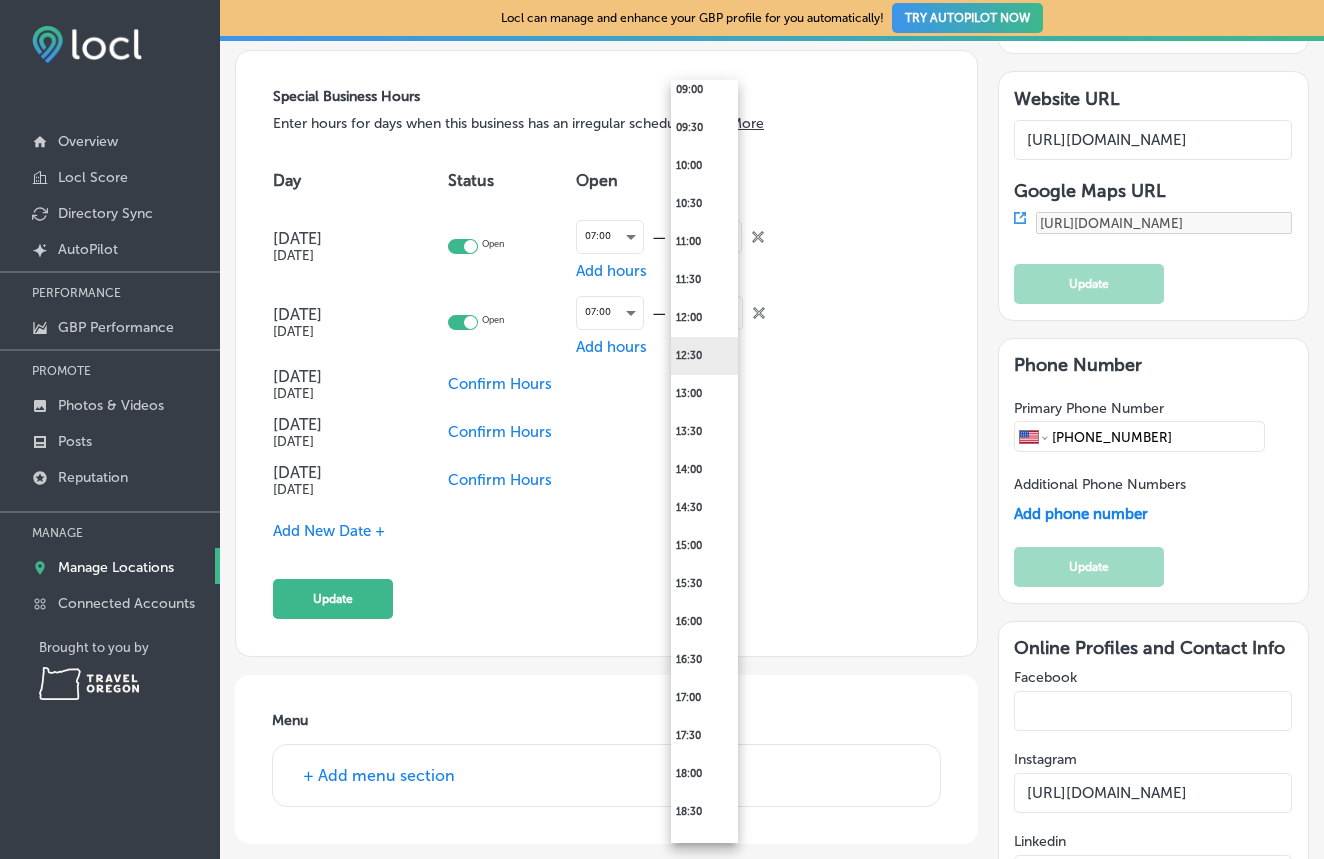 scroll, scrollTop: 733, scrollLeft: 0, axis: vertical 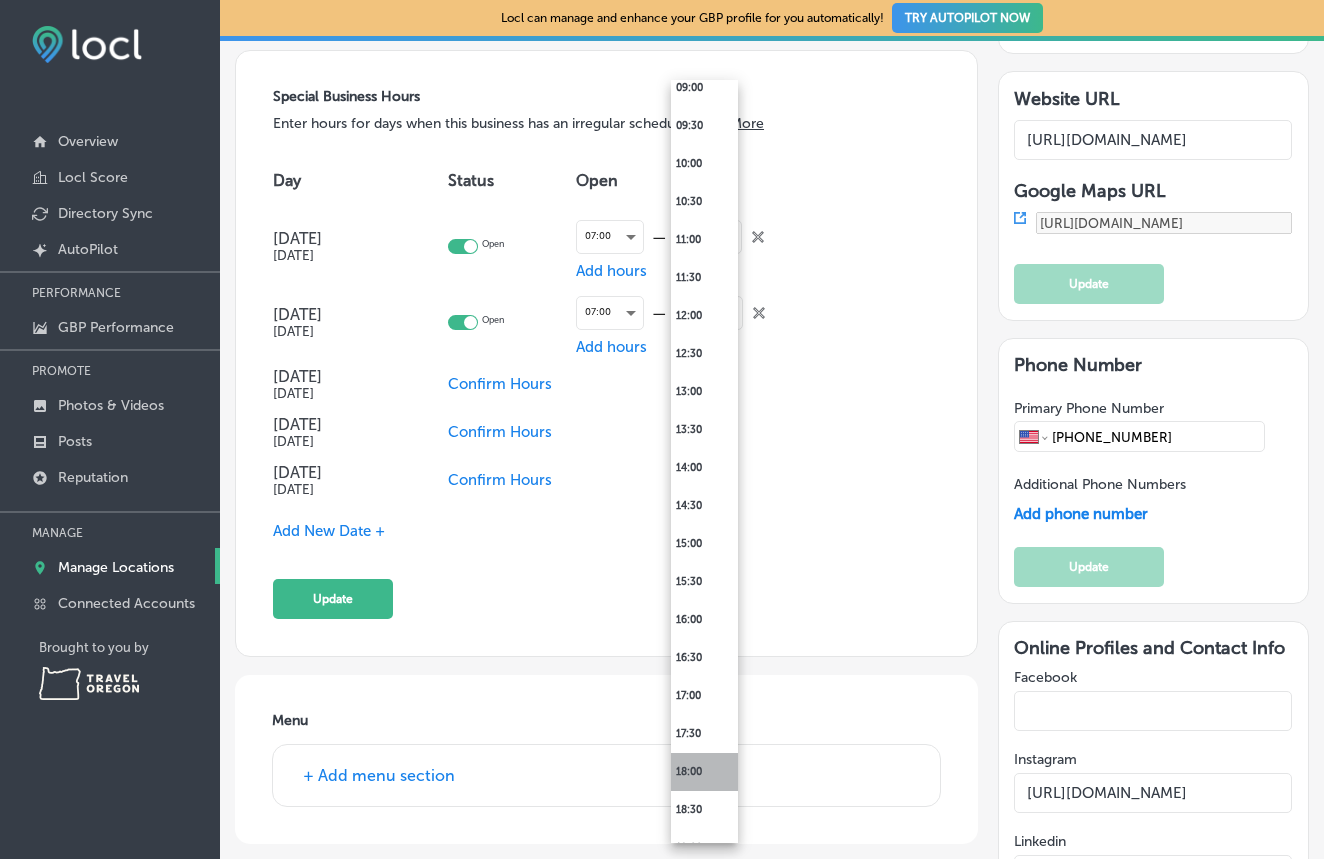 click on "18:00" at bounding box center [704, 772] 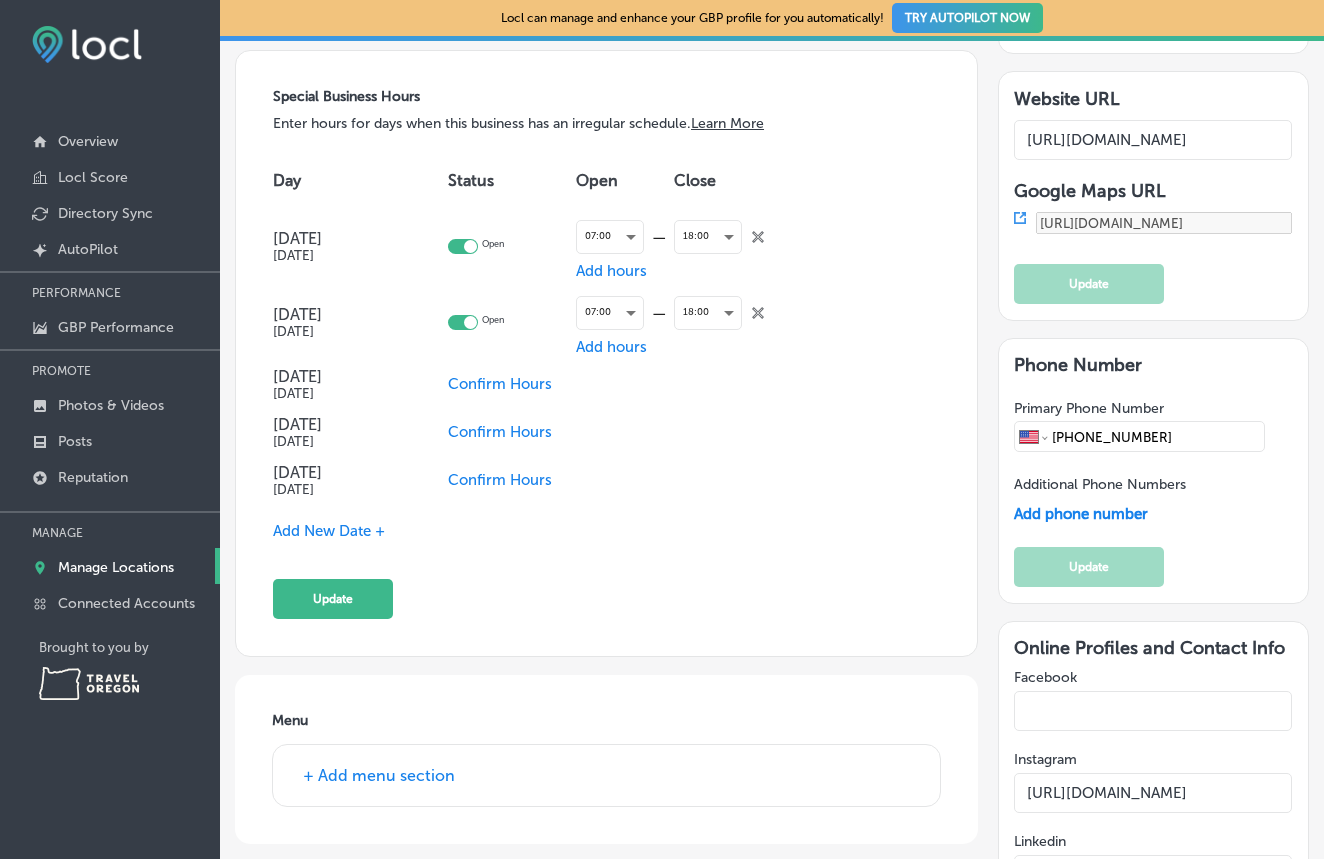 click on "Confirm Hours" at bounding box center (500, 384) 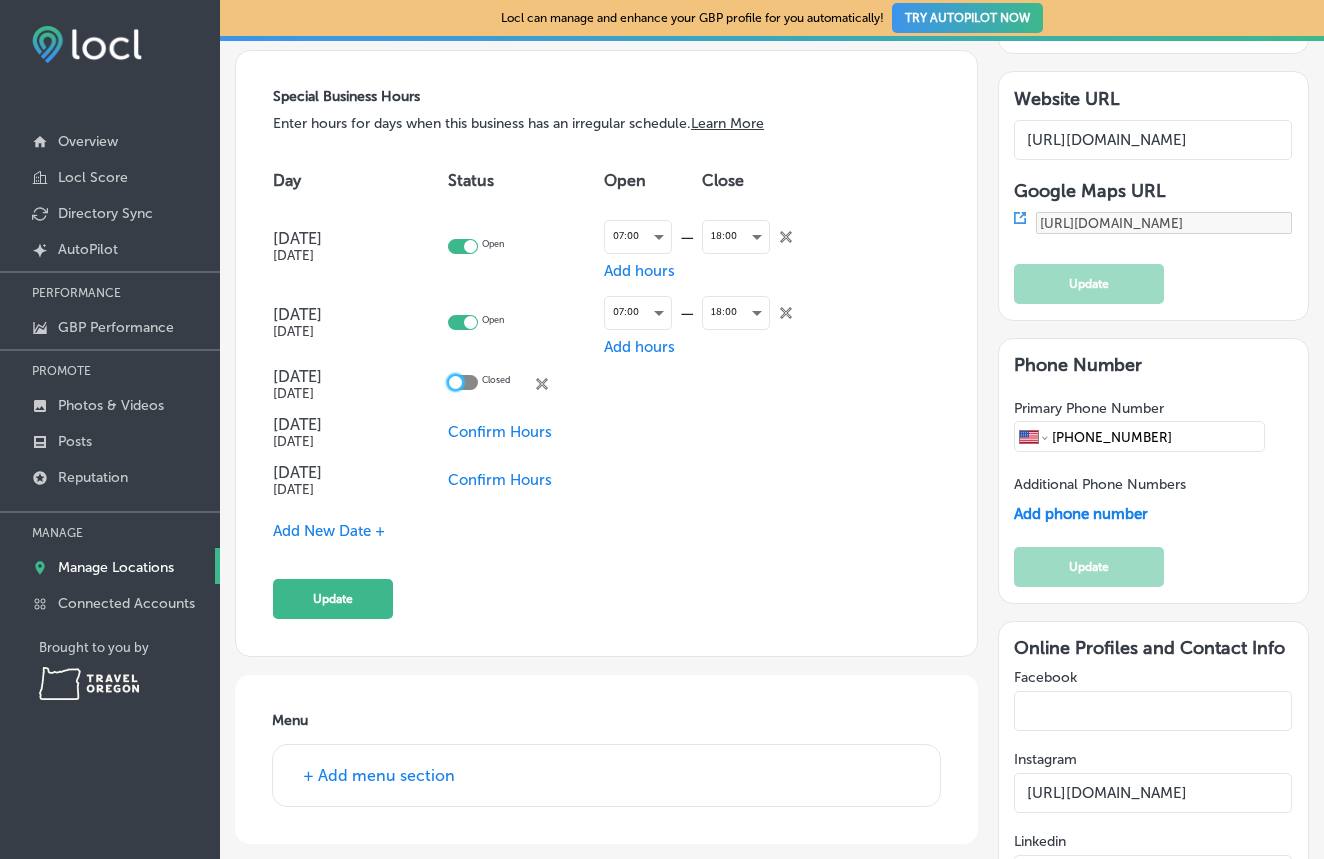 click at bounding box center [455, 382] 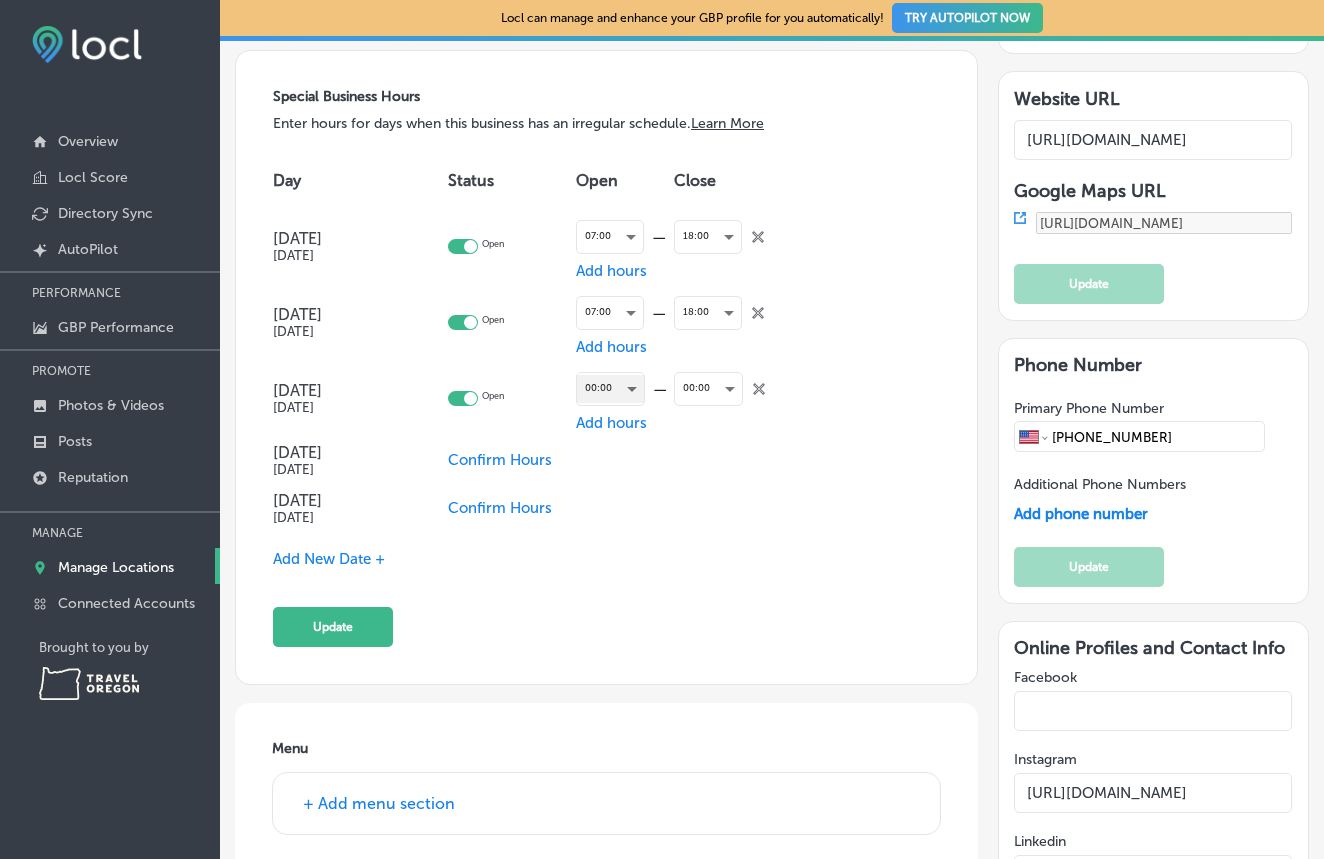 click on "00:00" at bounding box center [610, 388] 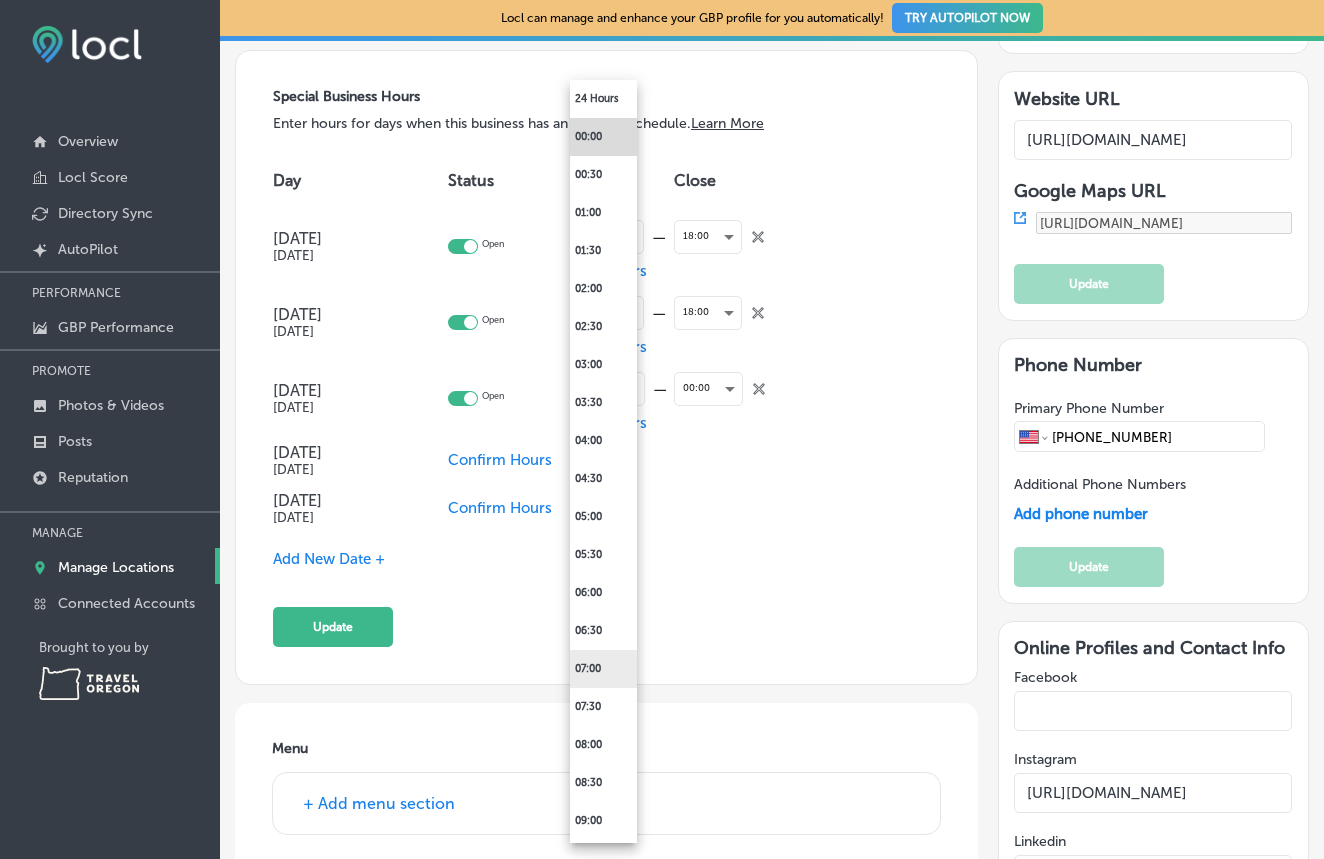 click on "07:00" at bounding box center [603, 669] 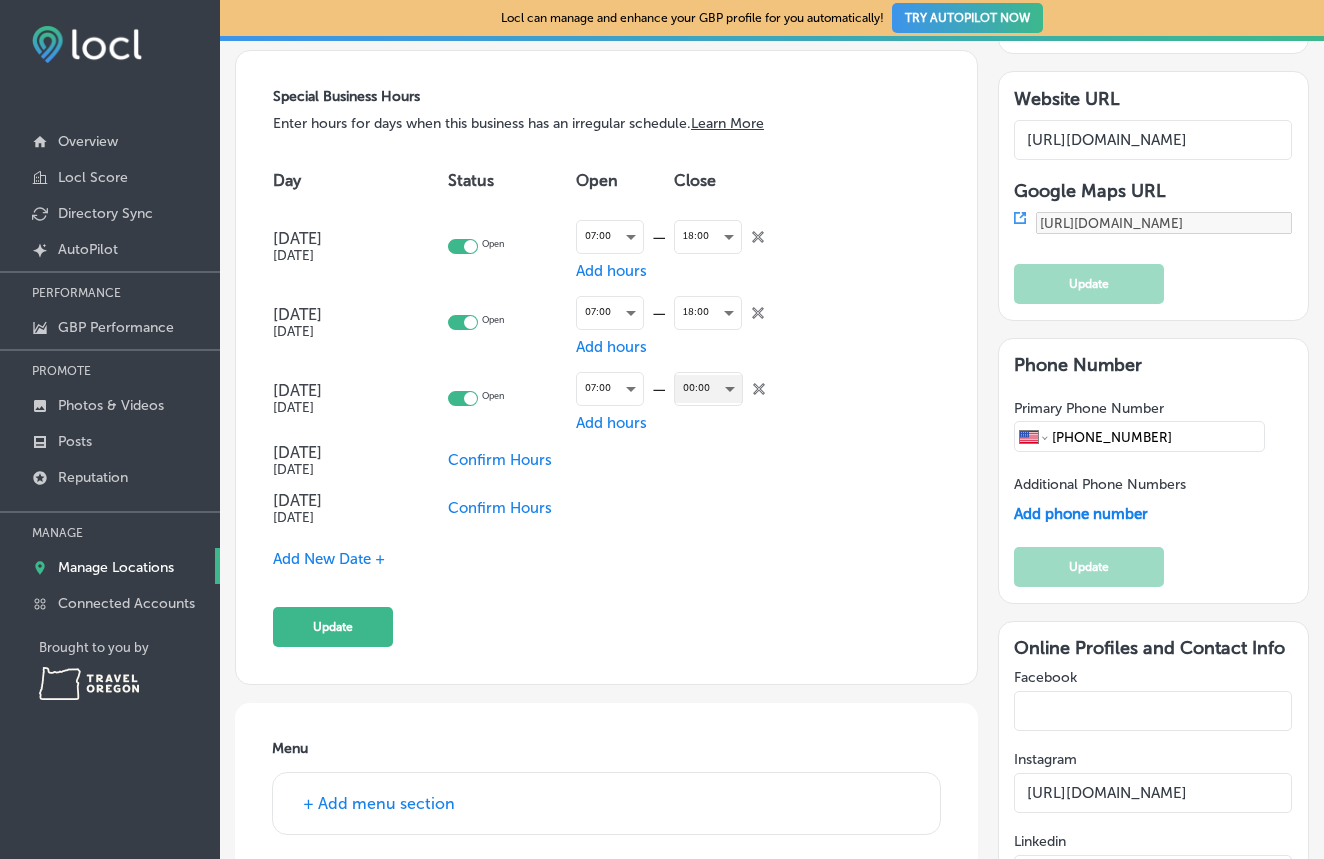 click on "00:00" at bounding box center (708, 388) 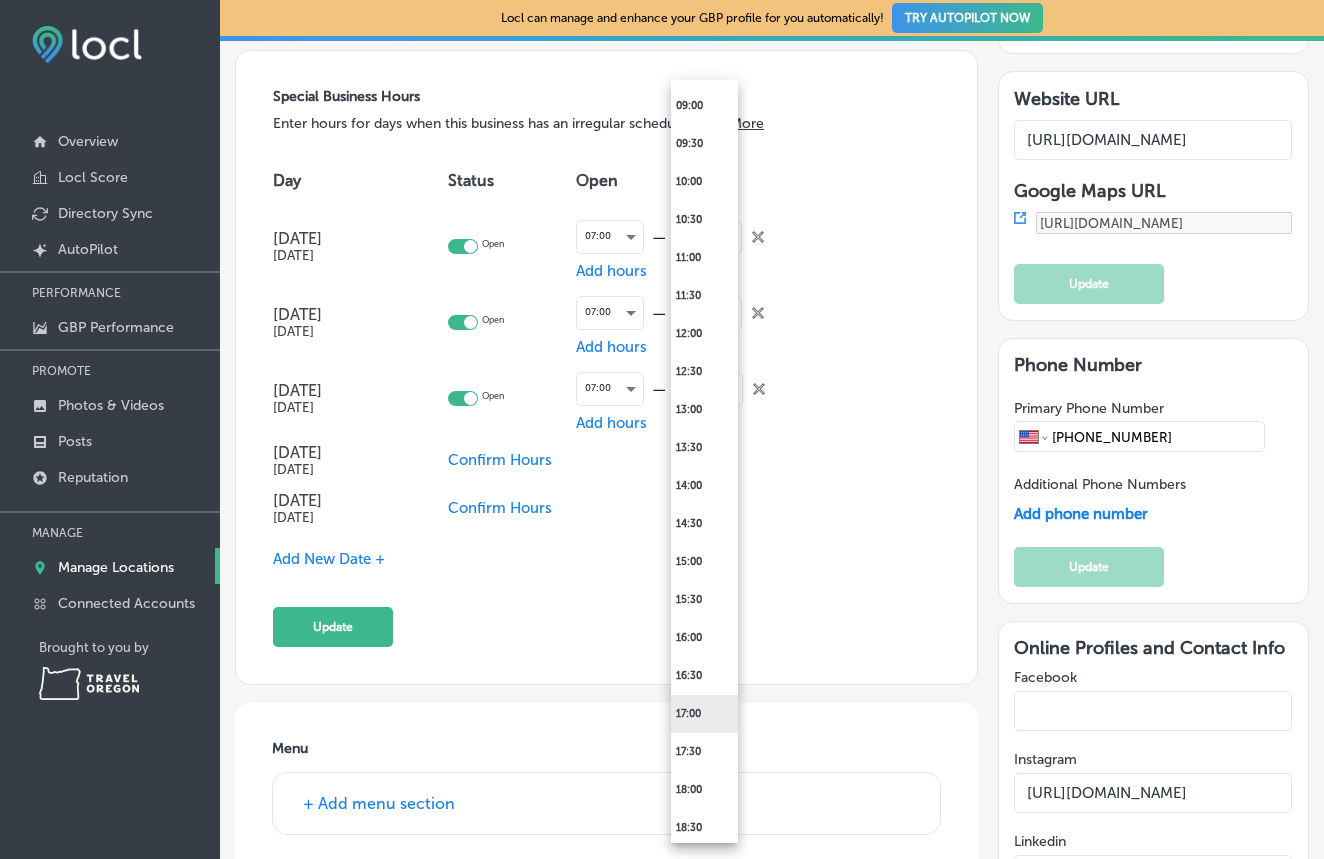 scroll, scrollTop: 717, scrollLeft: 0, axis: vertical 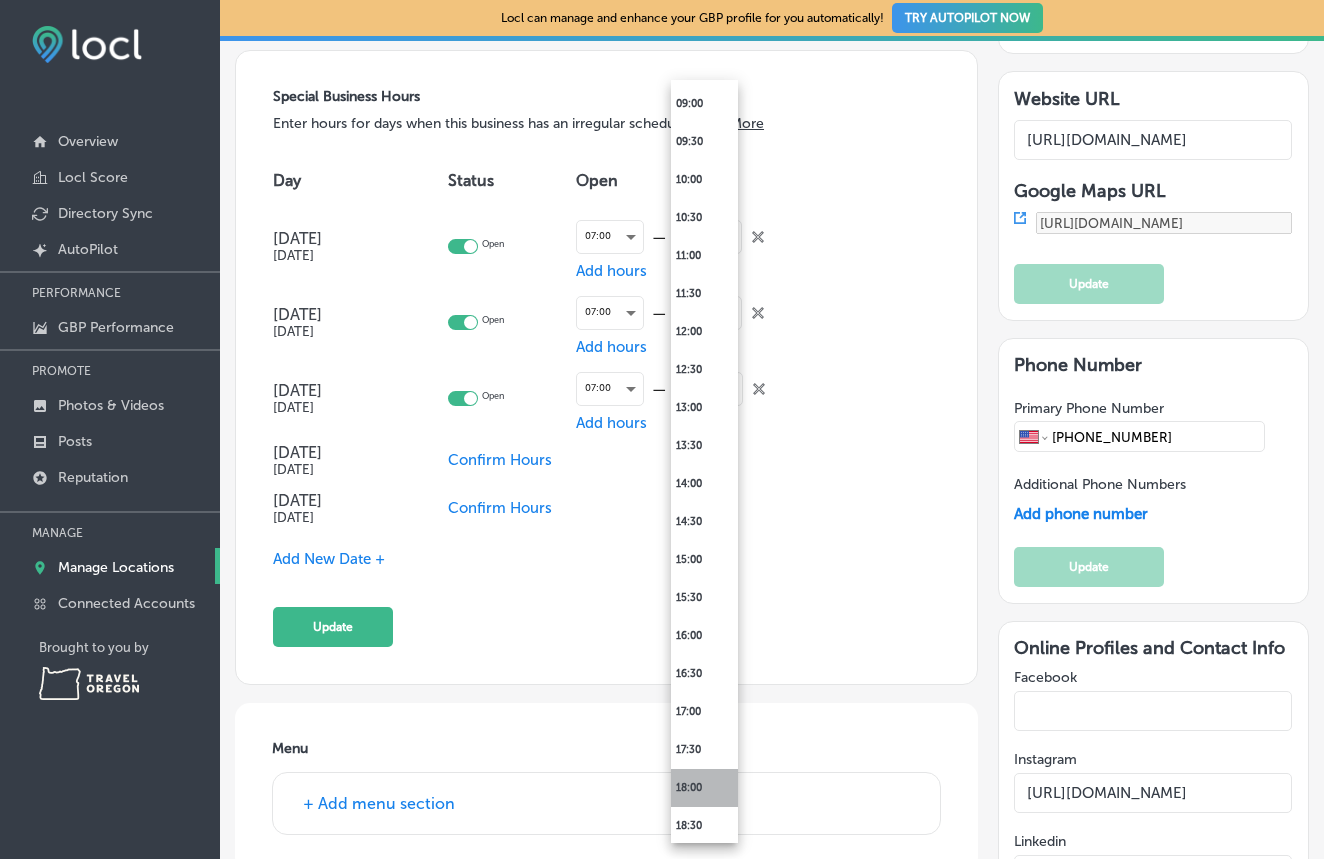 click on "18:00" at bounding box center (704, 788) 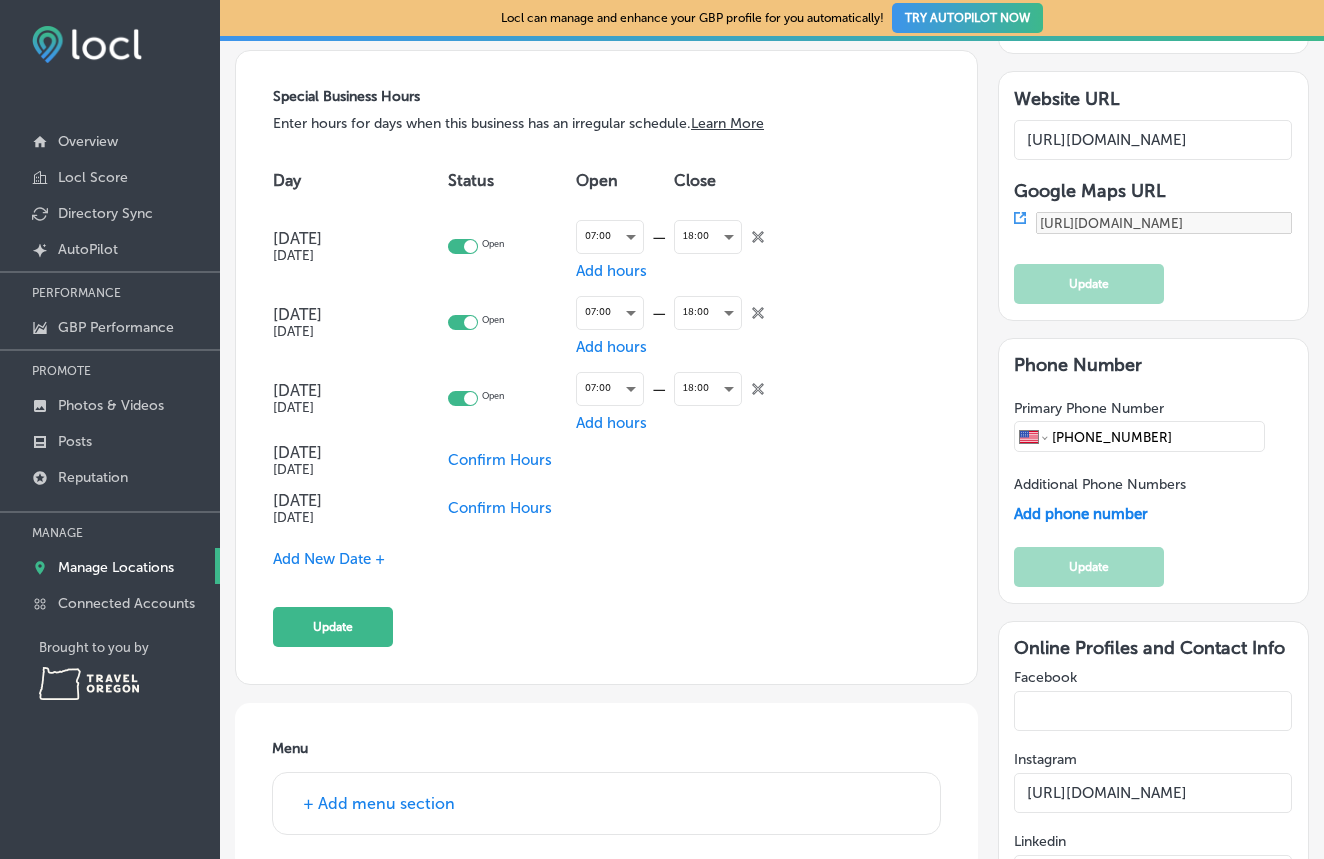 click on "Confirm Hours" at bounding box center [500, 460] 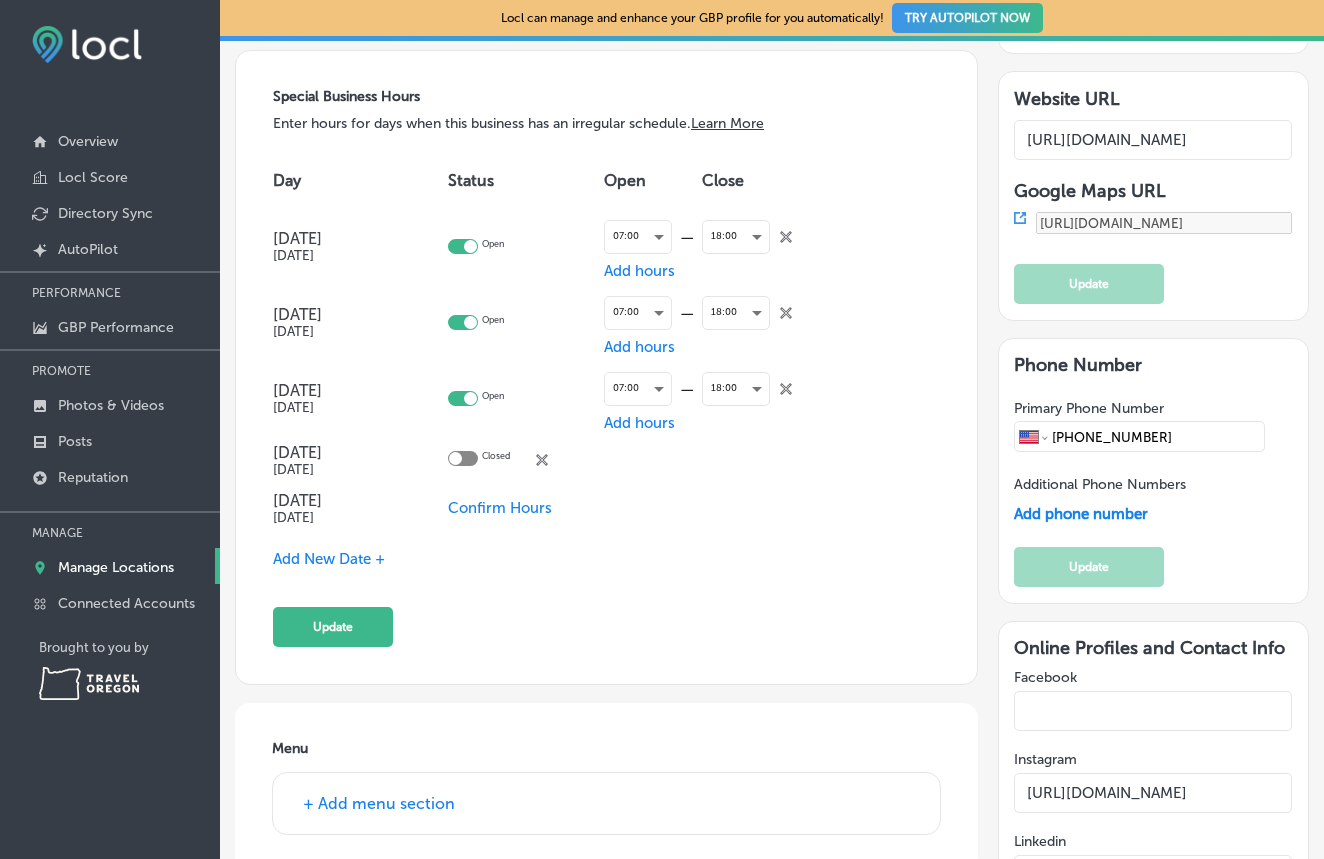 click at bounding box center [455, 458] 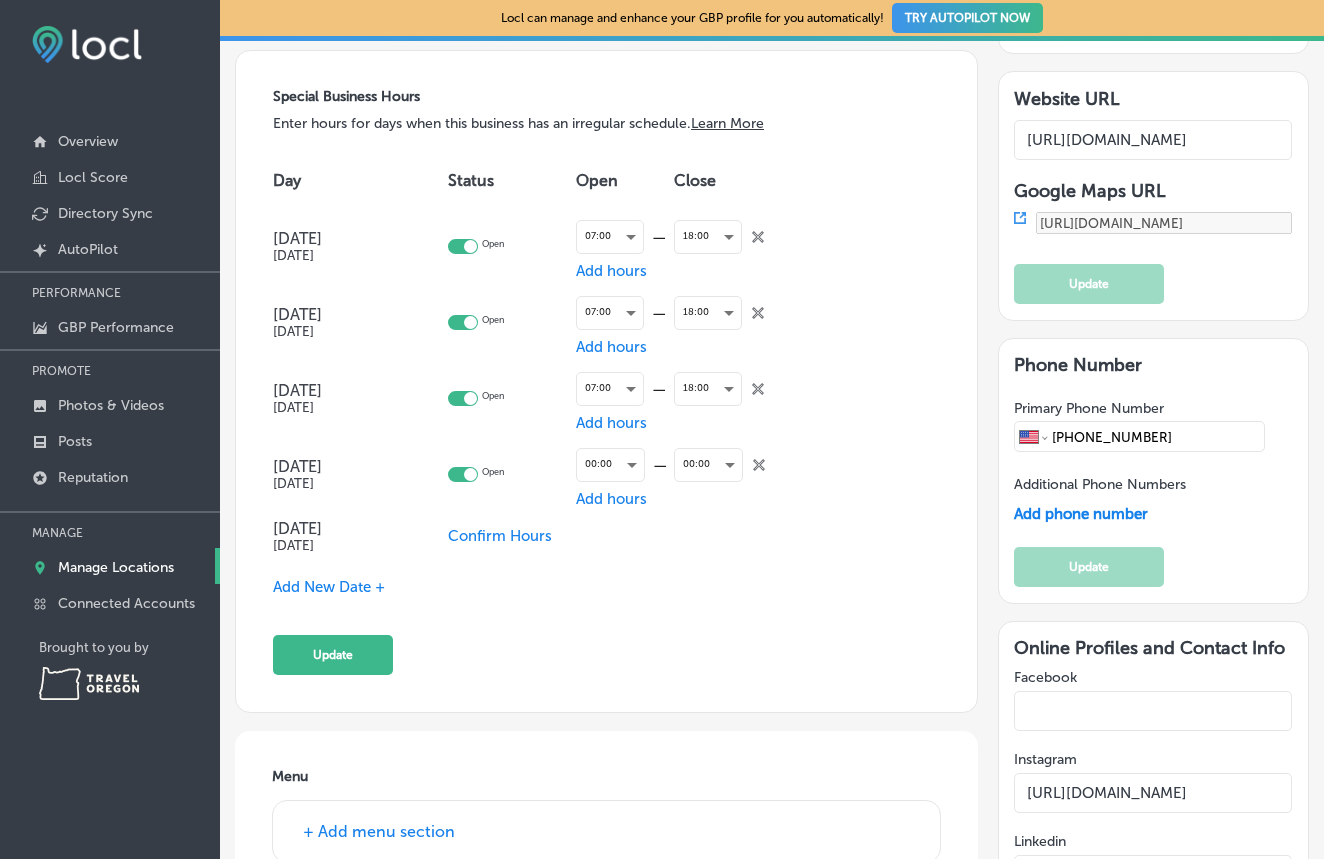 checkbox on "true" 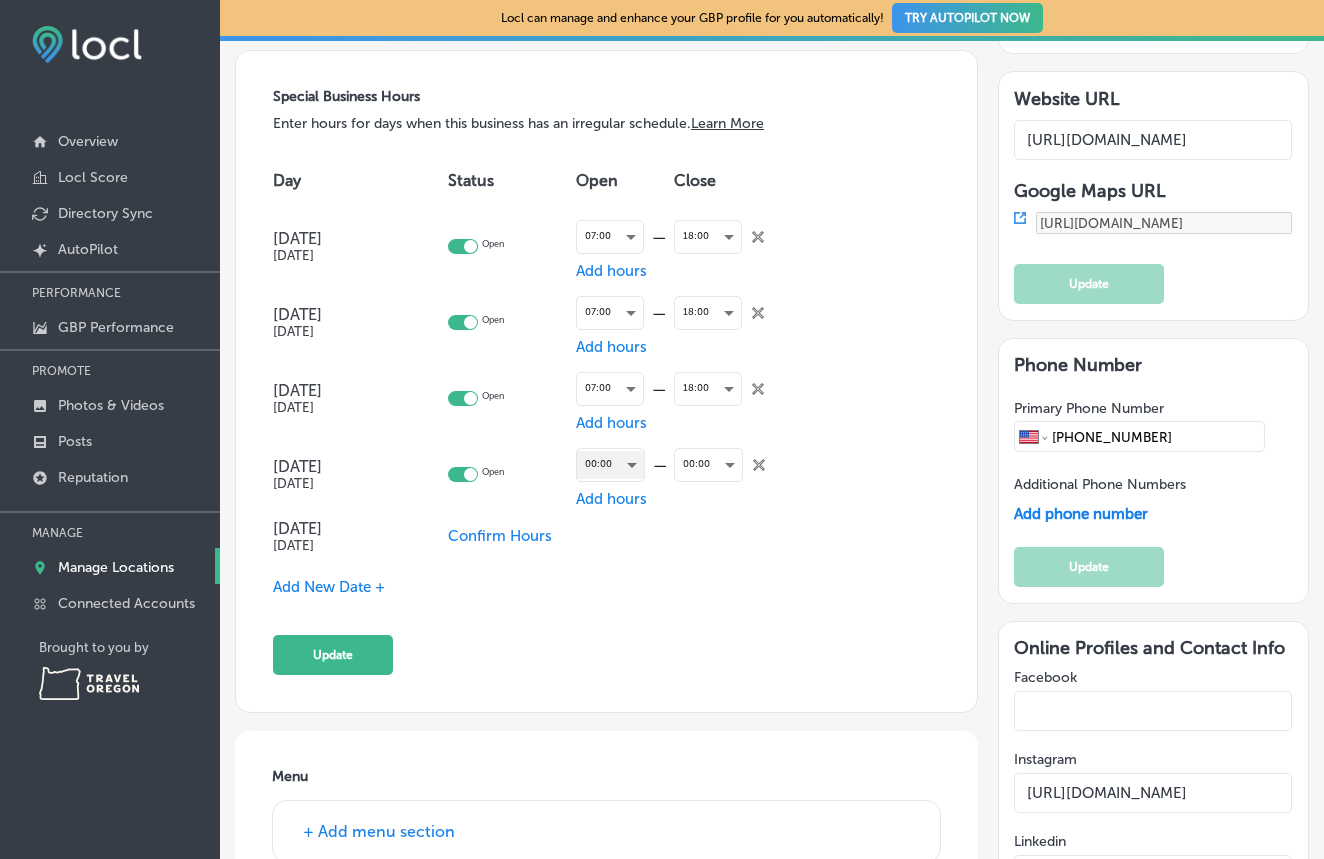 click on "00:00" at bounding box center [610, 464] 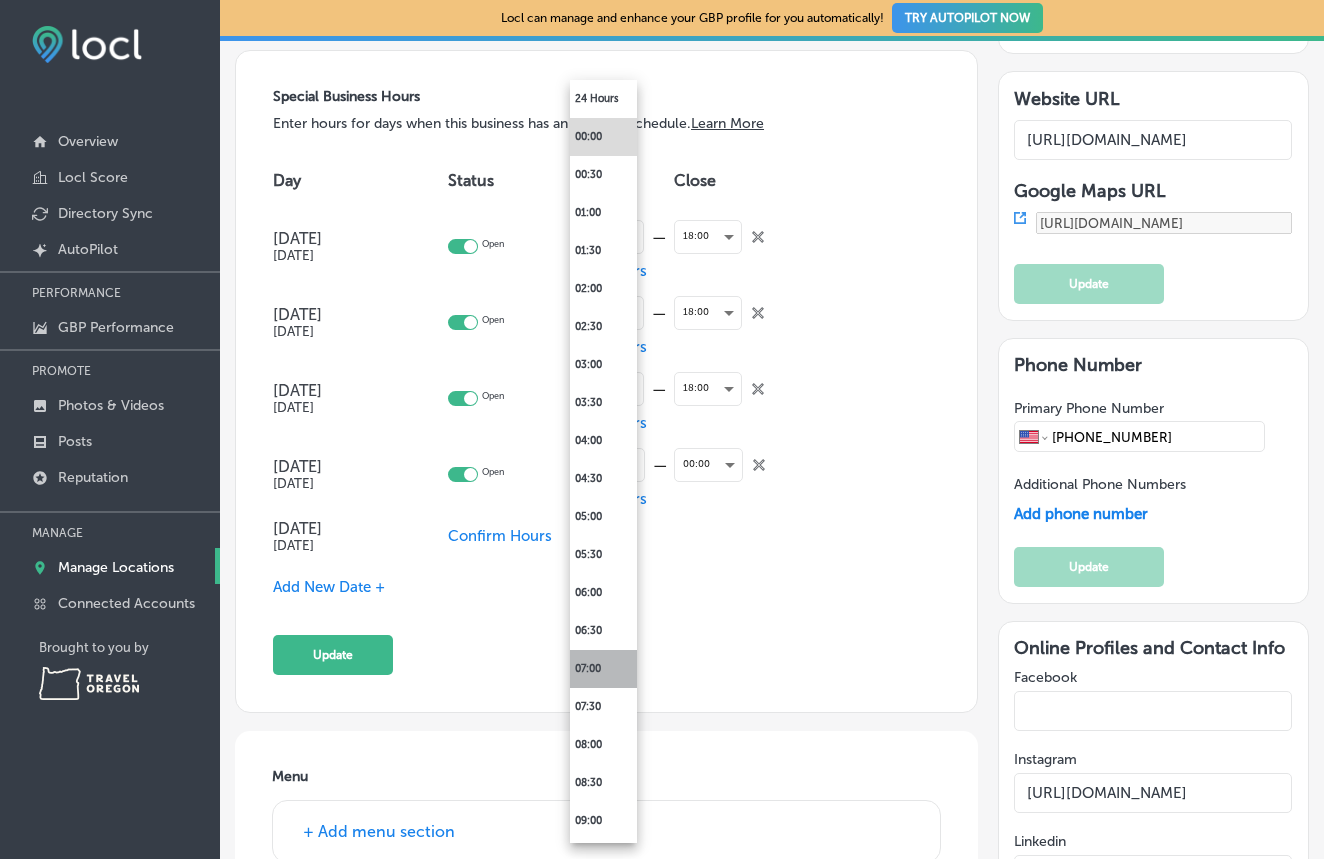 click on "07:00" at bounding box center (603, 669) 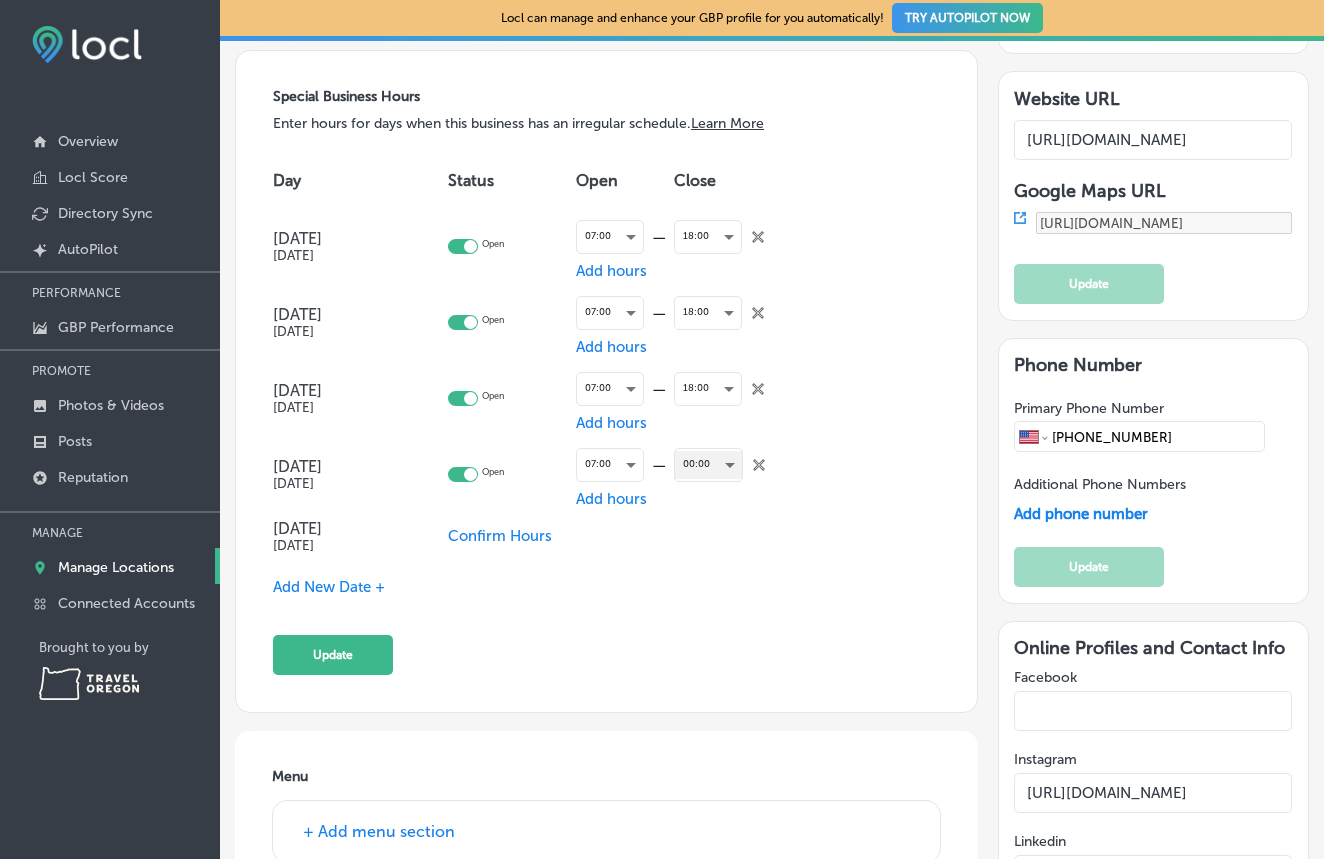 click on "00:00" at bounding box center [708, 464] 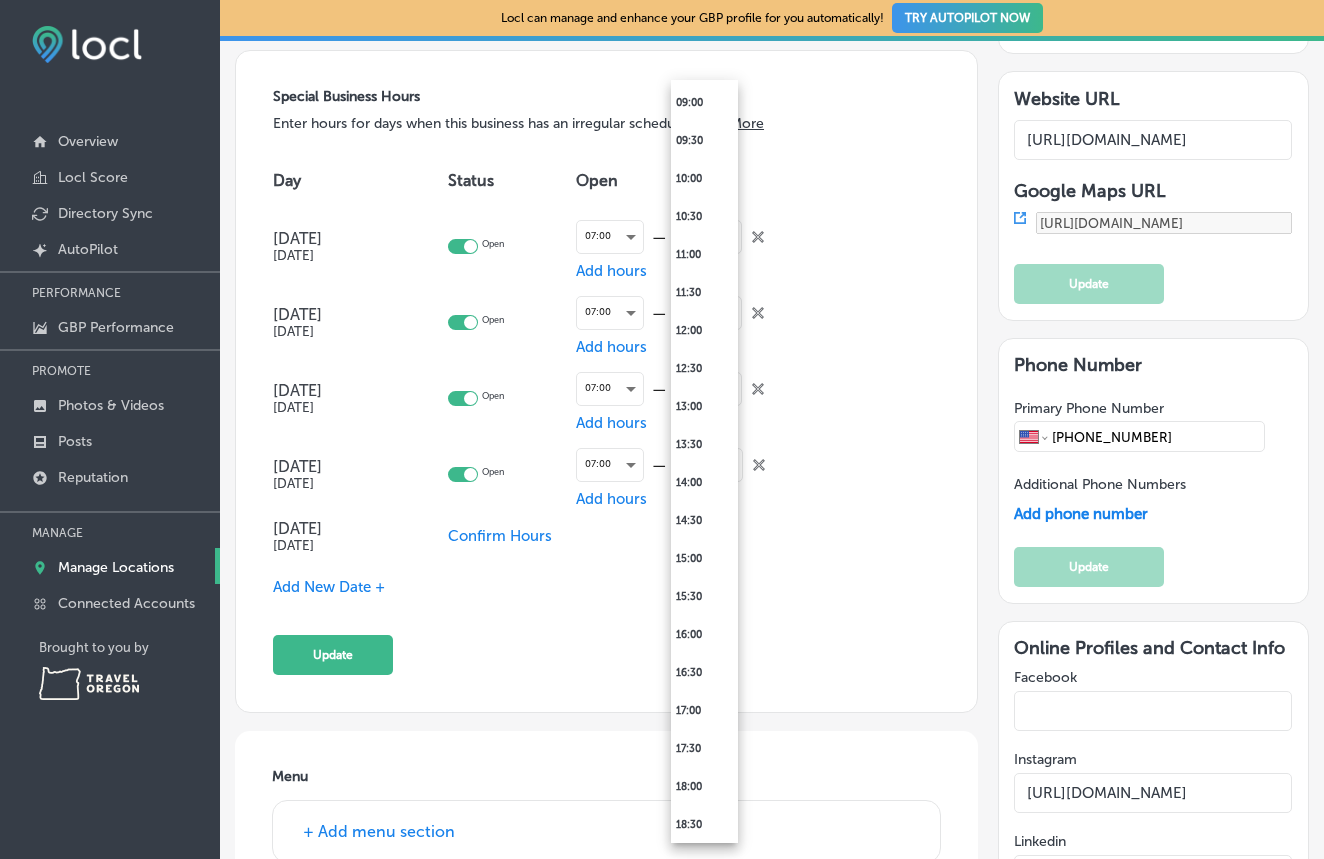 scroll, scrollTop: 720, scrollLeft: 0, axis: vertical 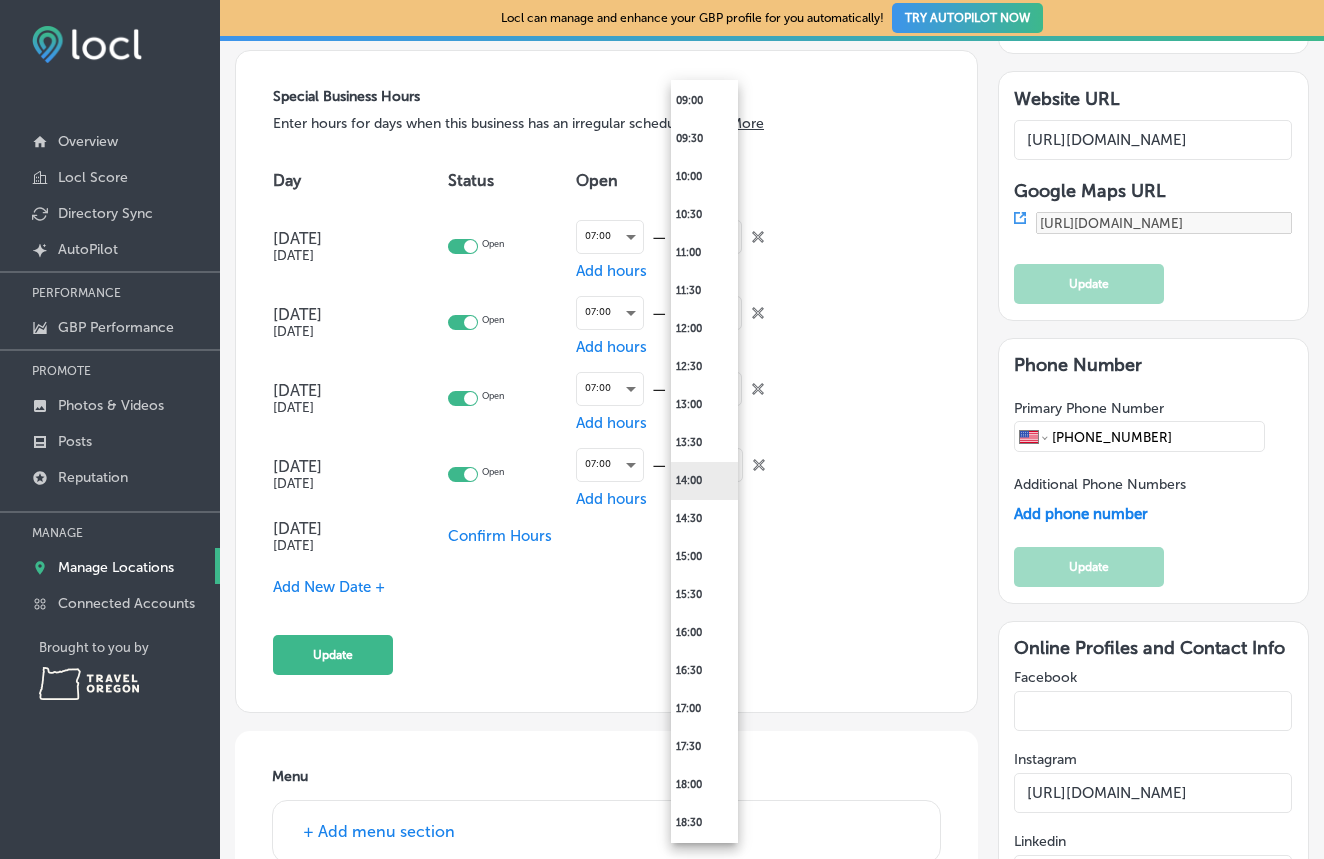 click on "14:00" at bounding box center [704, 481] 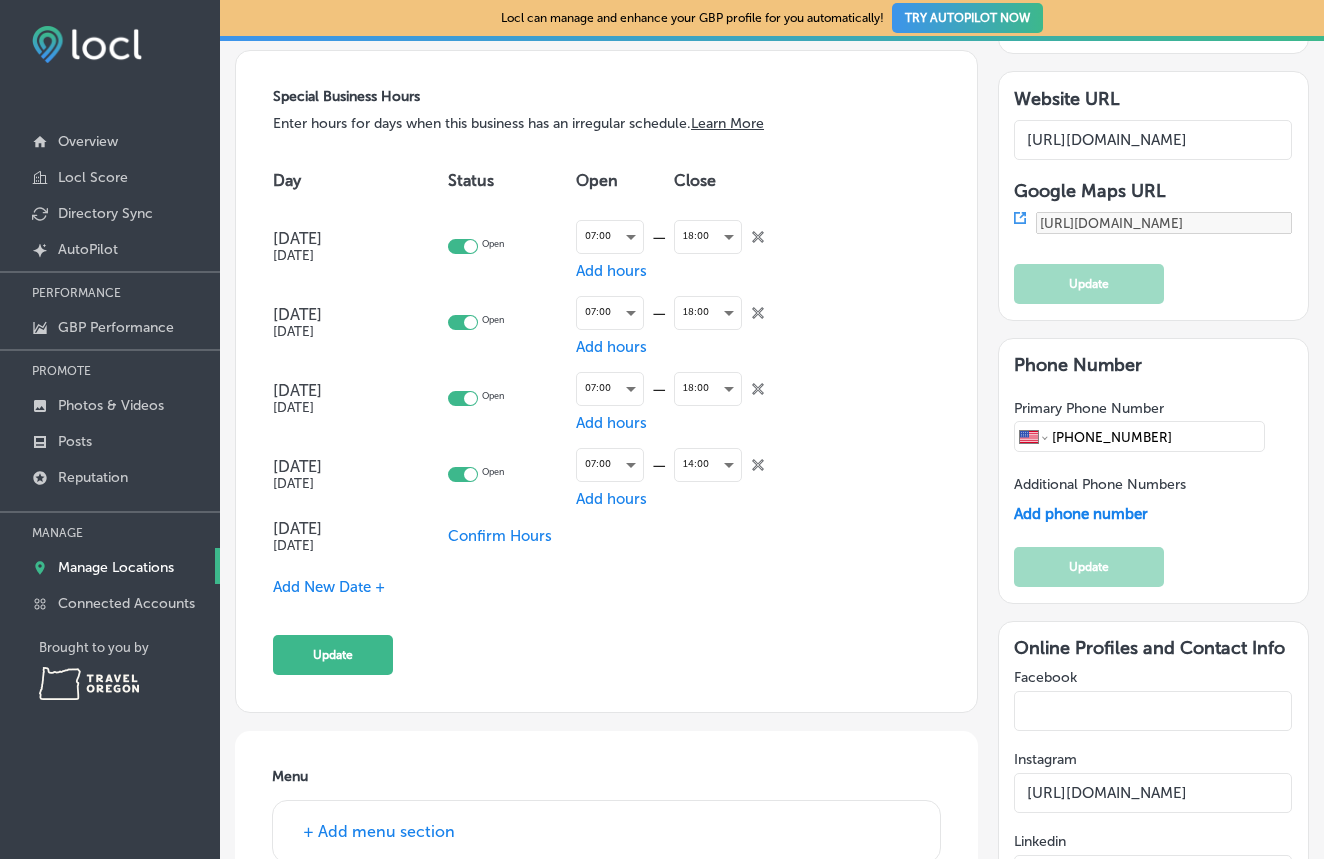 click on "Confirm Hours" at bounding box center (500, 536) 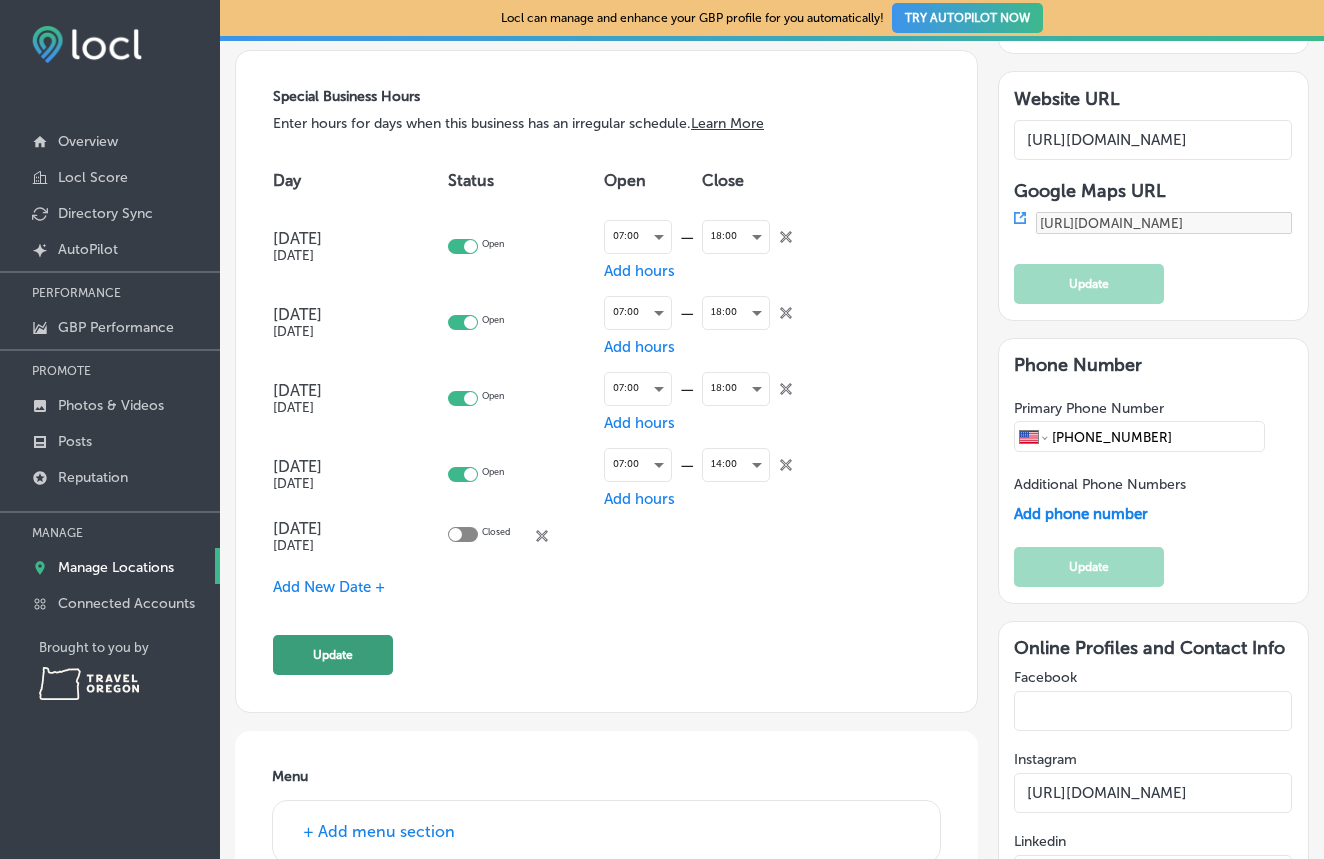 click on "Update" 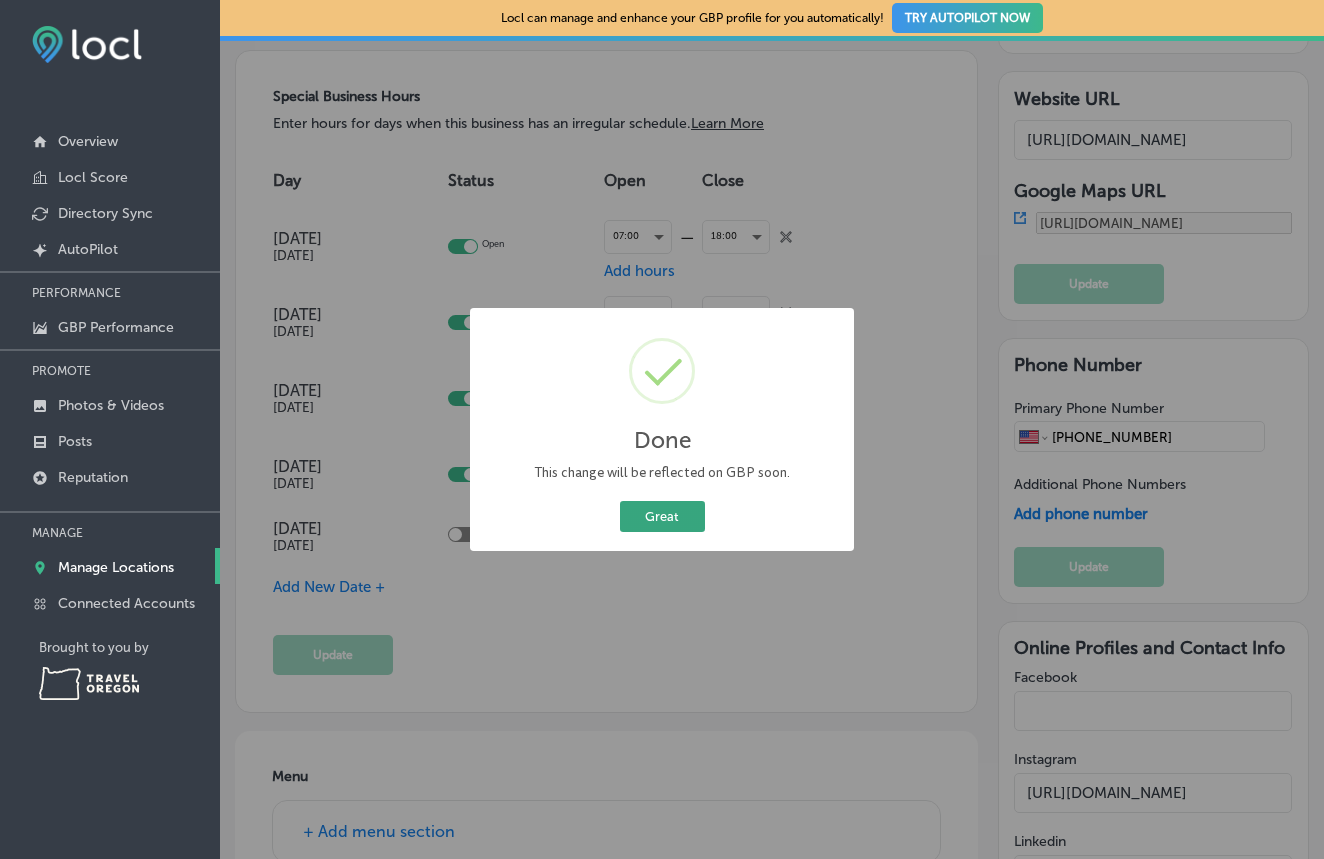 click on "Great" at bounding box center (662, 516) 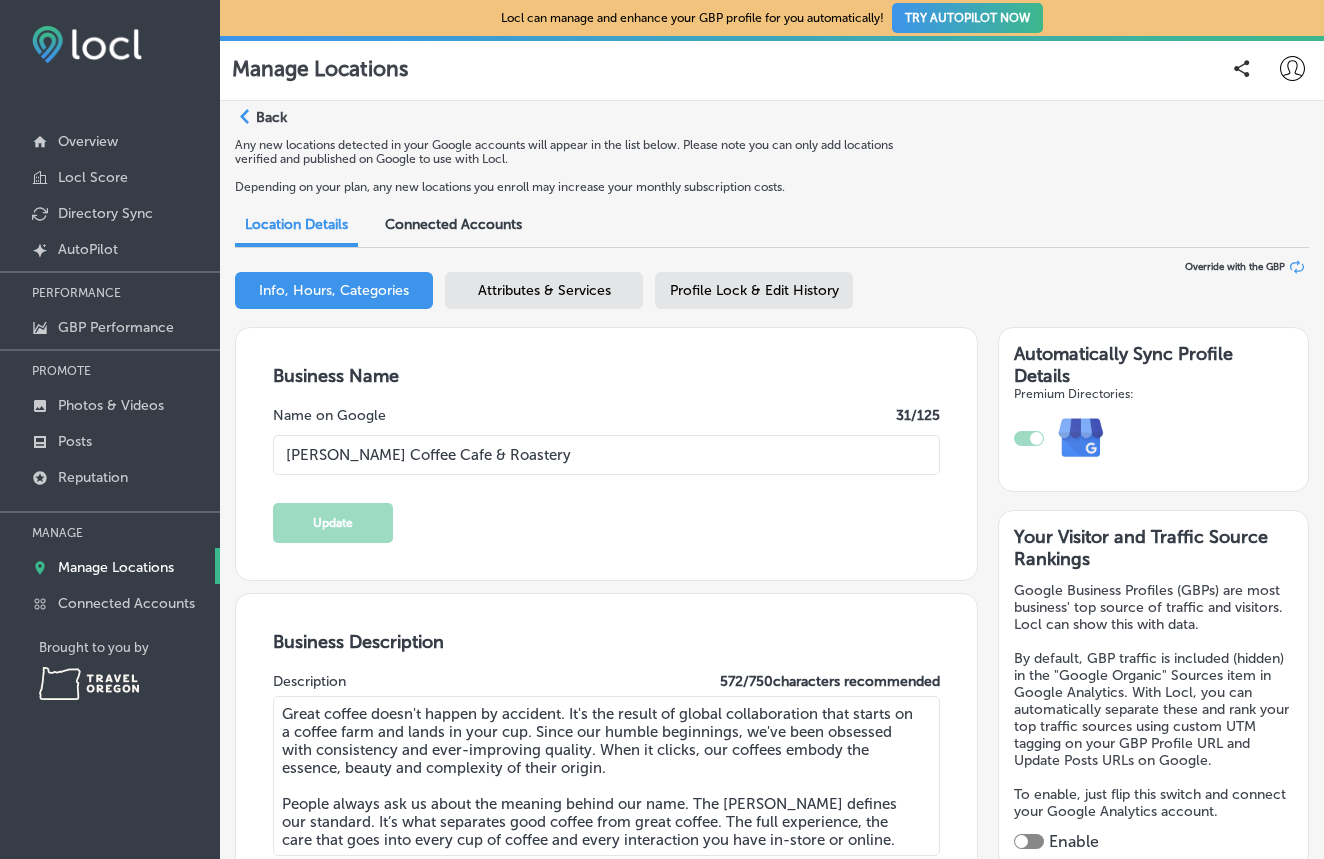 scroll, scrollTop: 0, scrollLeft: 0, axis: both 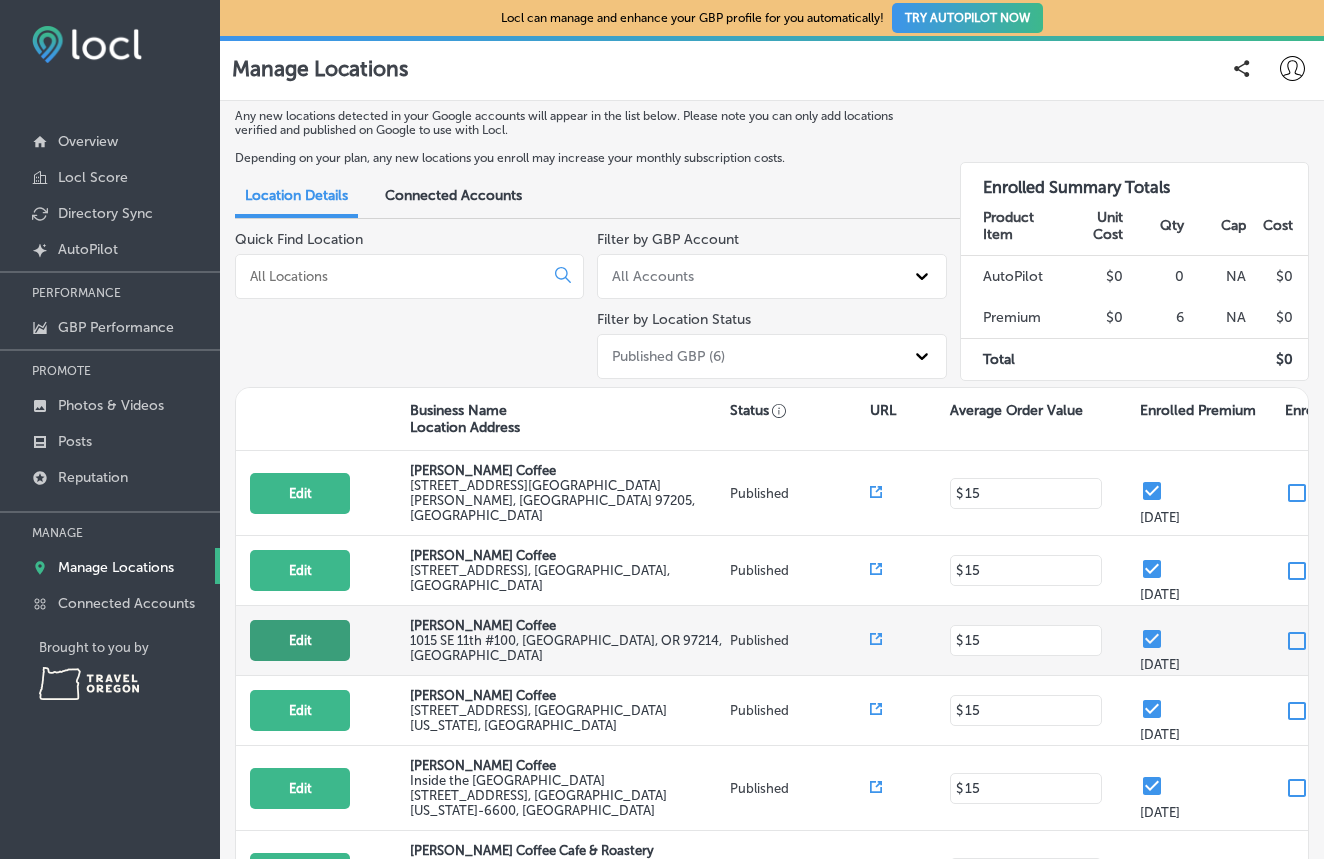 click on "Edit" at bounding box center [300, 640] 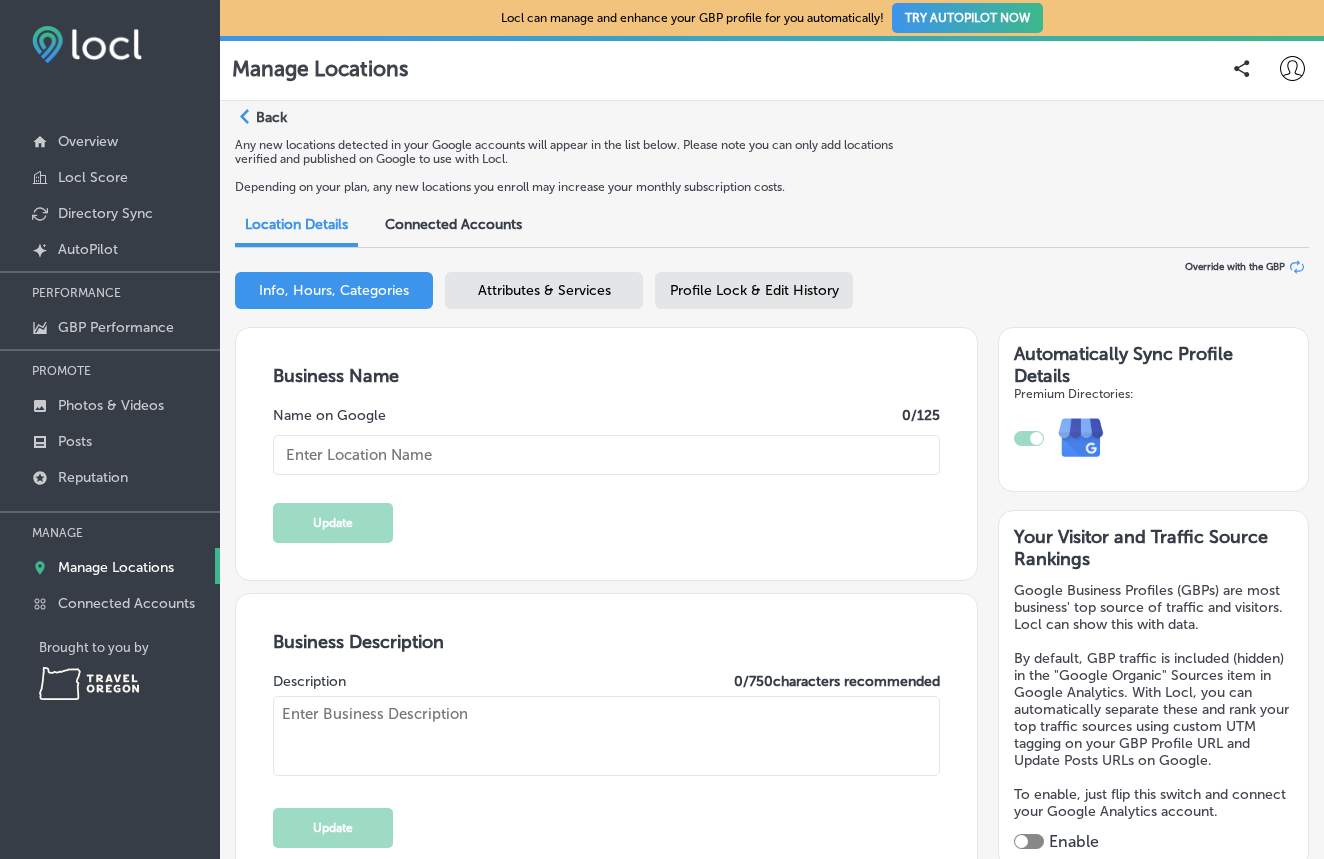 type on "[PERSON_NAME] Coffee" 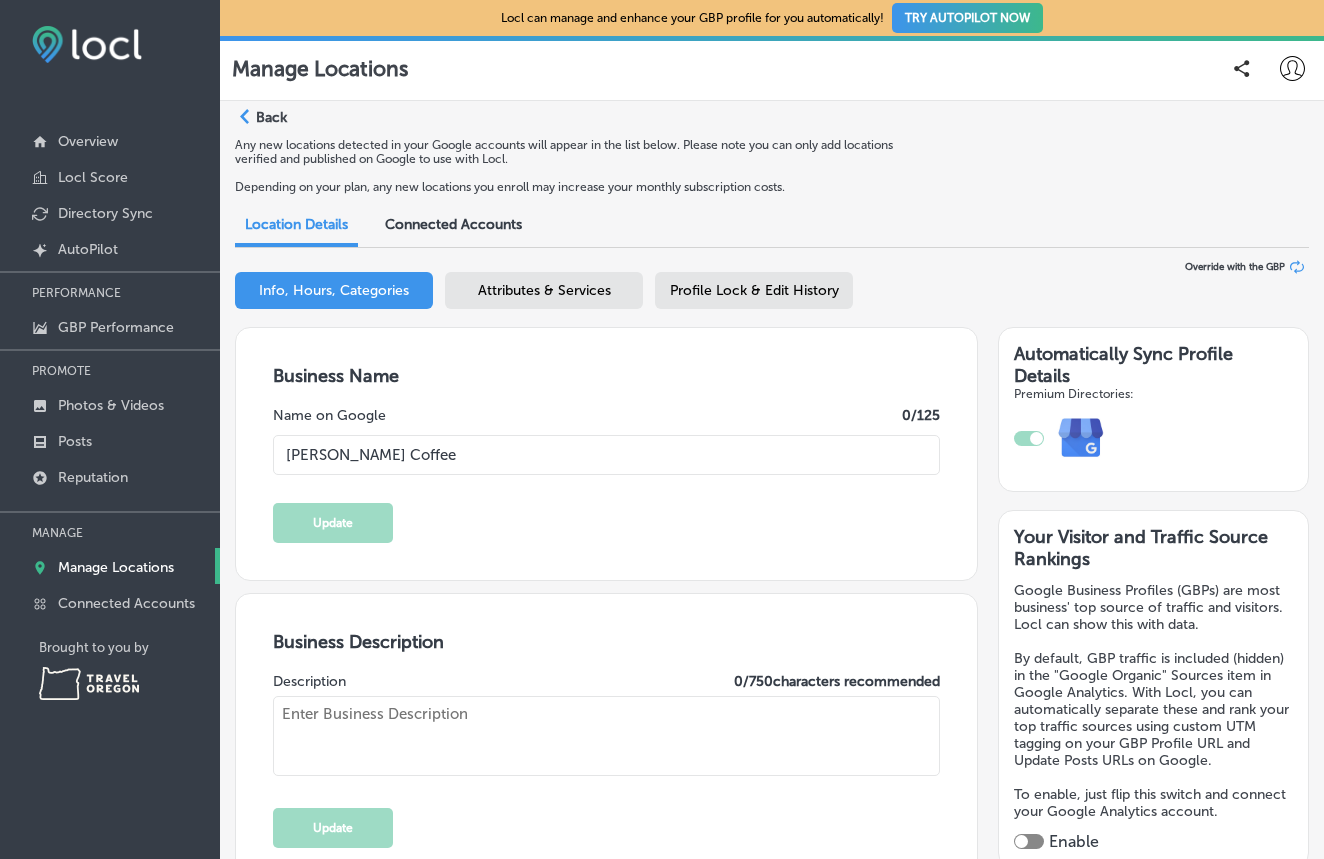 type on "Great coffee doesn't happen by accident. It's the result of global collaboration that starts on a coffee farm and lands in your cup. Since our humble beginnings, we've been obsessed with consistency and ever-improving quality. When it clicks, our coffees embody the essence, beauty and complexity of their origin.
People always ask us about the meaning behind our name. The [PERSON_NAME] defines our standard. It’s what separates good coffee from great coffee. The full experience, the care that goes into every cup of coffee and every interaction you have in-store or online." 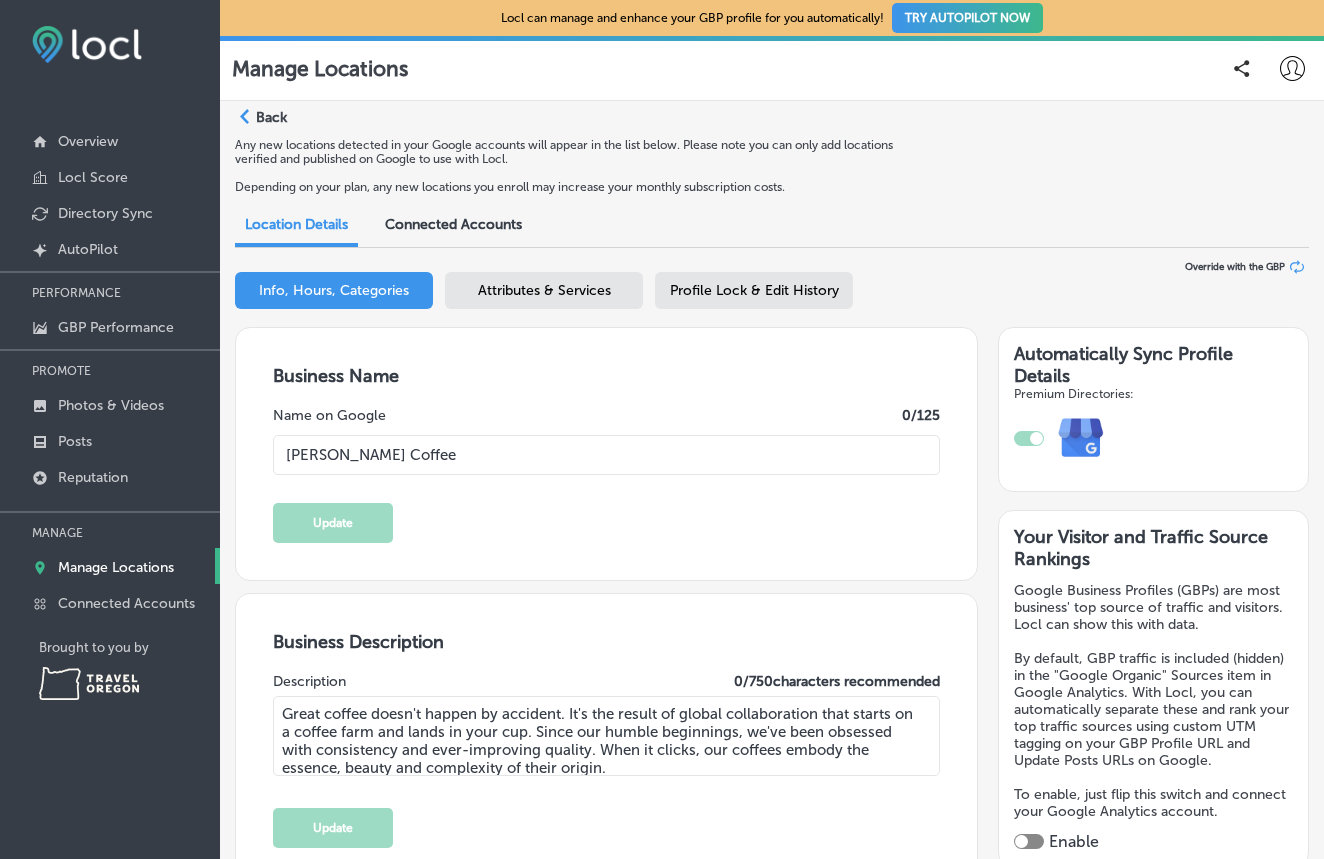 type on "1015 SE 11th" 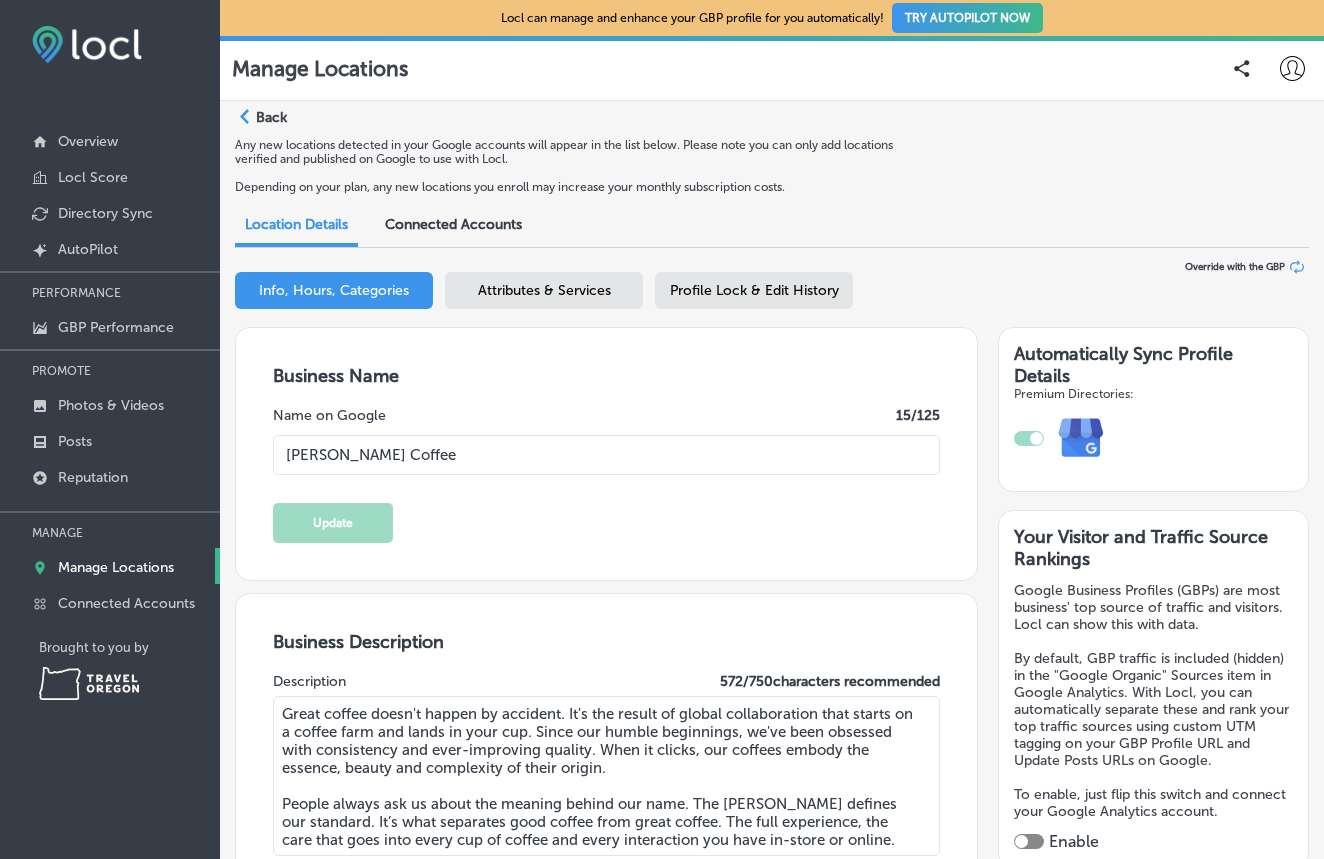 type on "[URL][DOMAIN_NAME]" 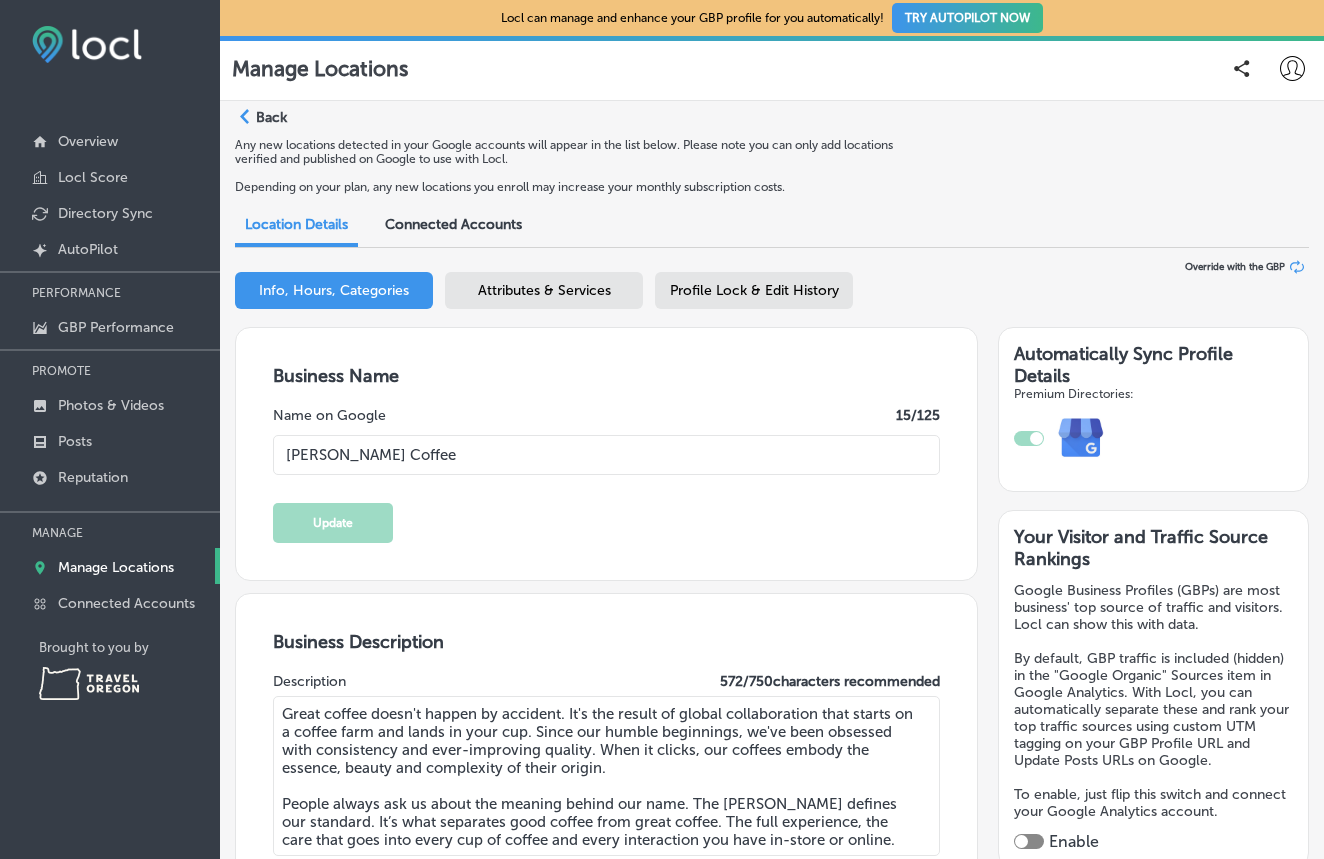 type on "[PHONE_NUMBER]" 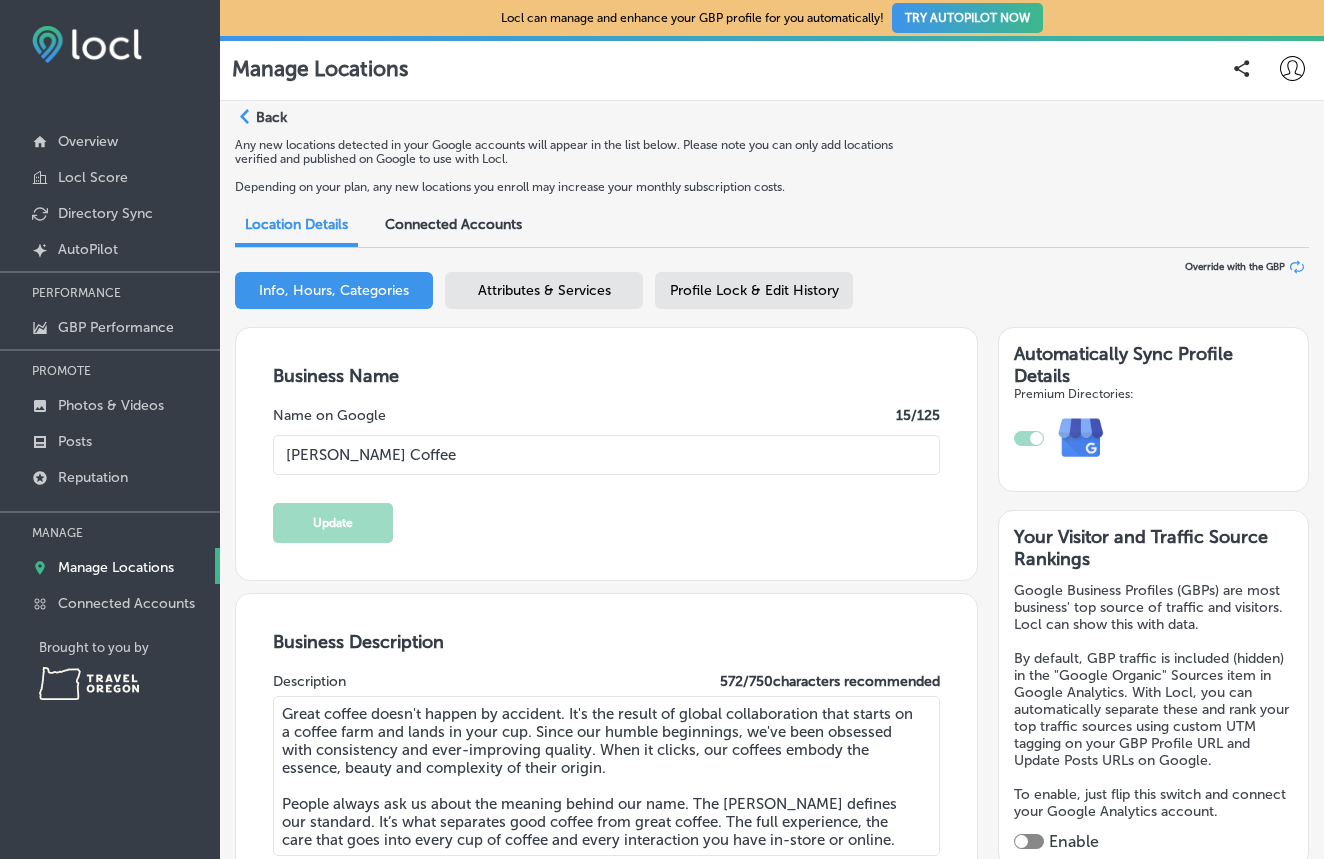 click on "Info, Hours, Categories" at bounding box center (334, 290) 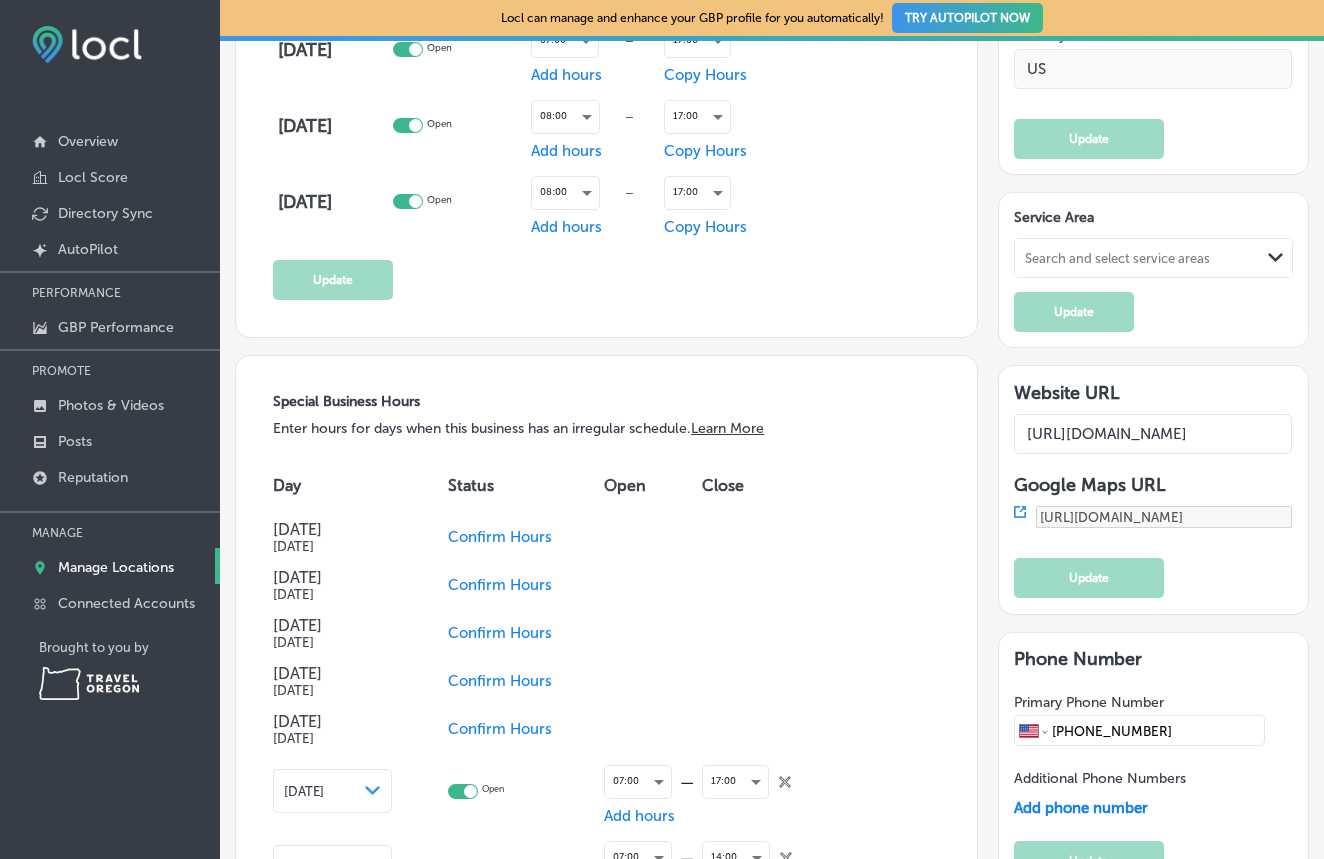 scroll, scrollTop: 1737, scrollLeft: 0, axis: vertical 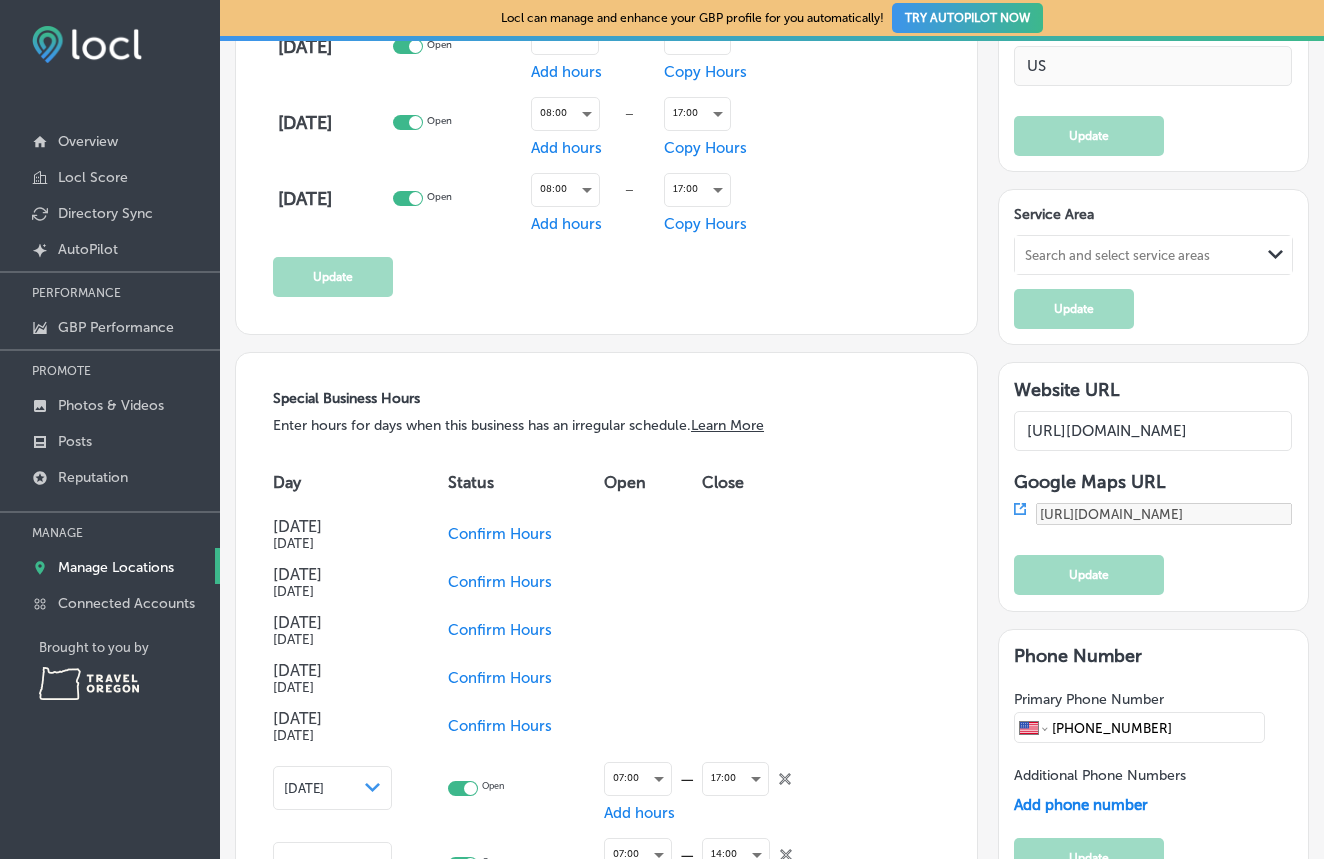 click on "Confirm Hours" at bounding box center (500, 534) 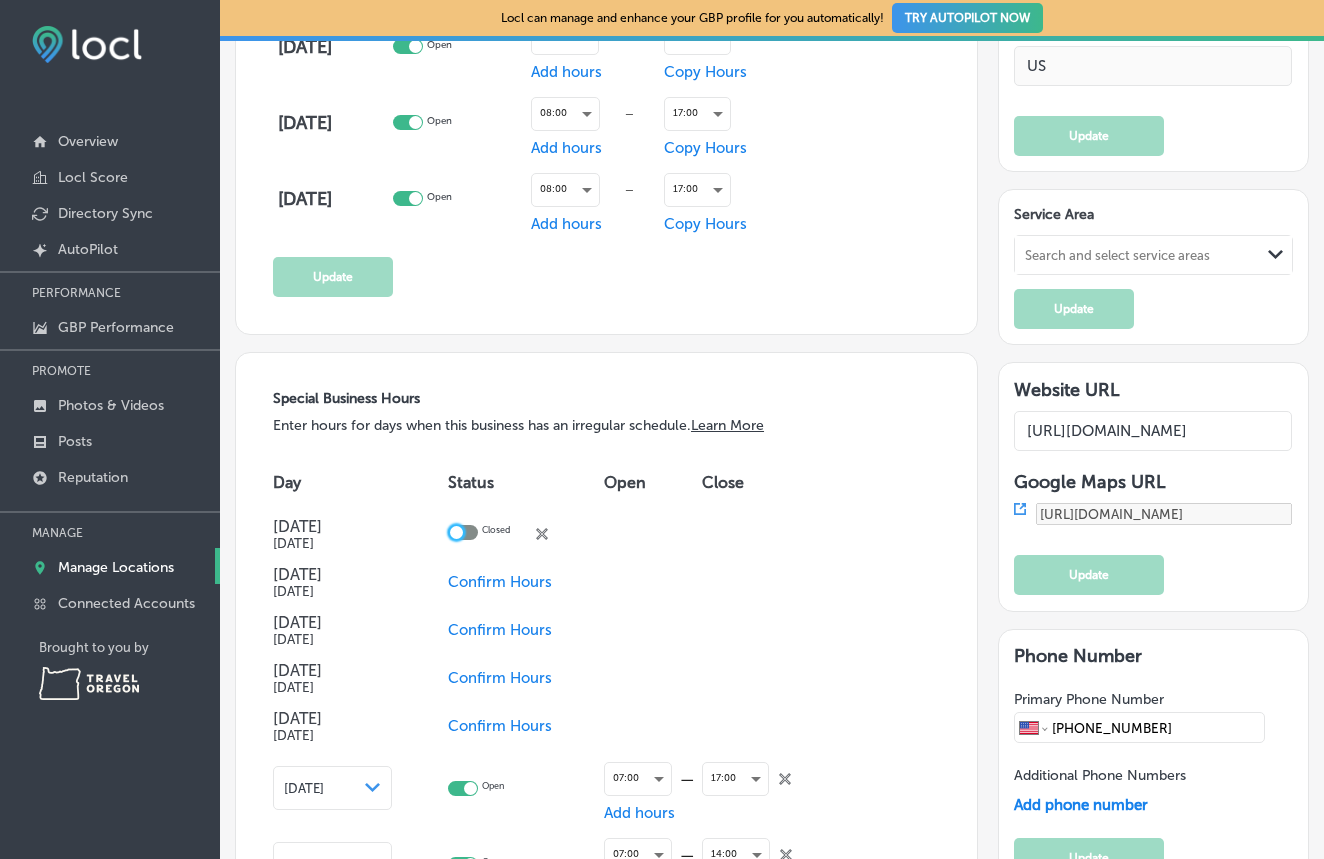 click at bounding box center (456, 532) 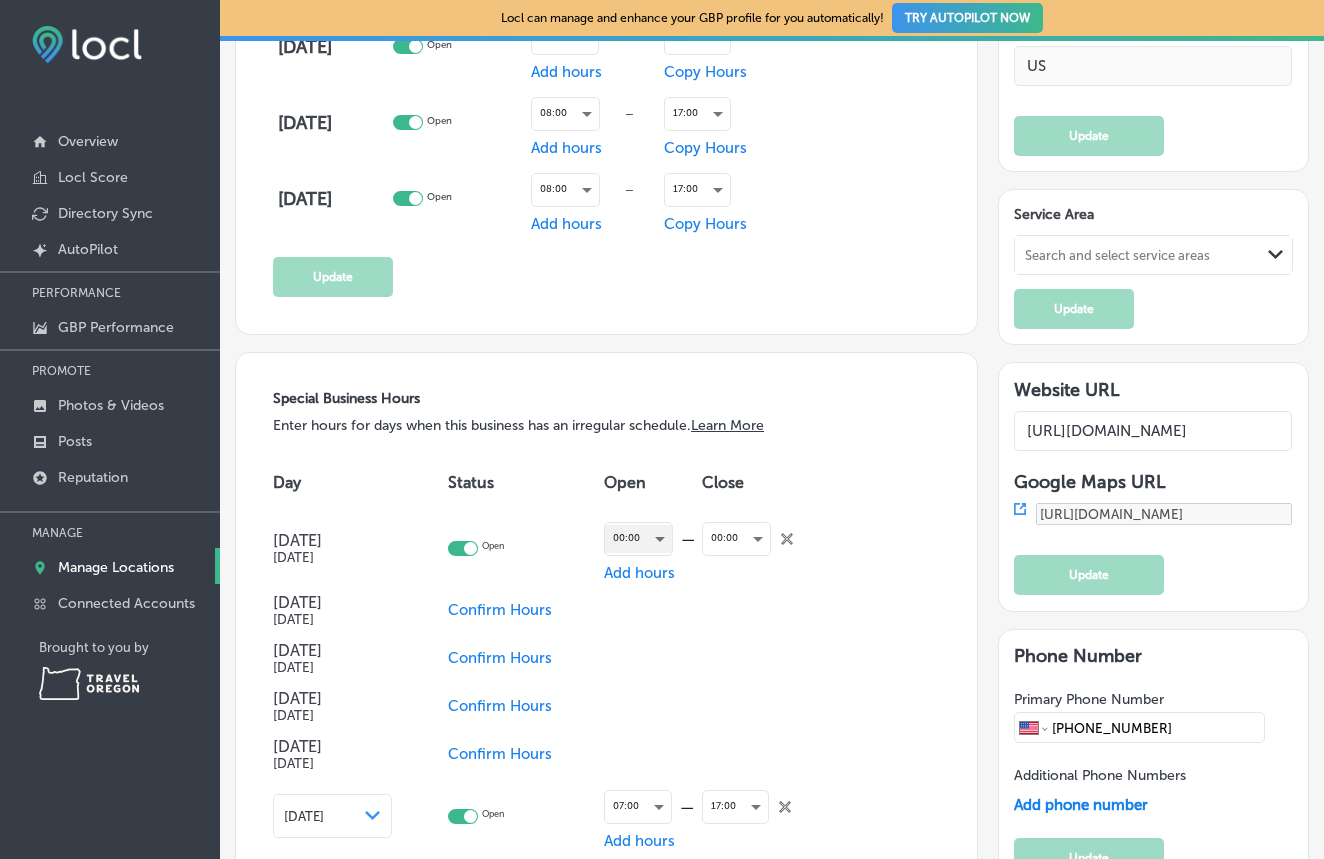 click on "00:00" at bounding box center [638, 538] 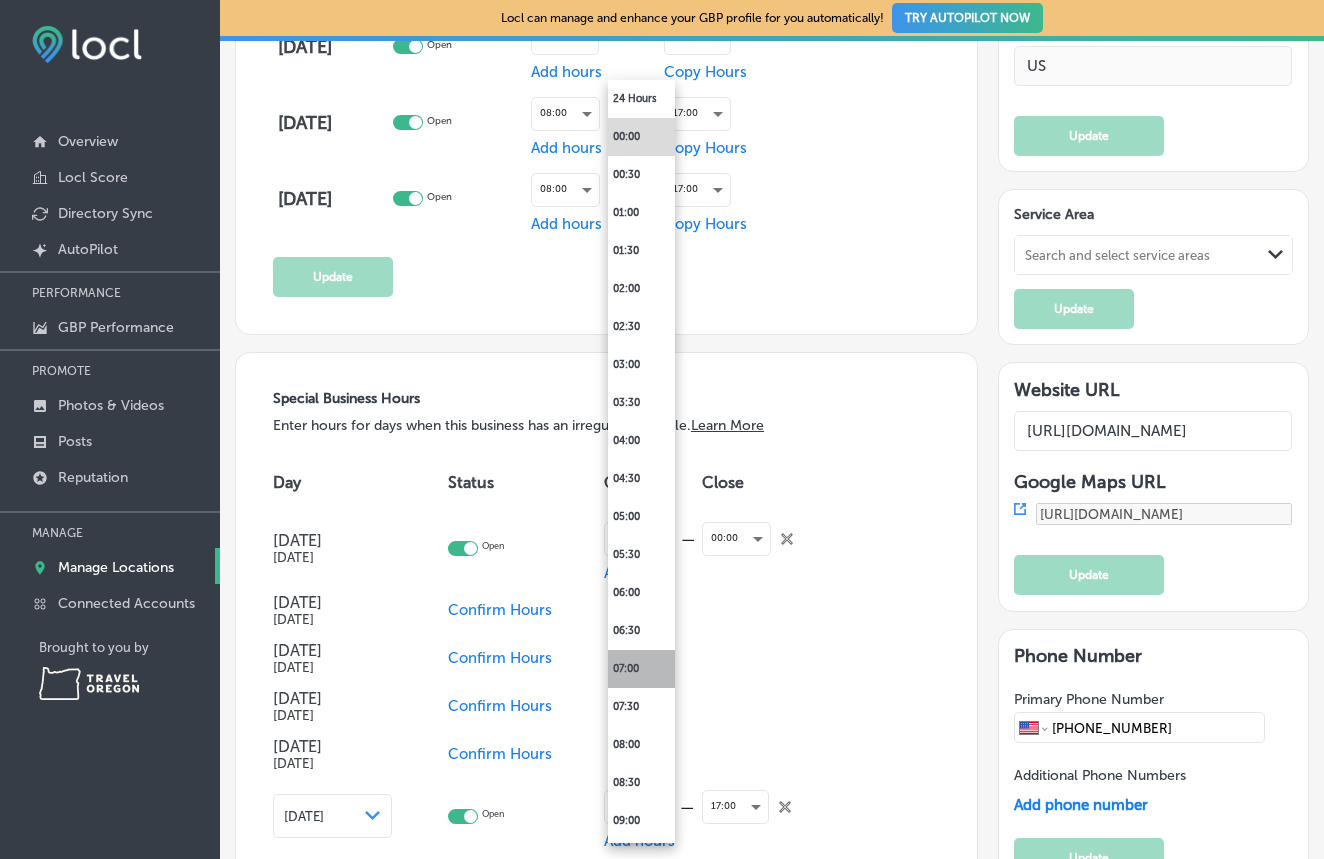 click on "07:00" at bounding box center [641, 669] 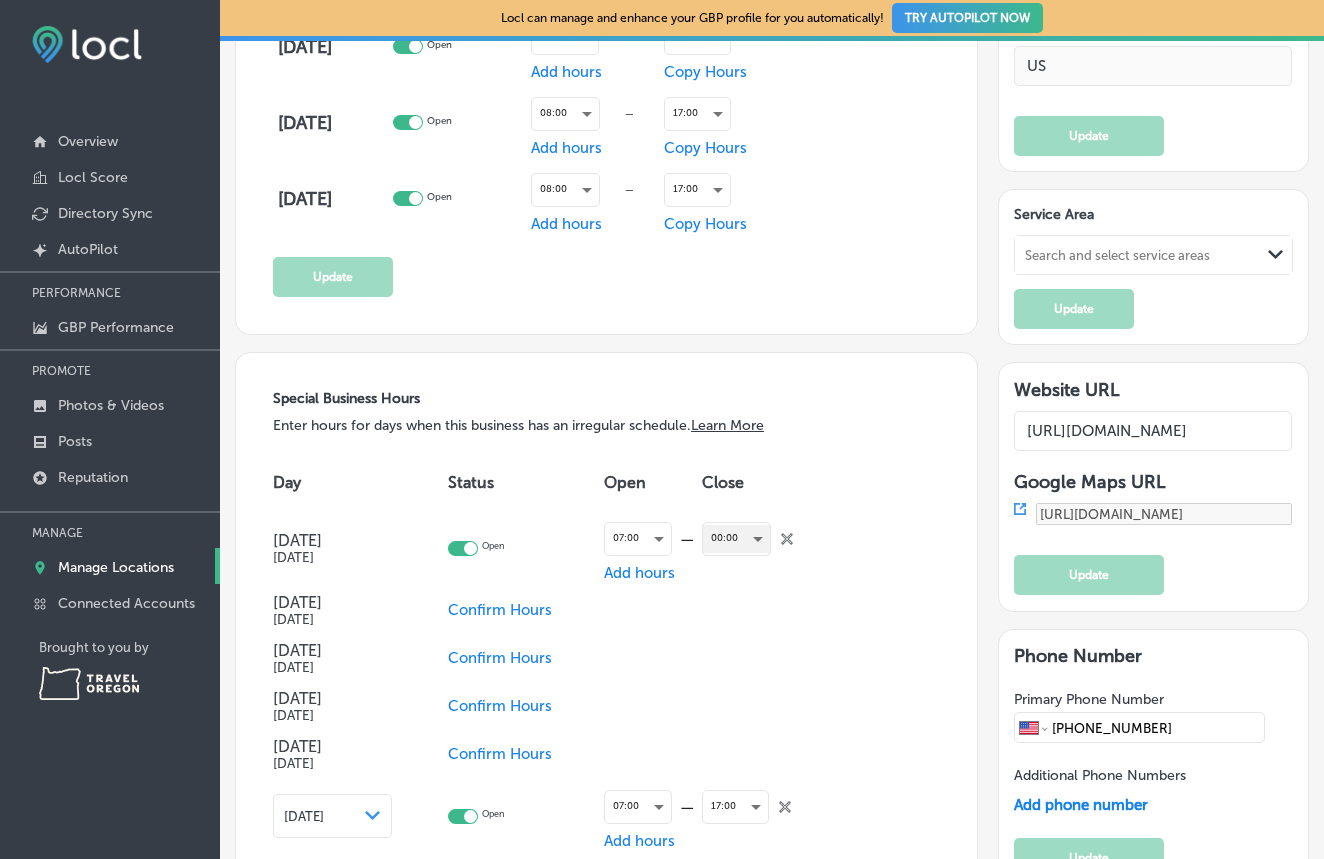 click on "00:00" at bounding box center [736, 538] 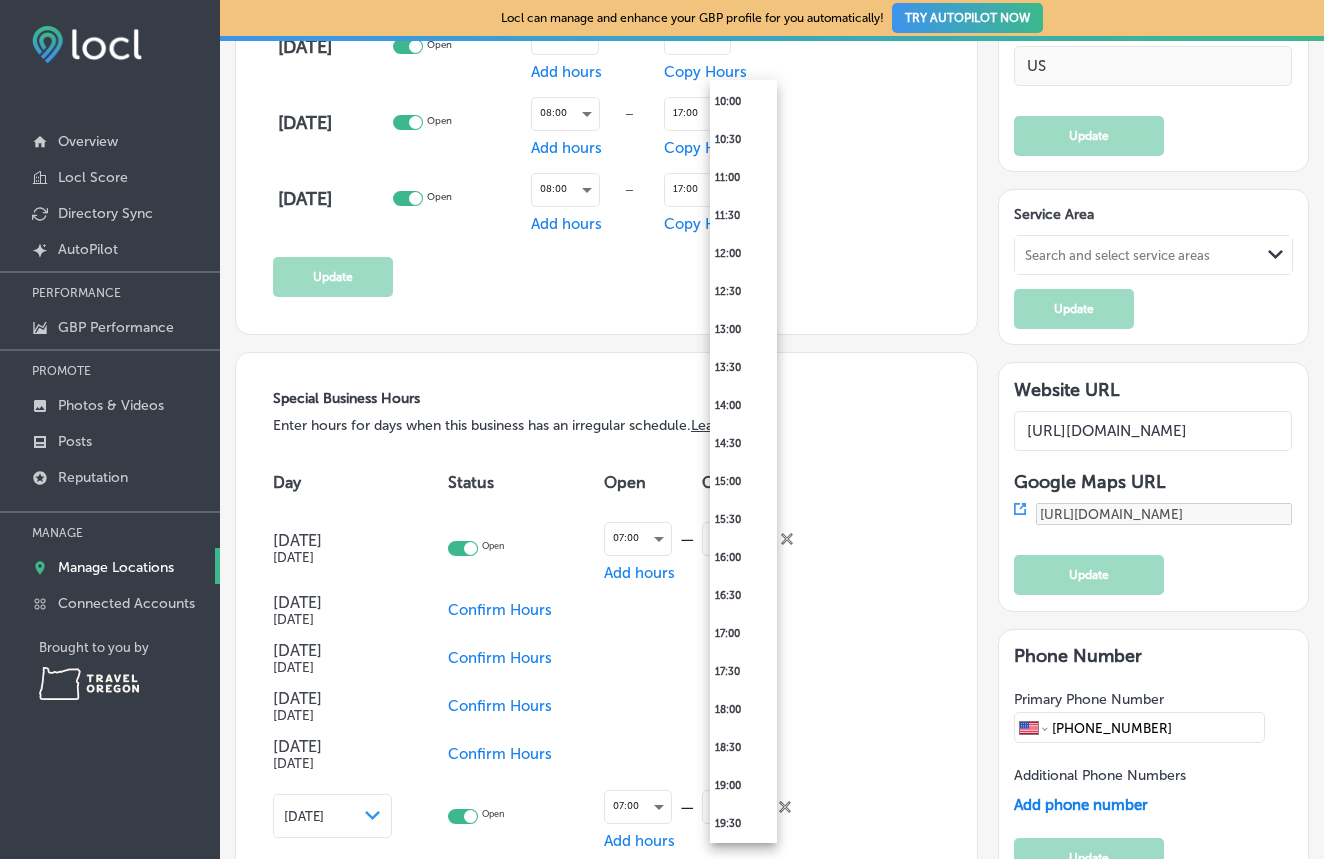 scroll, scrollTop: 847, scrollLeft: 0, axis: vertical 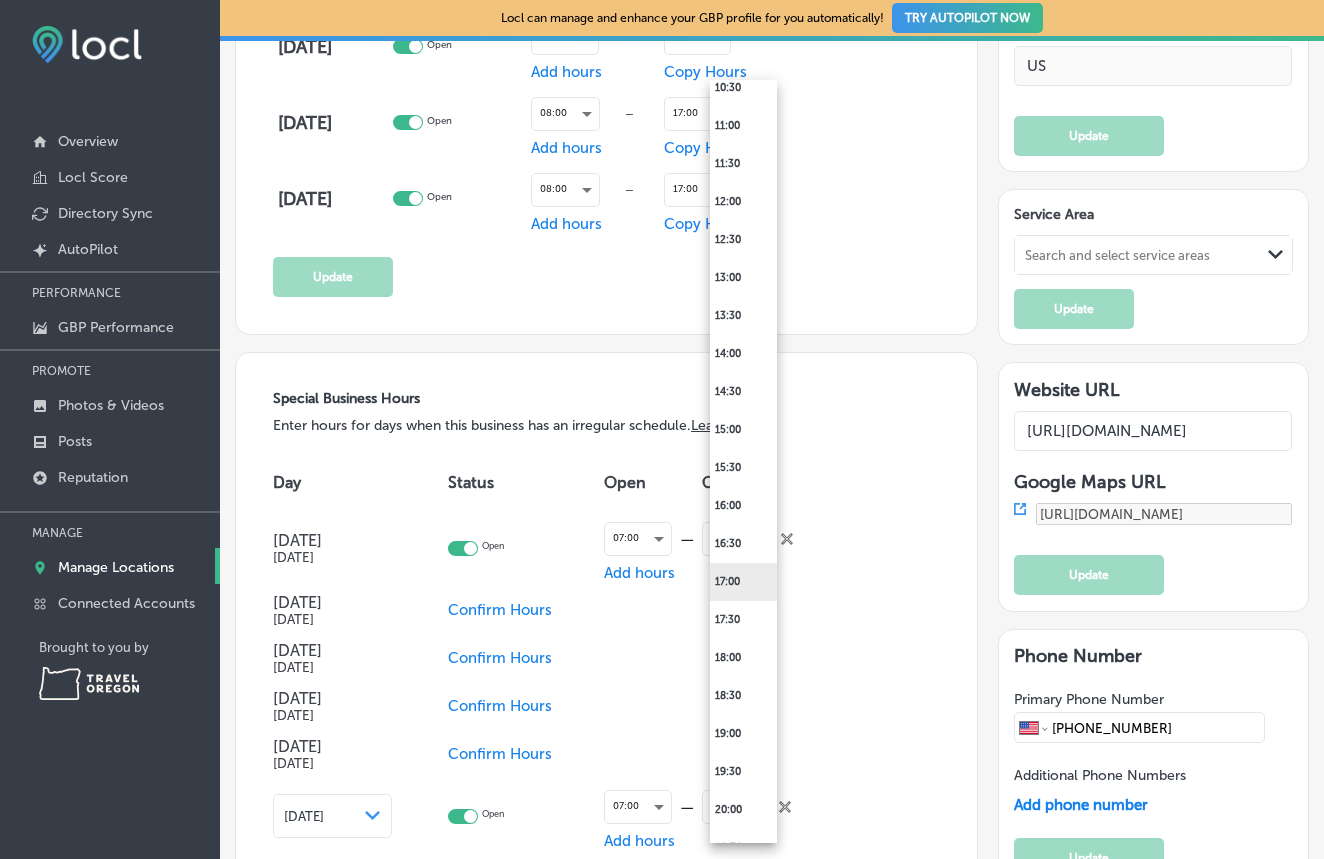 click on "17:00" at bounding box center [743, 582] 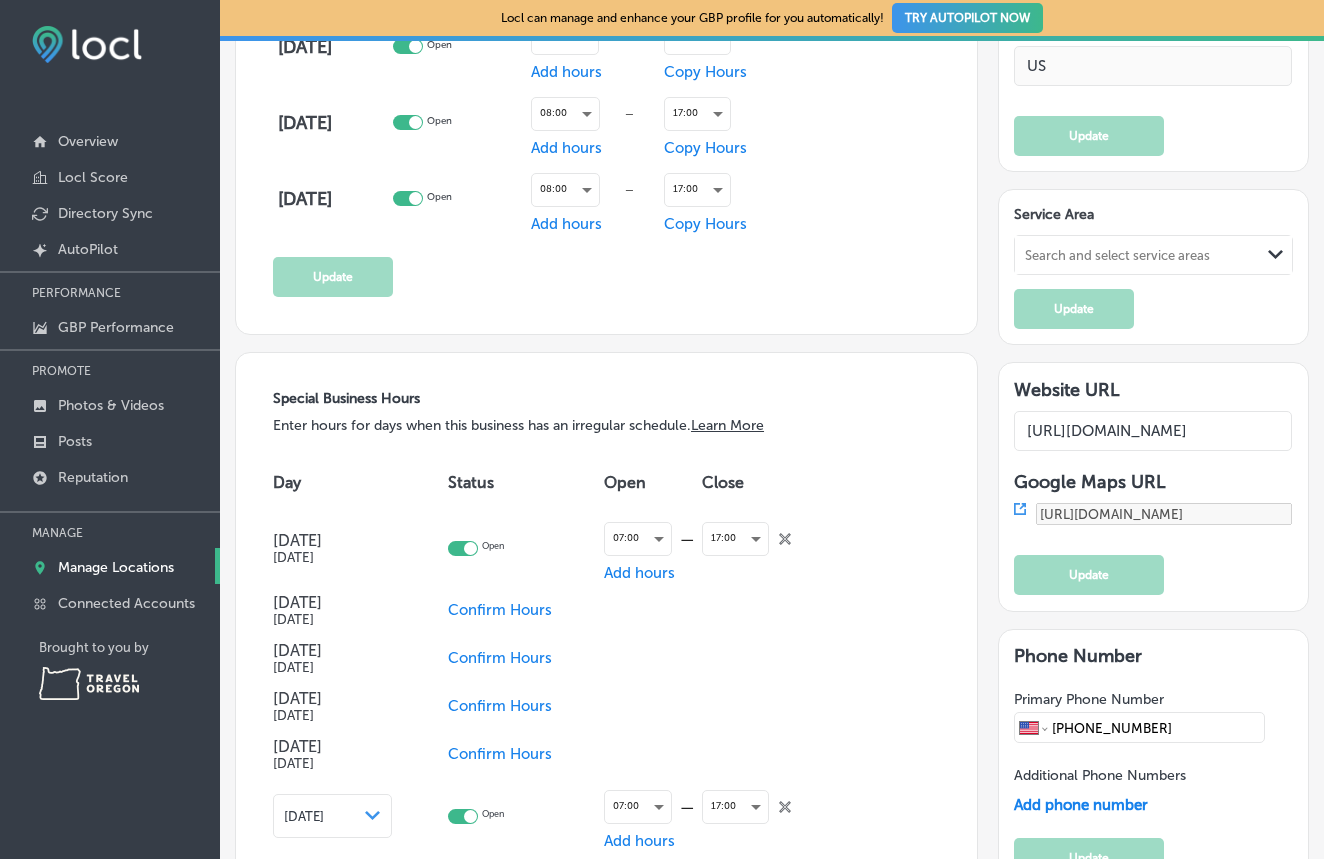 click on "Confirm Hours" at bounding box center [500, 610] 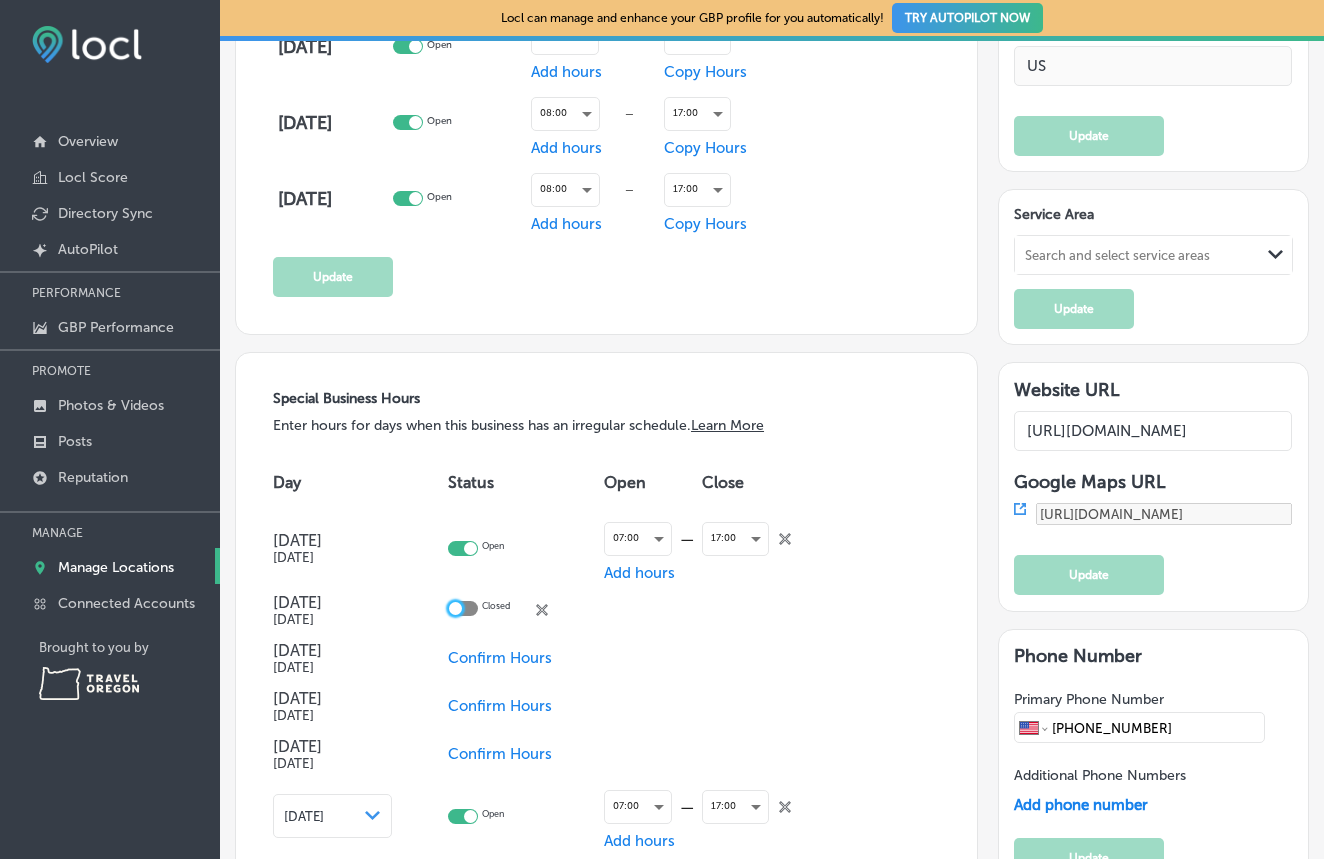 click at bounding box center [455, 608] 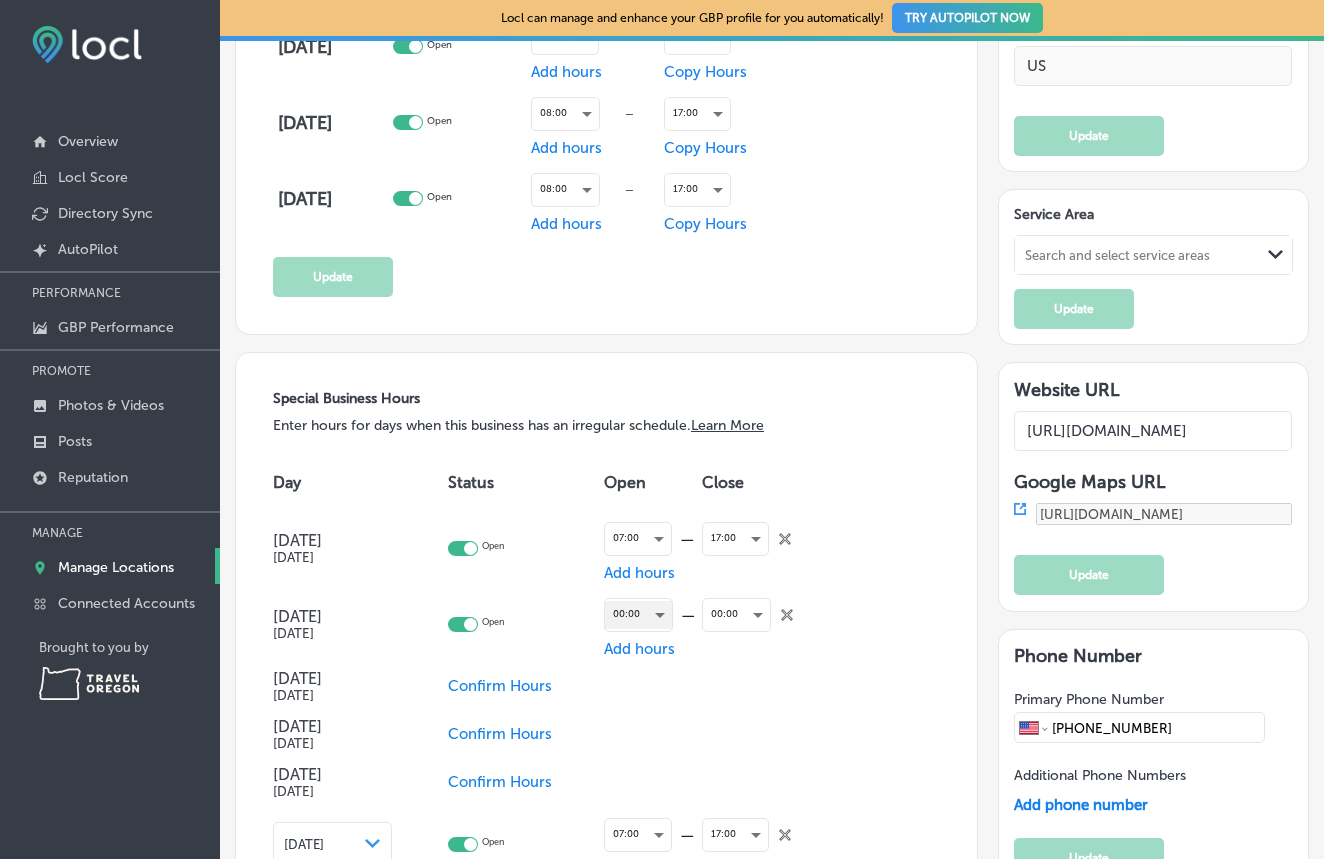 click on "00:00" at bounding box center (638, 614) 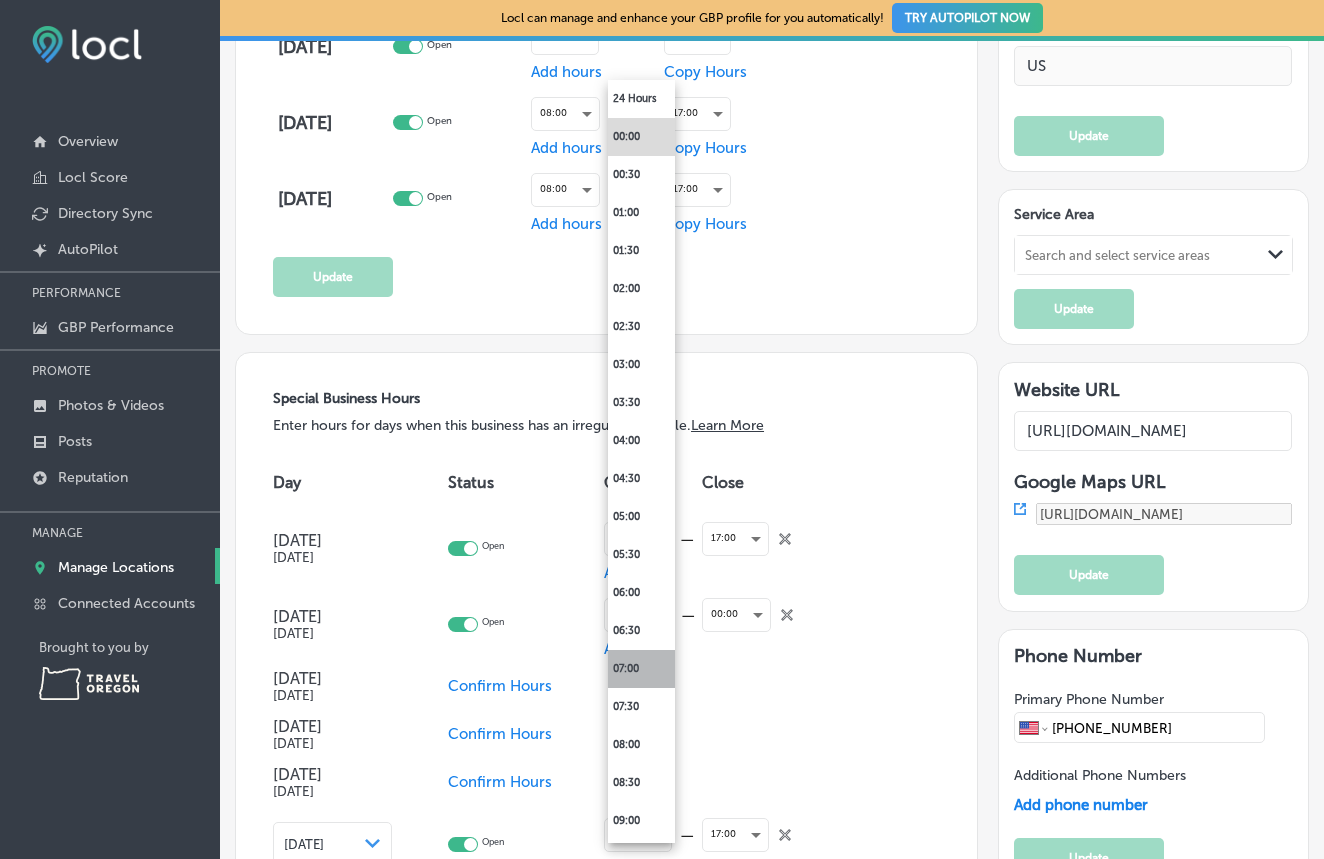 click on "07:00" at bounding box center [641, 669] 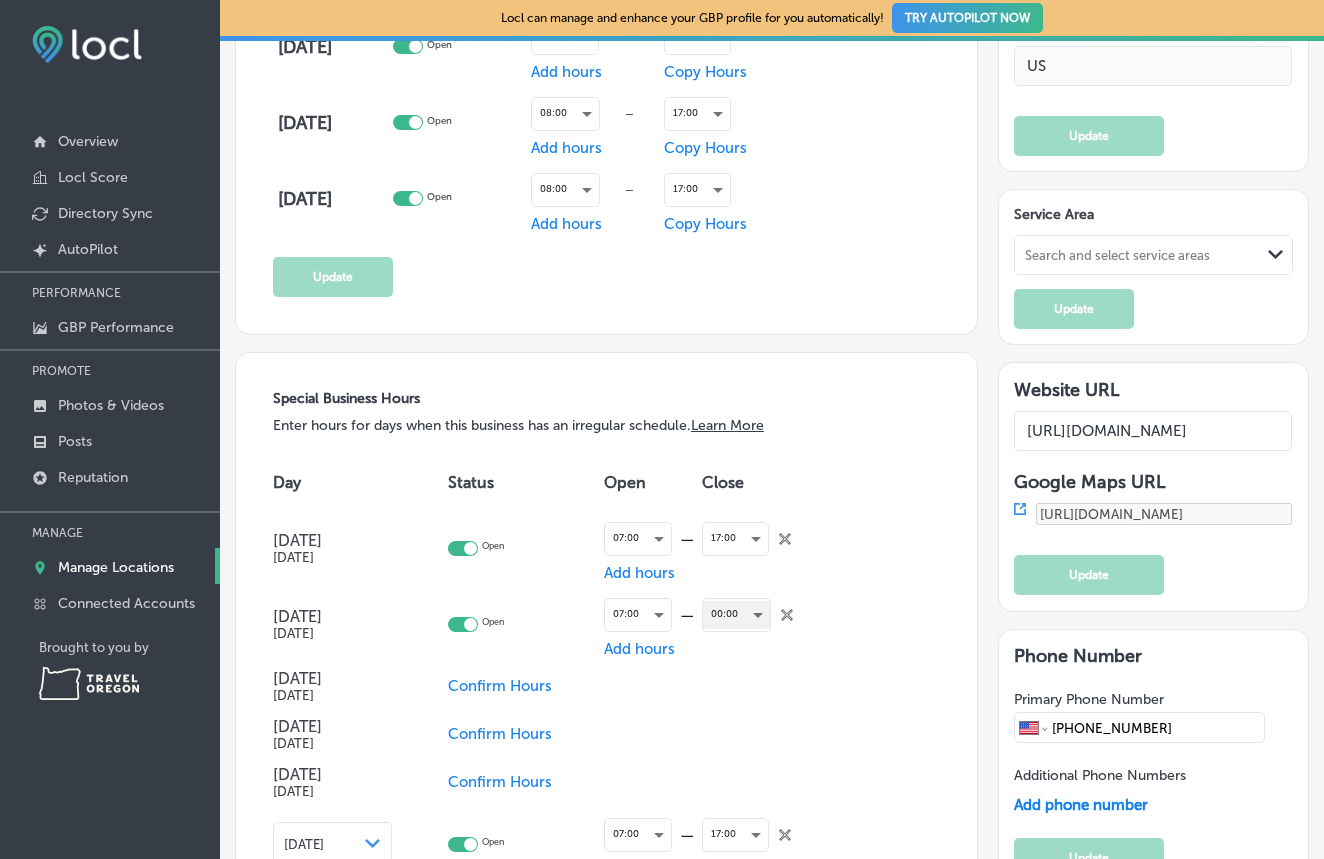 click on "00:00" at bounding box center (736, 614) 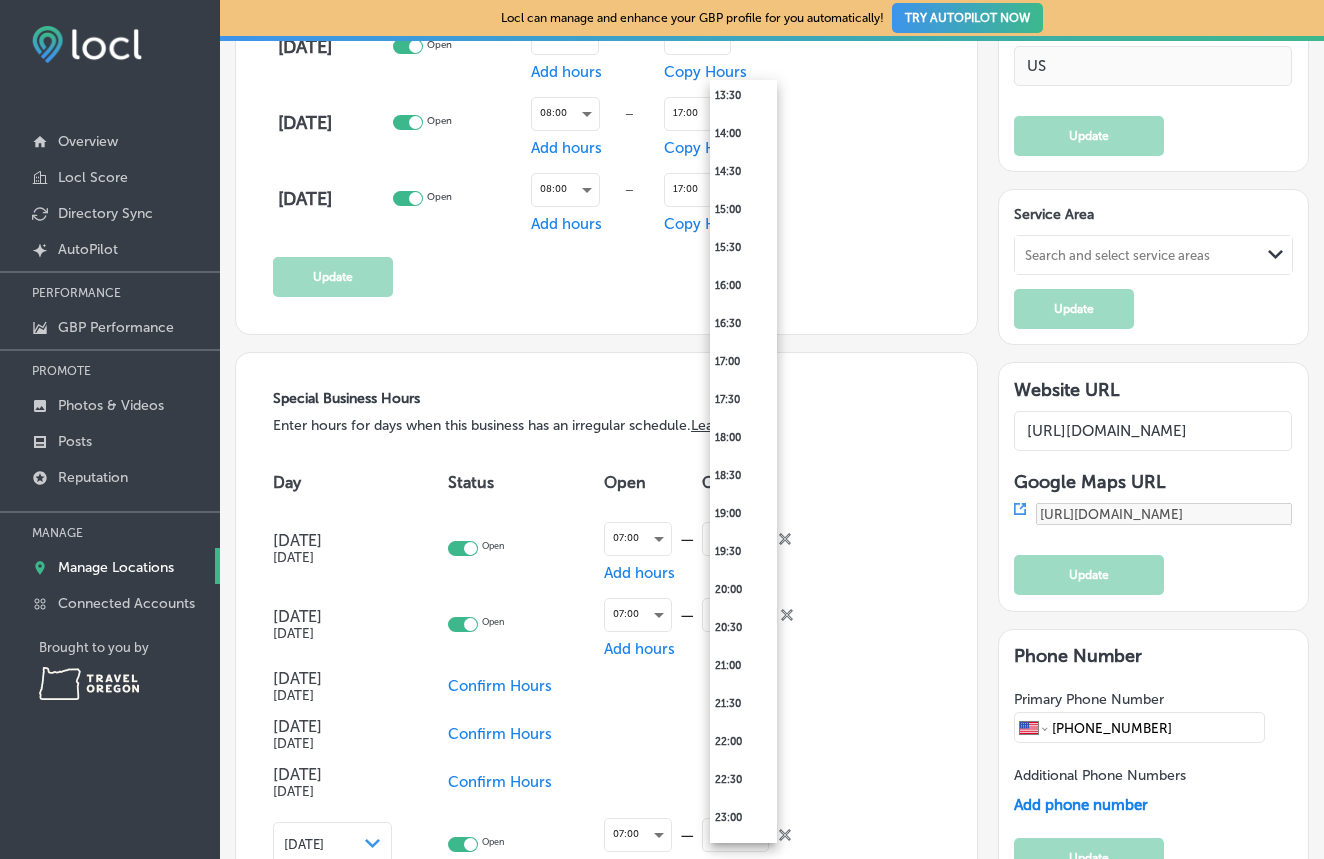 scroll, scrollTop: 1068, scrollLeft: 0, axis: vertical 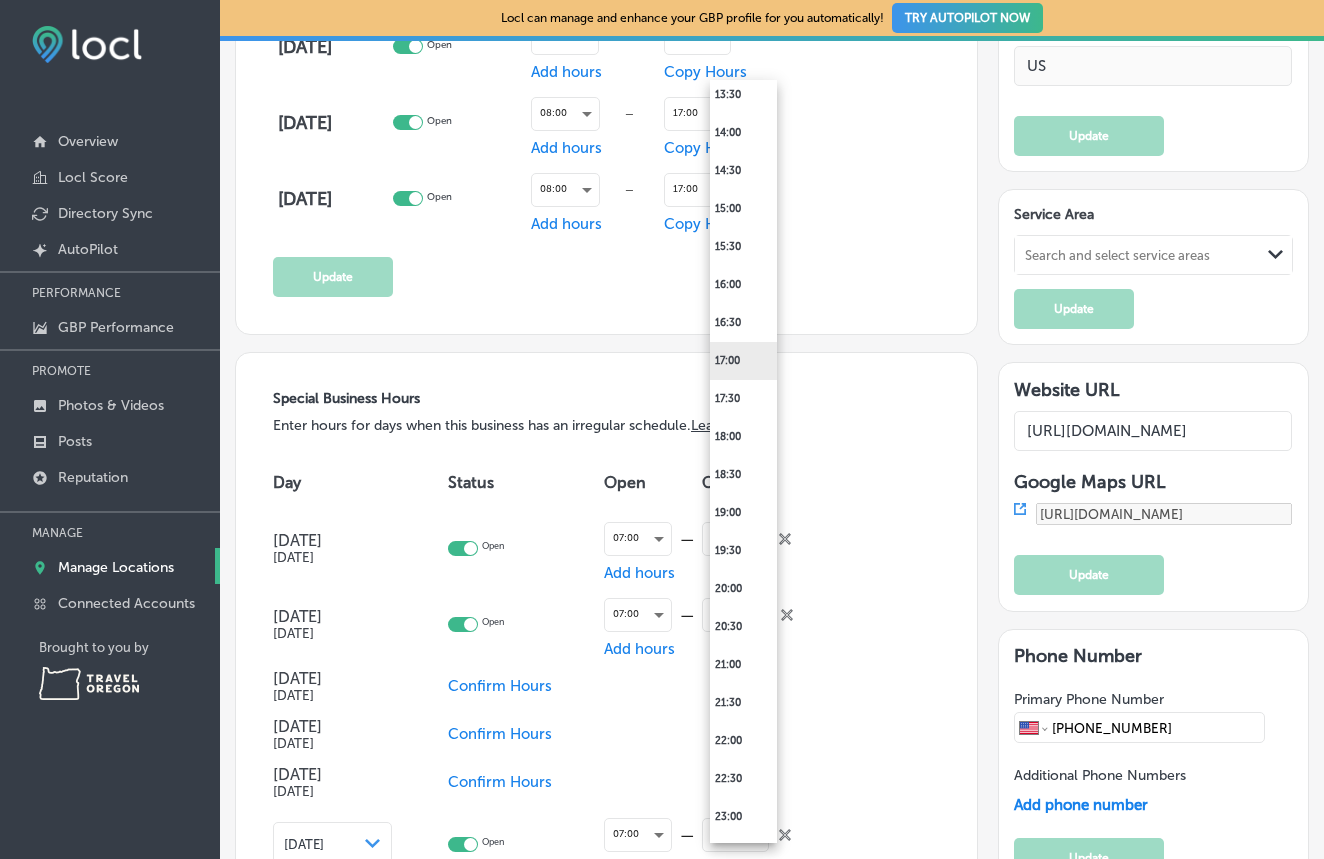 click on "17:00" at bounding box center [743, 361] 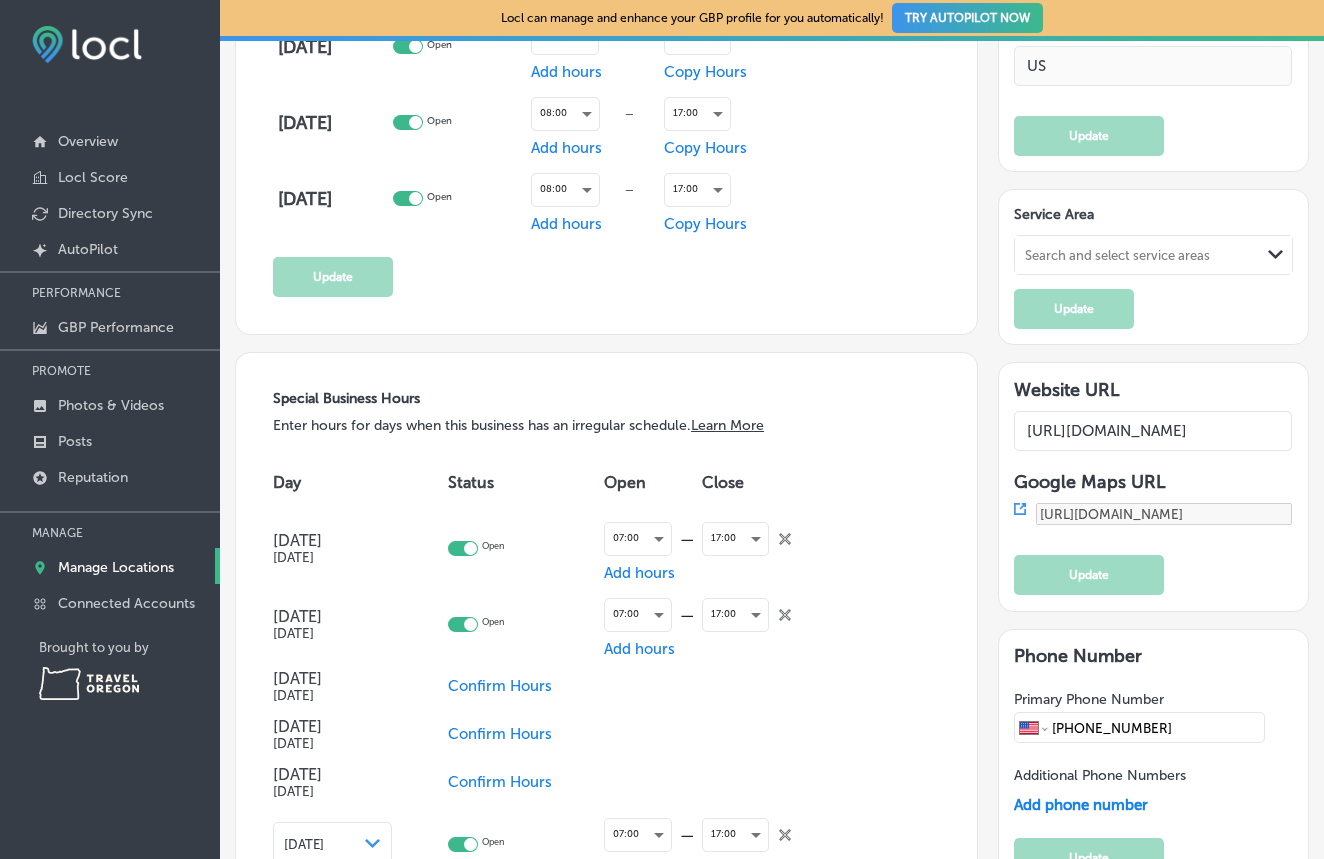 click on "Confirm Hours" at bounding box center (500, 686) 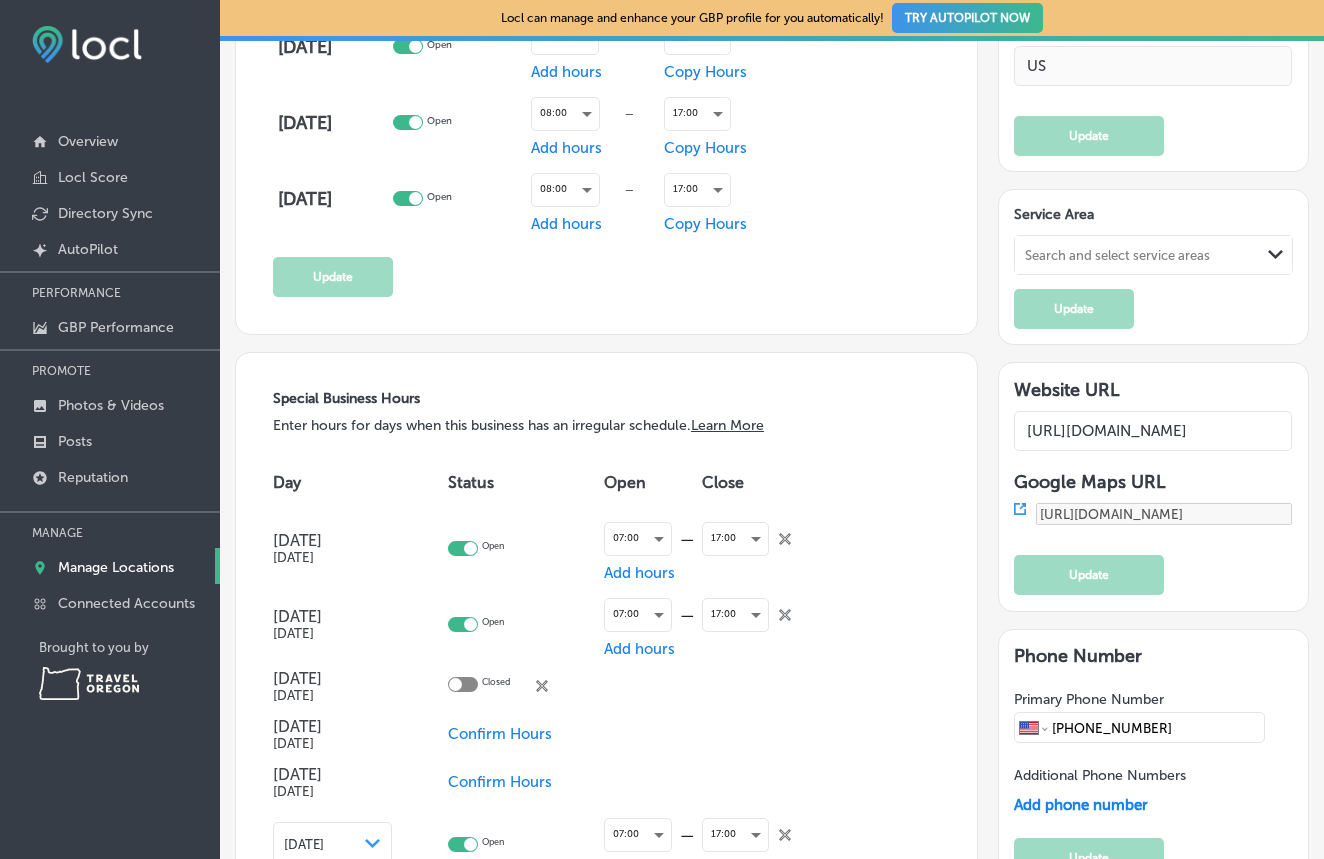 click on "Closed" at bounding box center (496, 686) 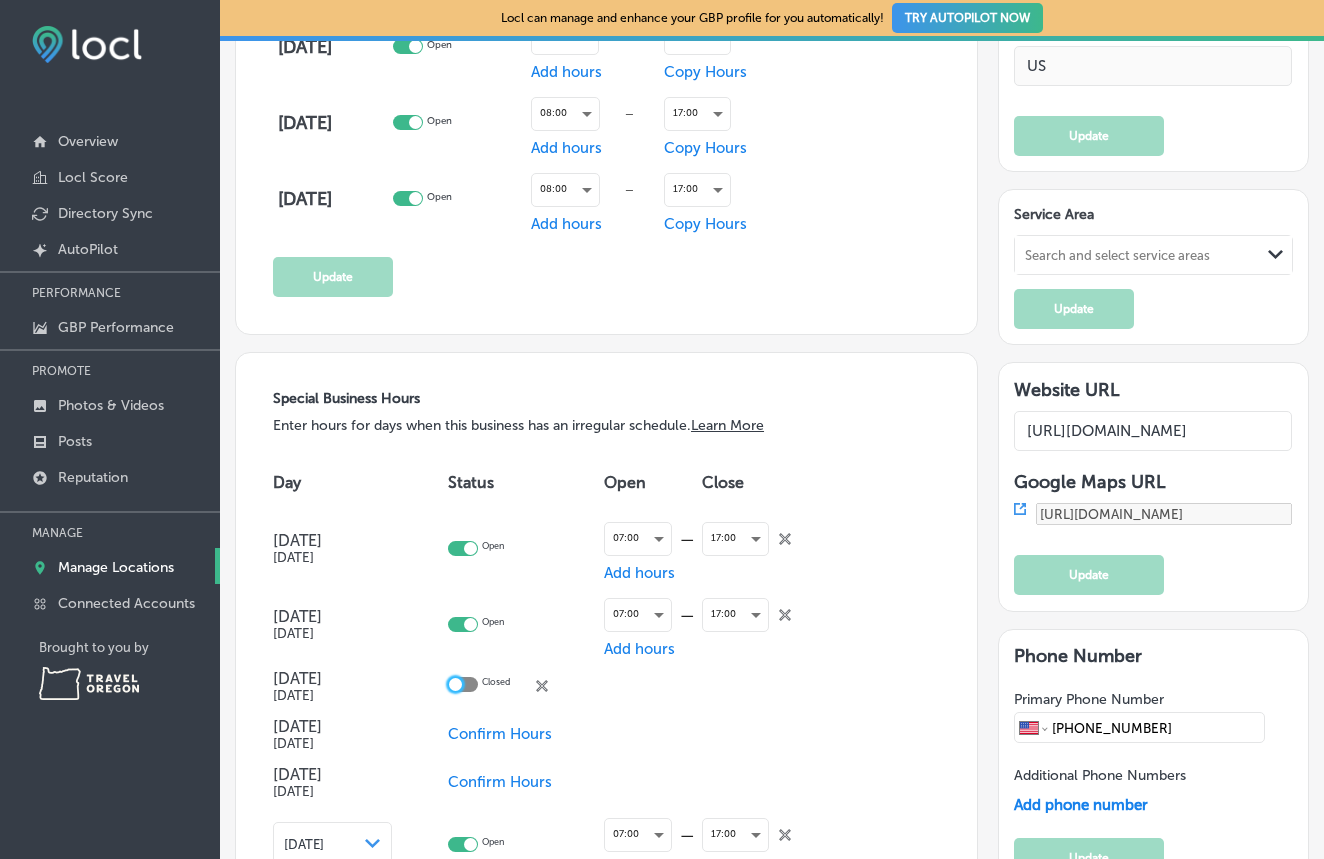 click at bounding box center [455, 684] 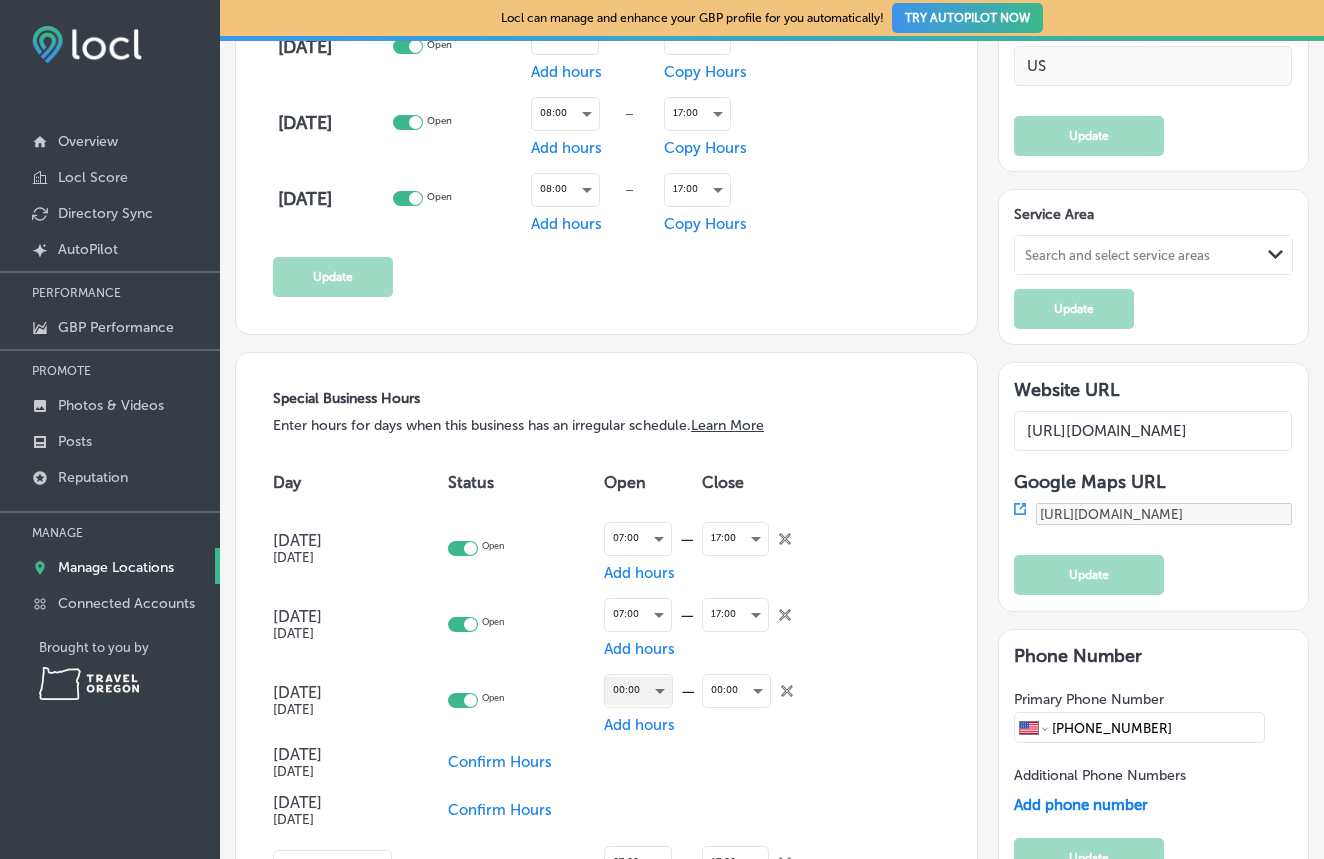 click on "00:00" at bounding box center (638, 690) 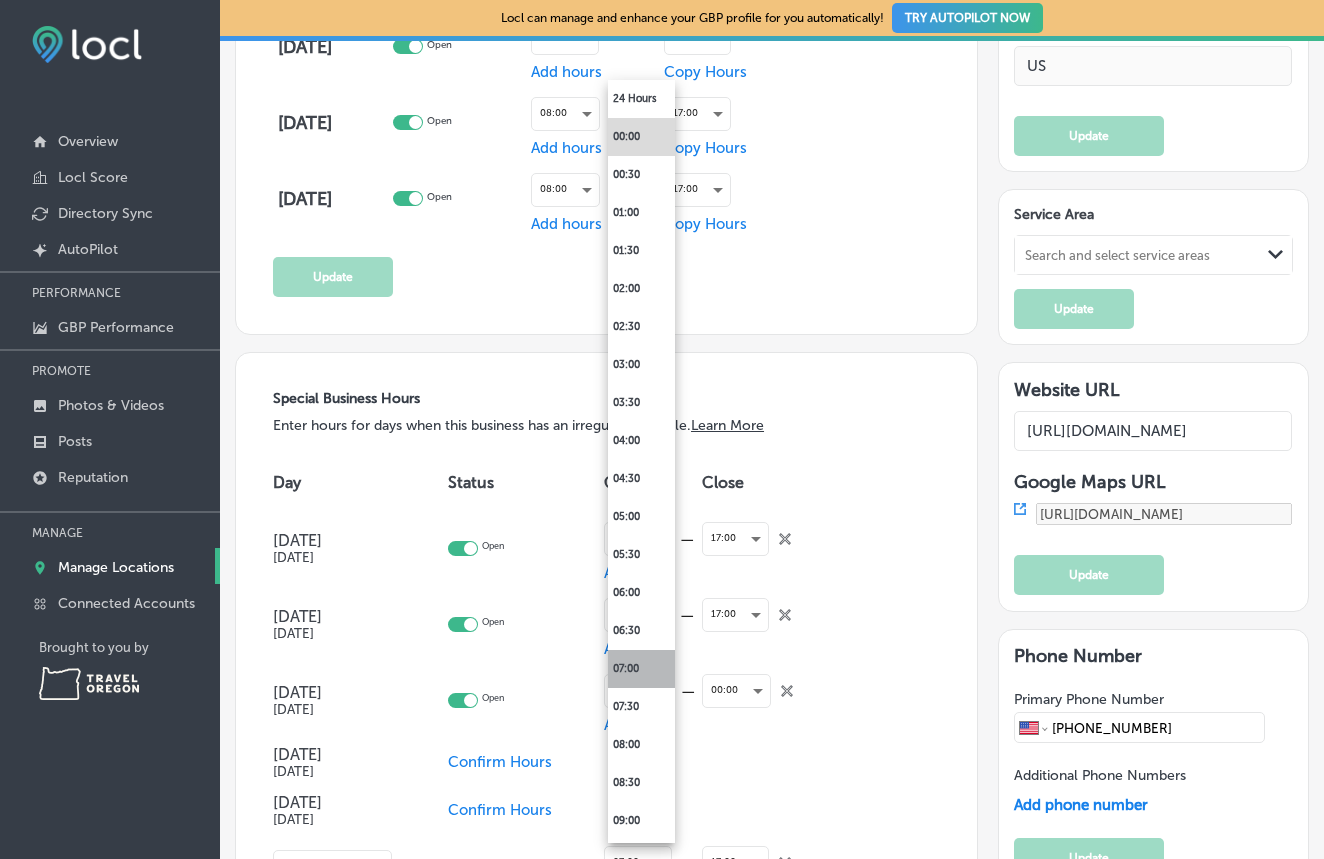click on "07:00" at bounding box center (641, 669) 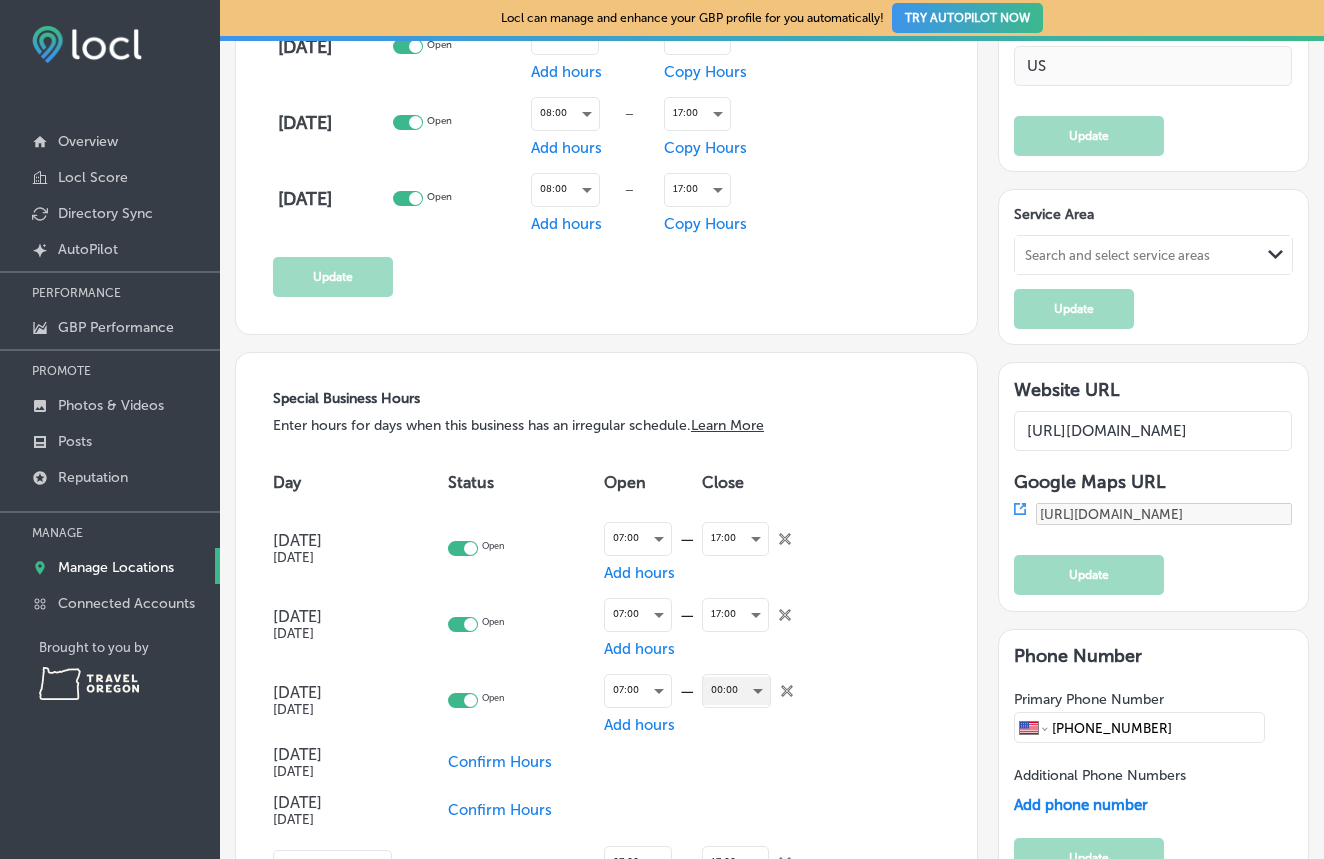 click on "00:00" at bounding box center (736, 690) 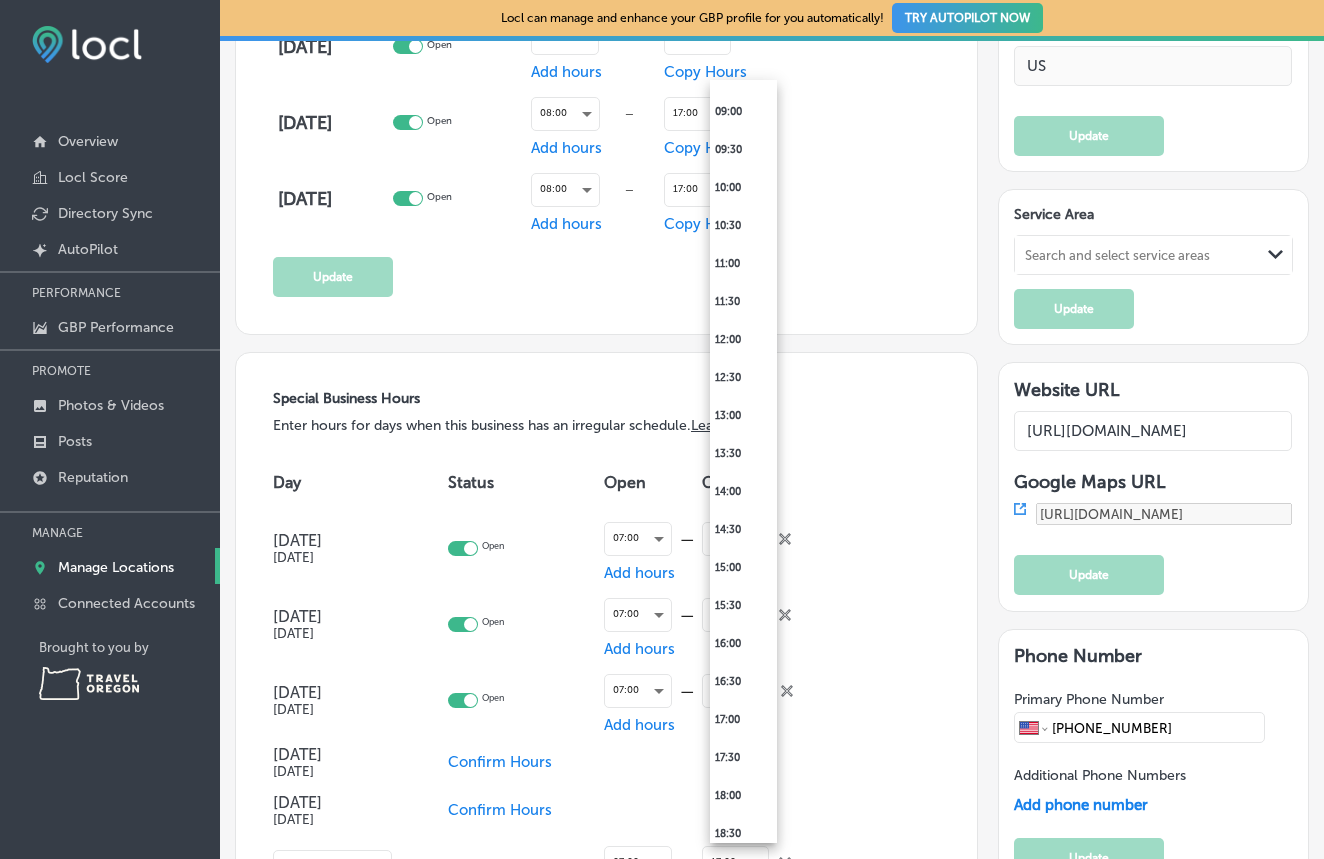 scroll, scrollTop: 711, scrollLeft: 0, axis: vertical 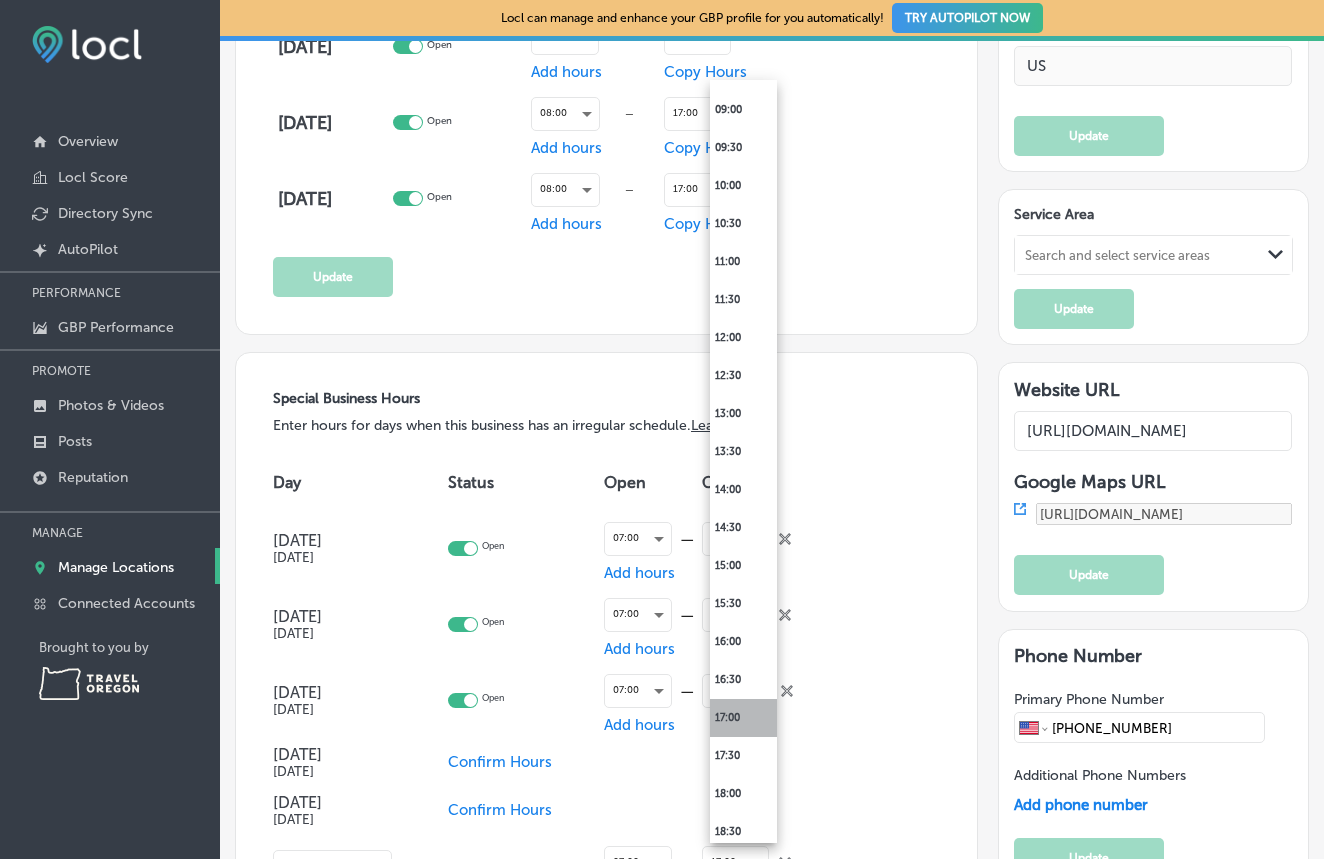 click on "17:00" at bounding box center [743, 718] 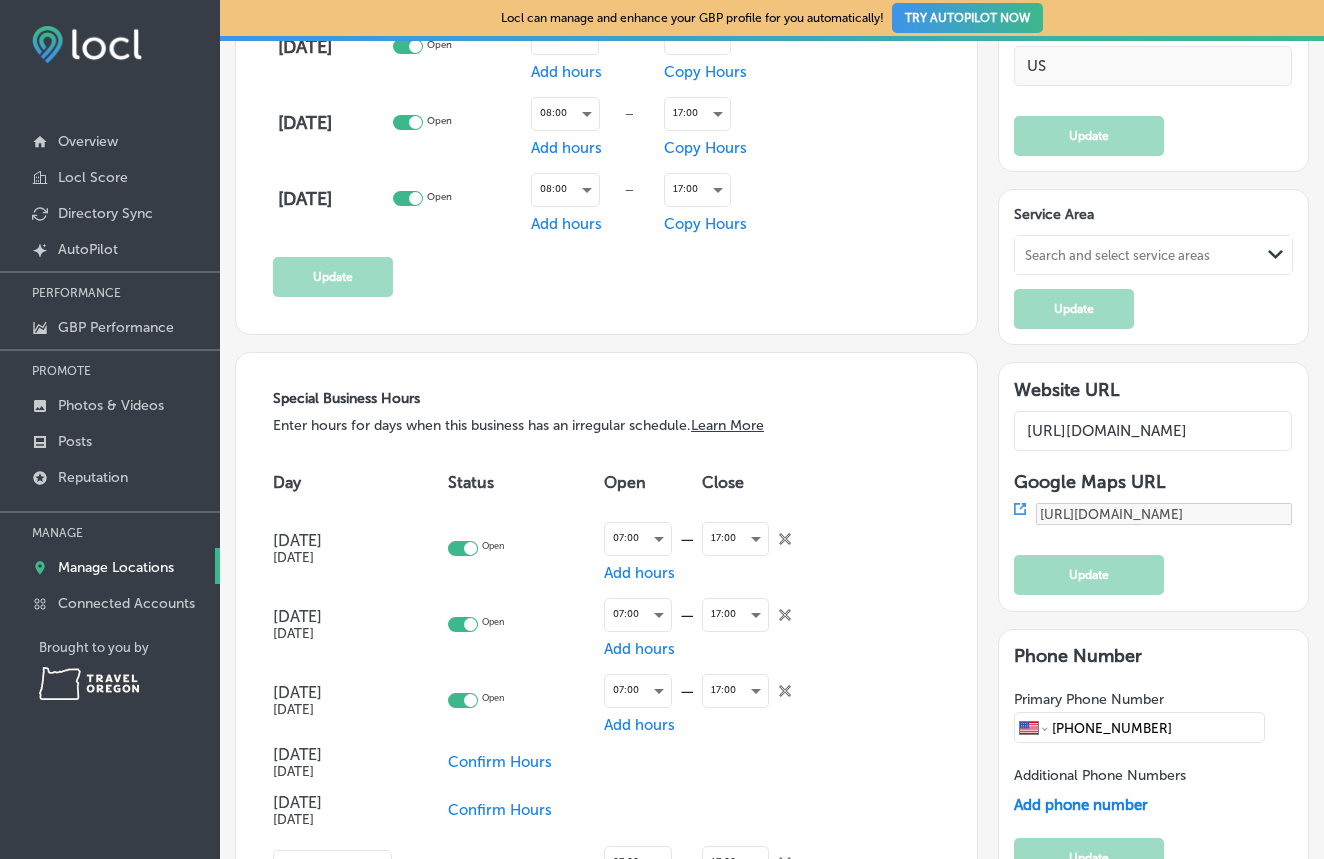 click on "Confirm Hours" at bounding box center (500, 762) 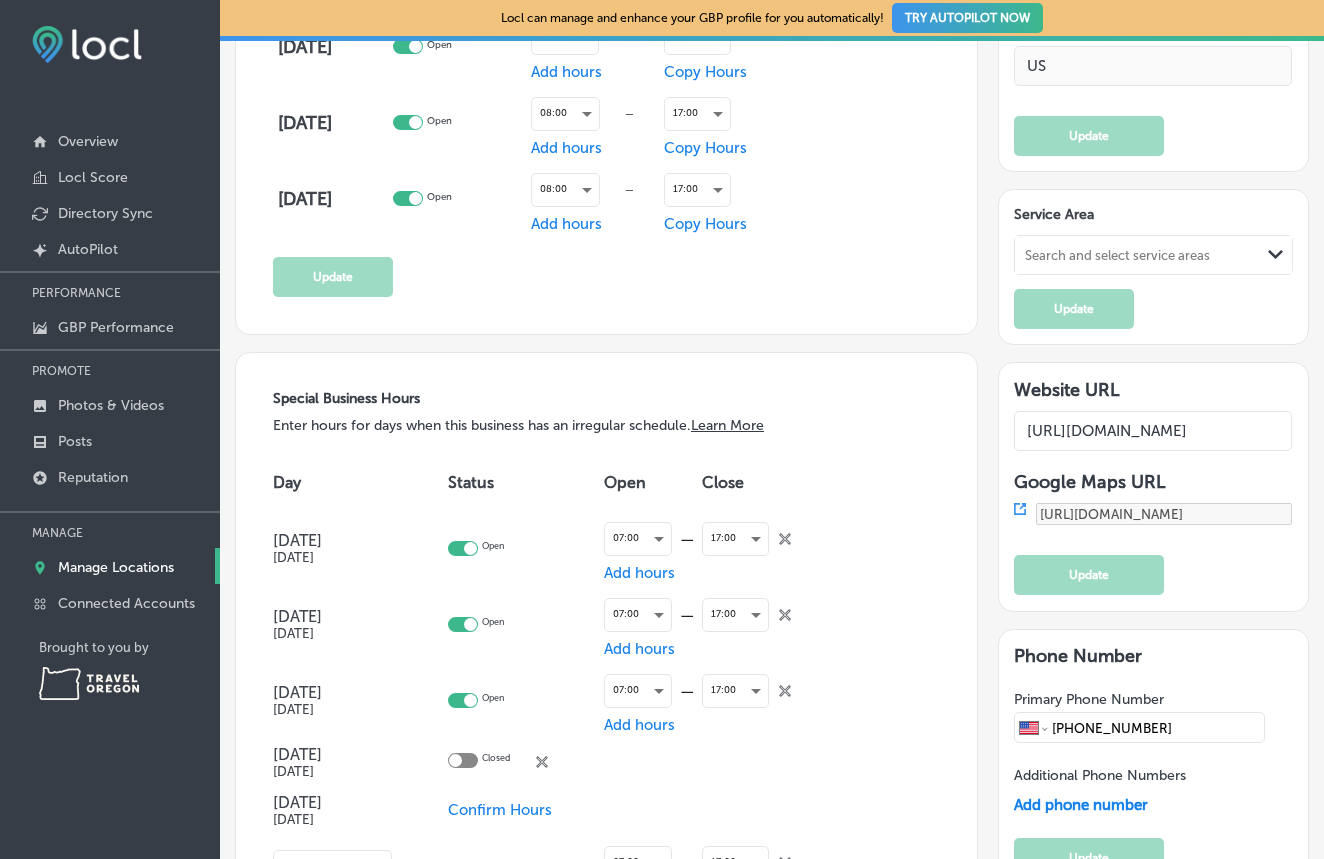 click at bounding box center [455, 760] 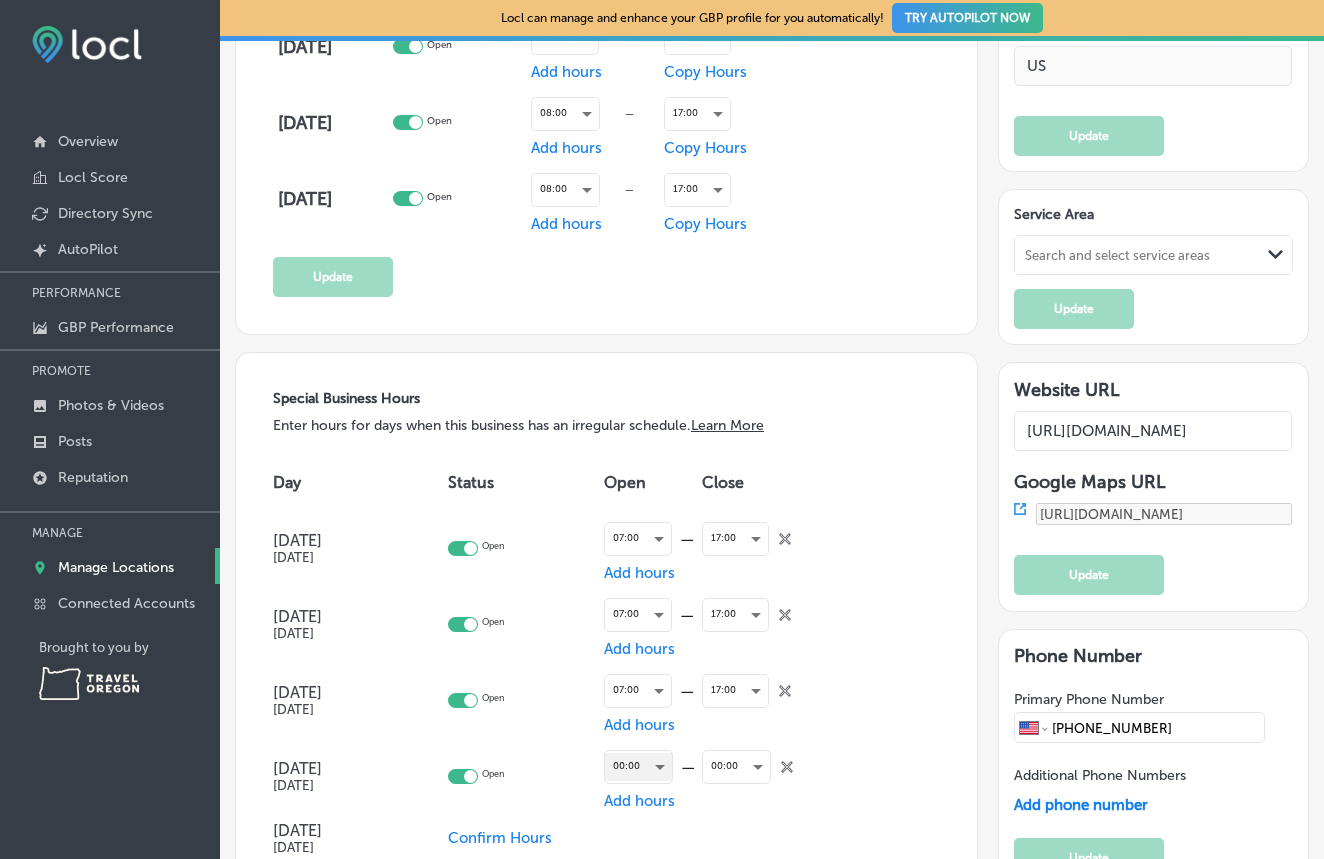 click on "00:00" at bounding box center [638, 766] 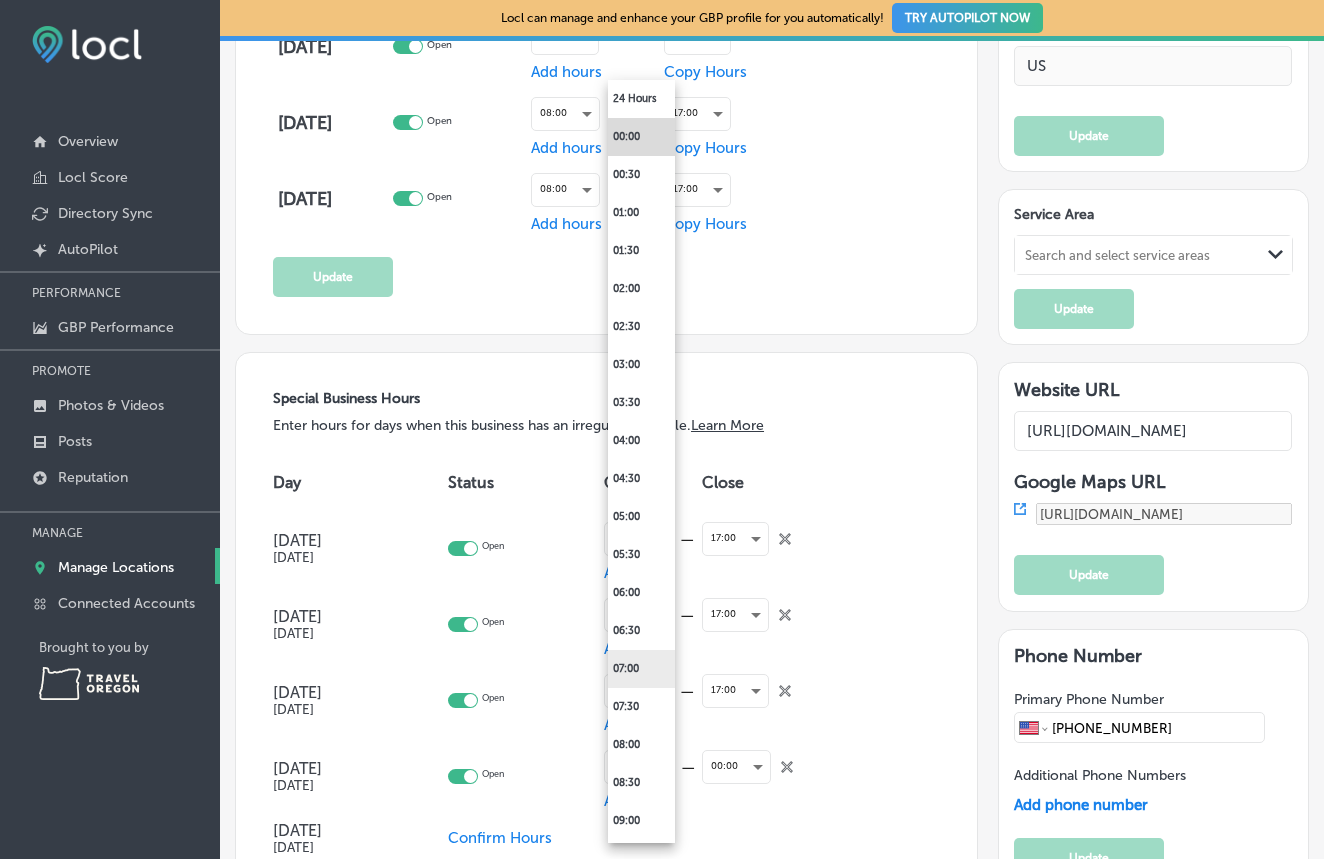 click on "07:00" at bounding box center [641, 669] 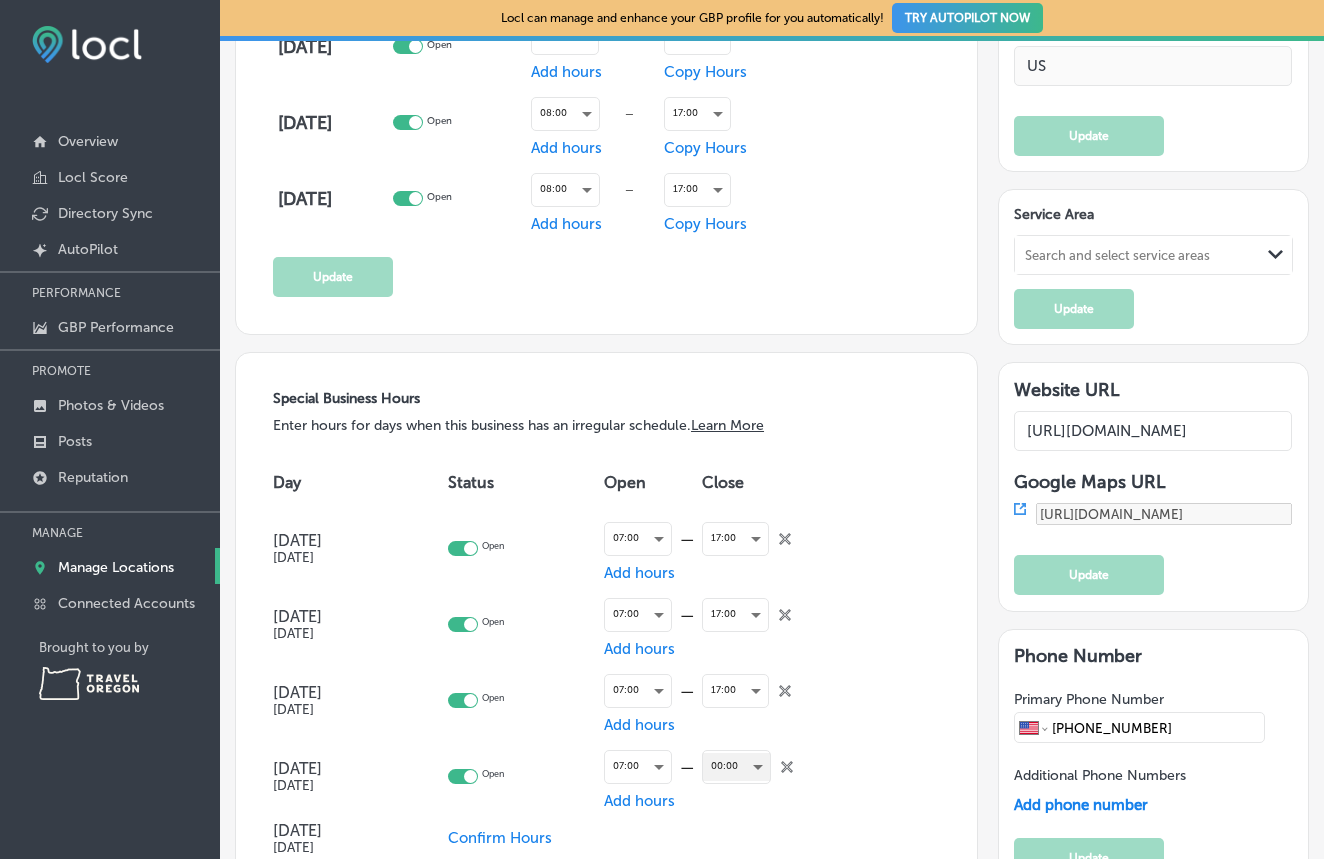 click on "00:00" at bounding box center (736, 766) 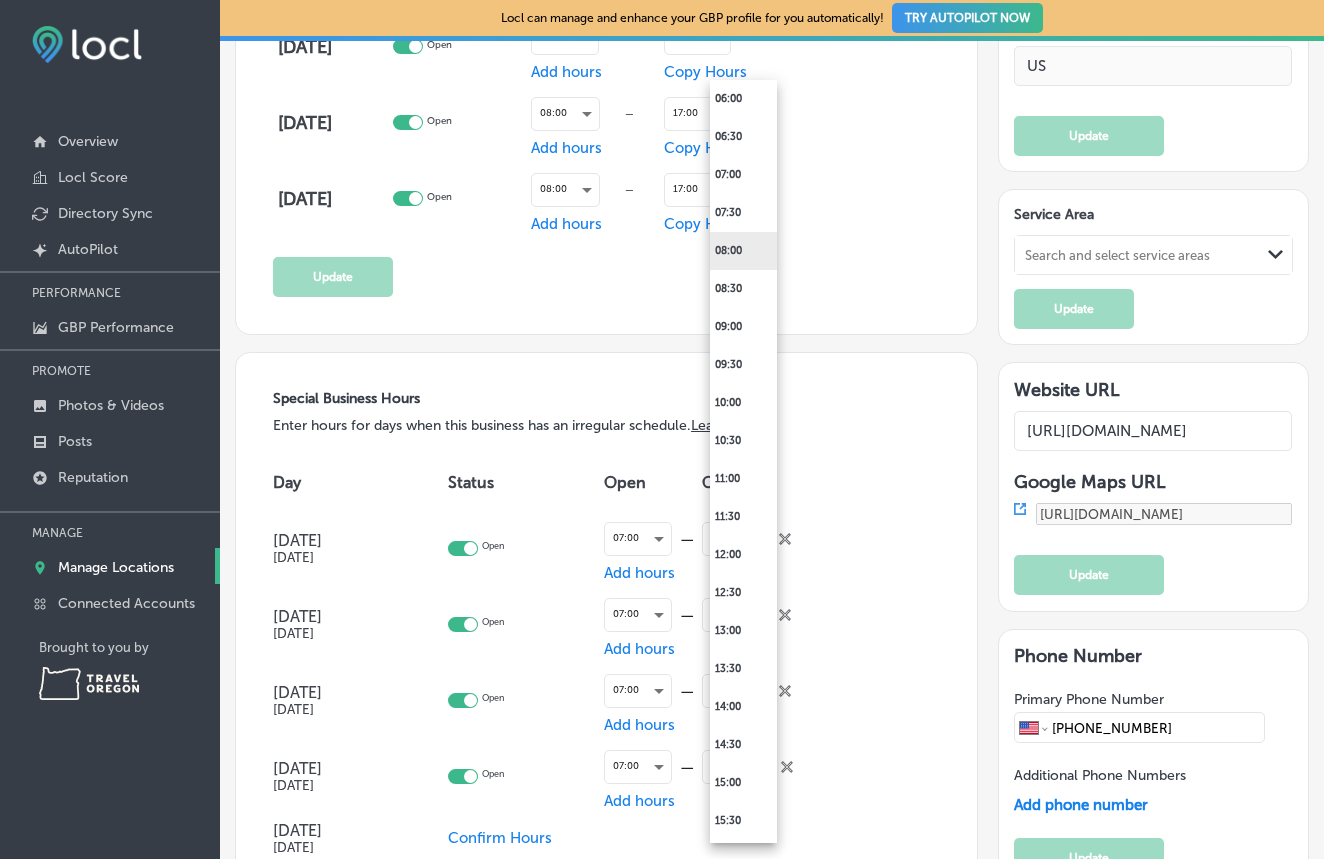 scroll, scrollTop: 509, scrollLeft: 0, axis: vertical 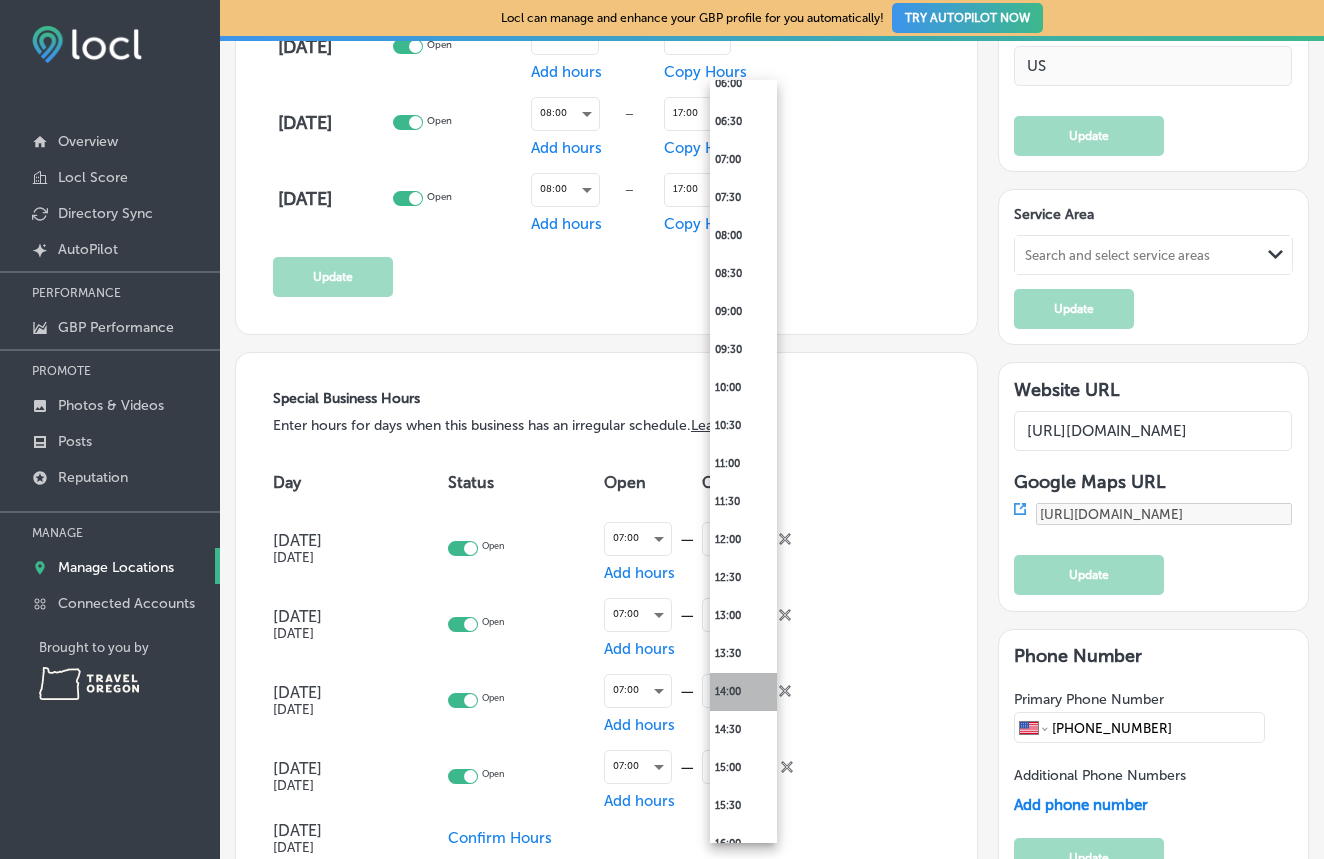 click on "14:00" at bounding box center [743, 692] 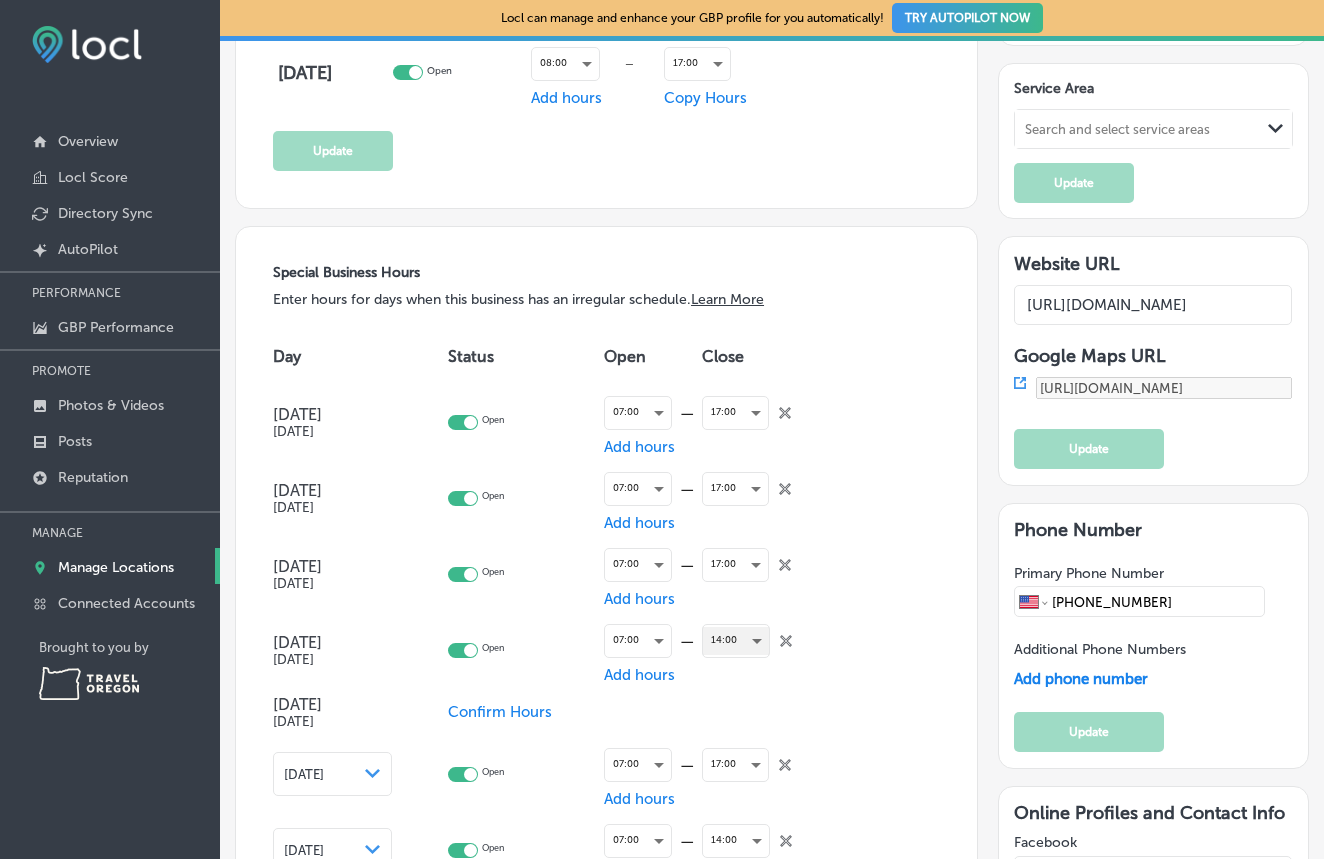 scroll, scrollTop: 1873, scrollLeft: 0, axis: vertical 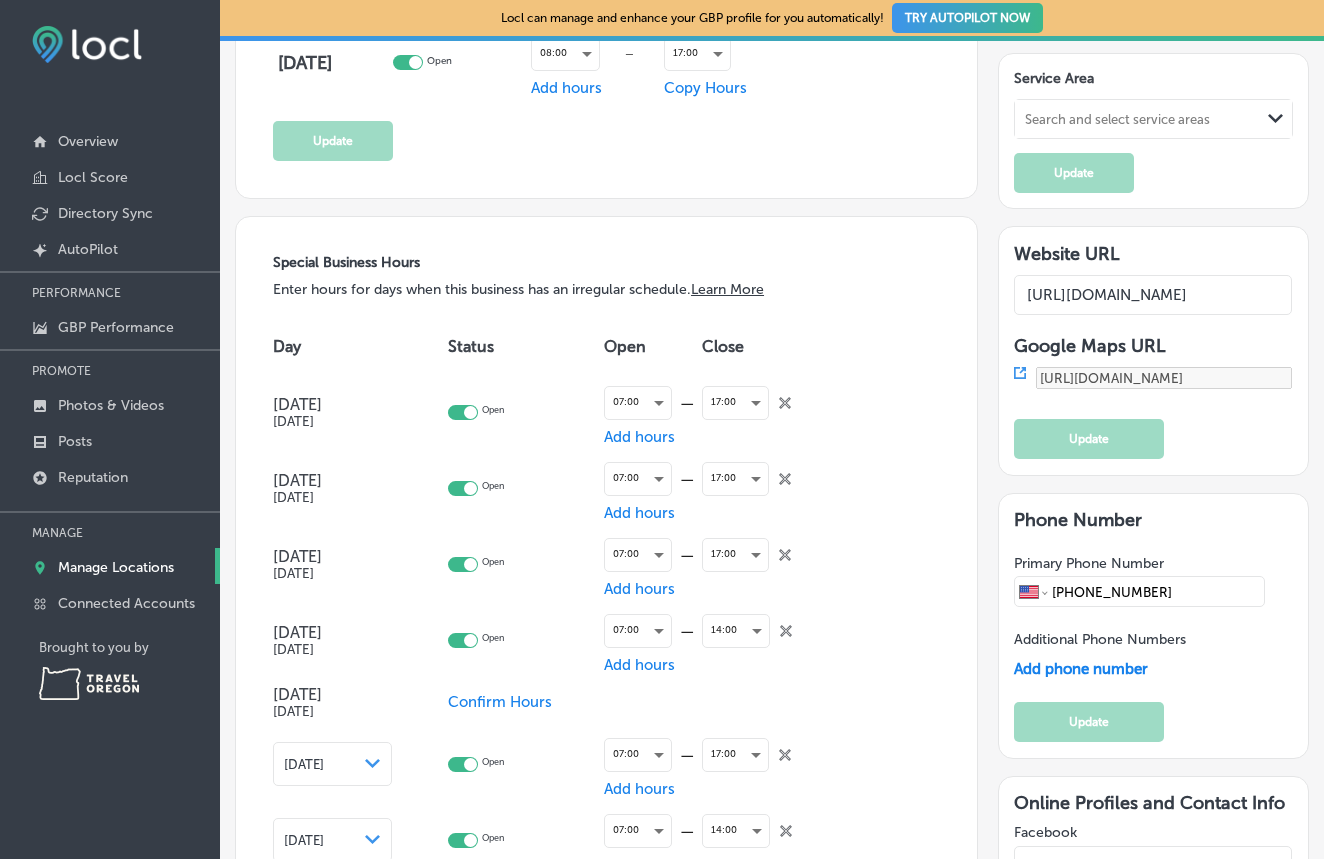 click on "Confirm Hours" at bounding box center [500, 702] 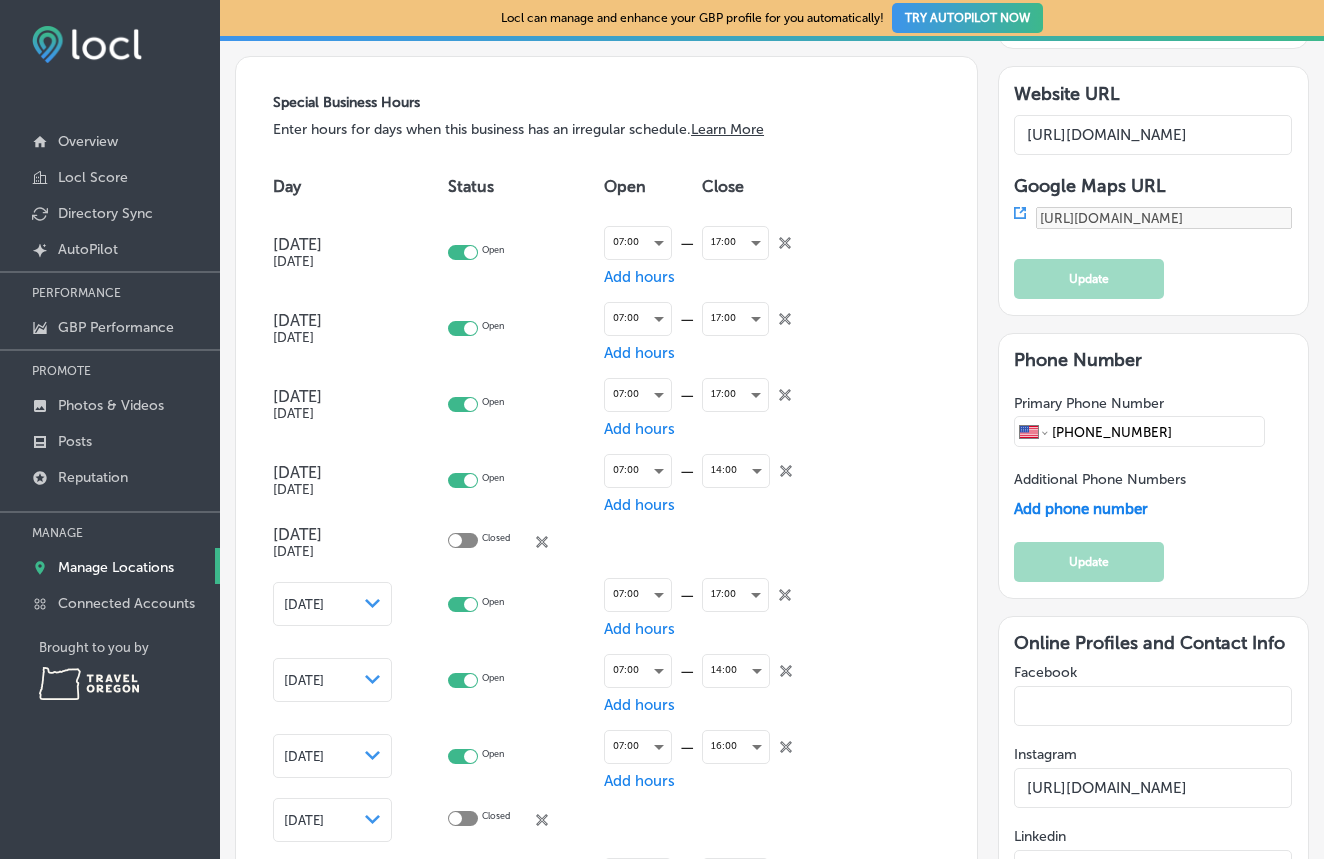 scroll, scrollTop: 2036, scrollLeft: 0, axis: vertical 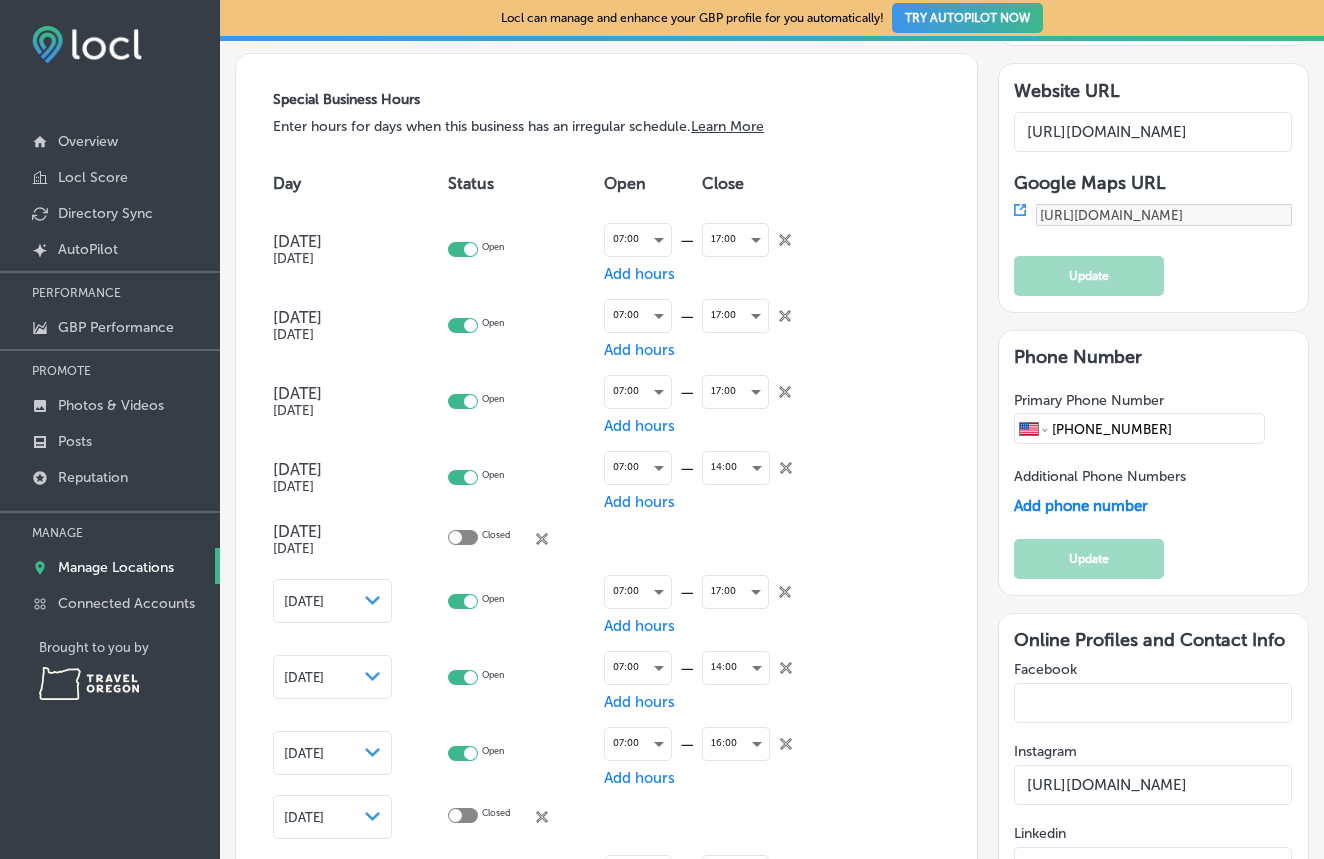 click on "close
Created with Sketch." 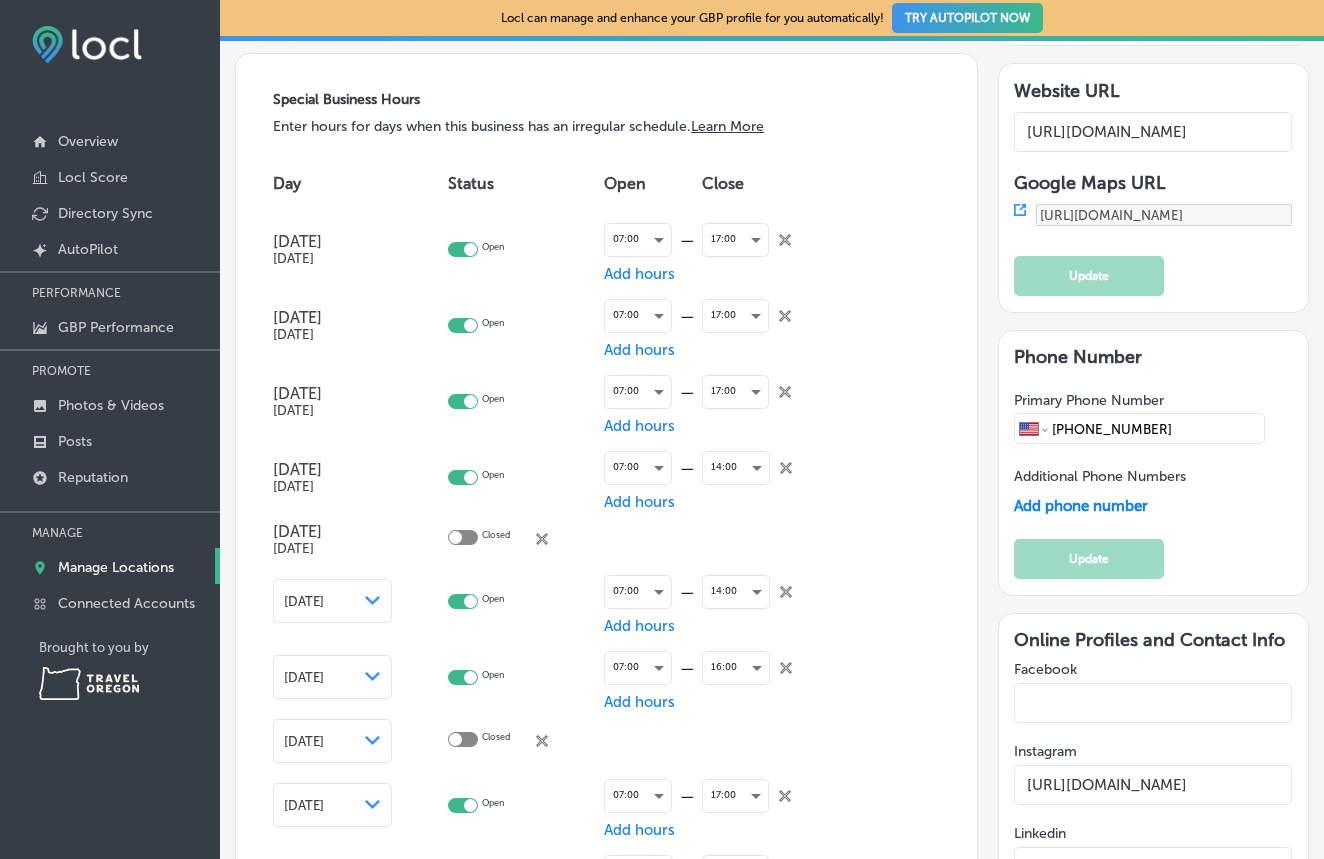 checkbox on "false" 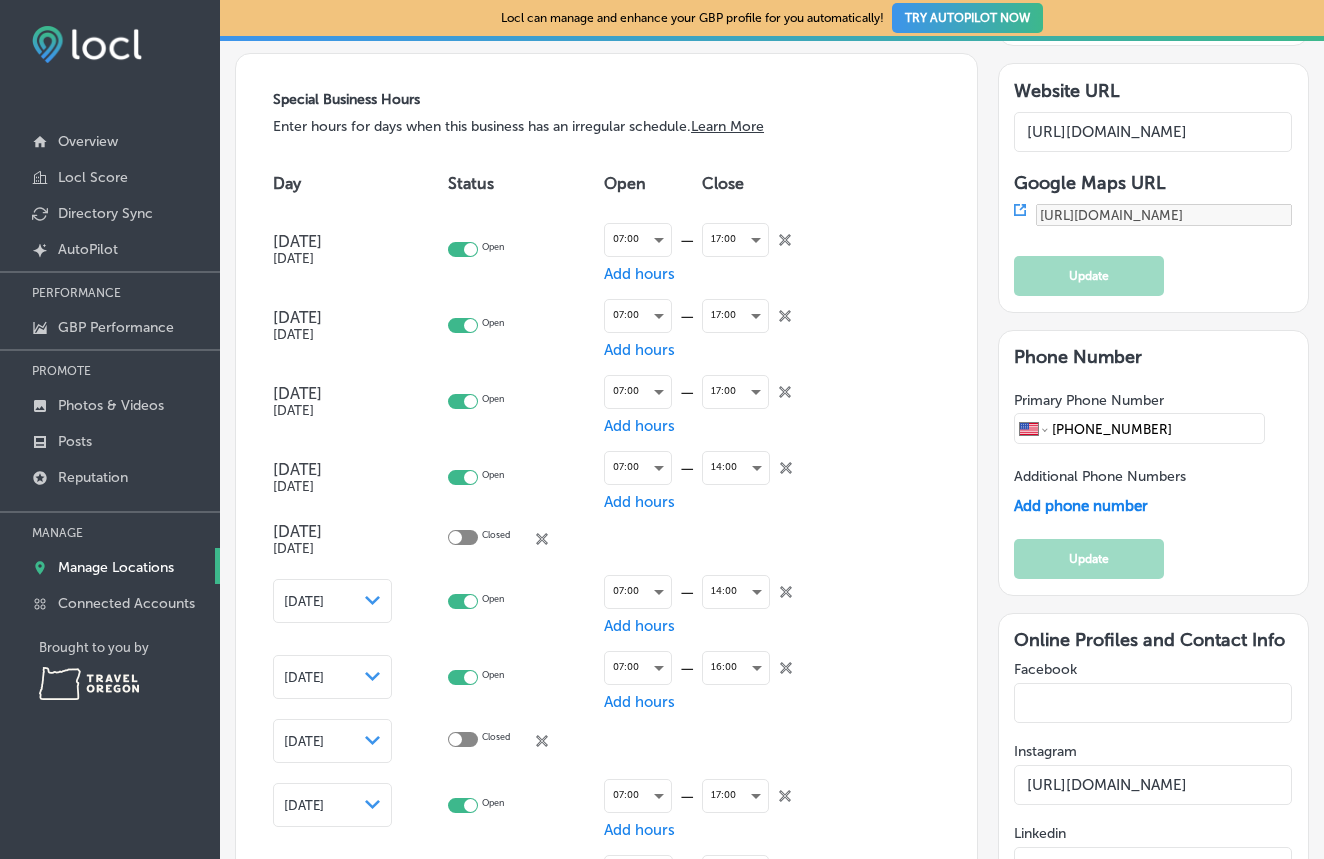 click 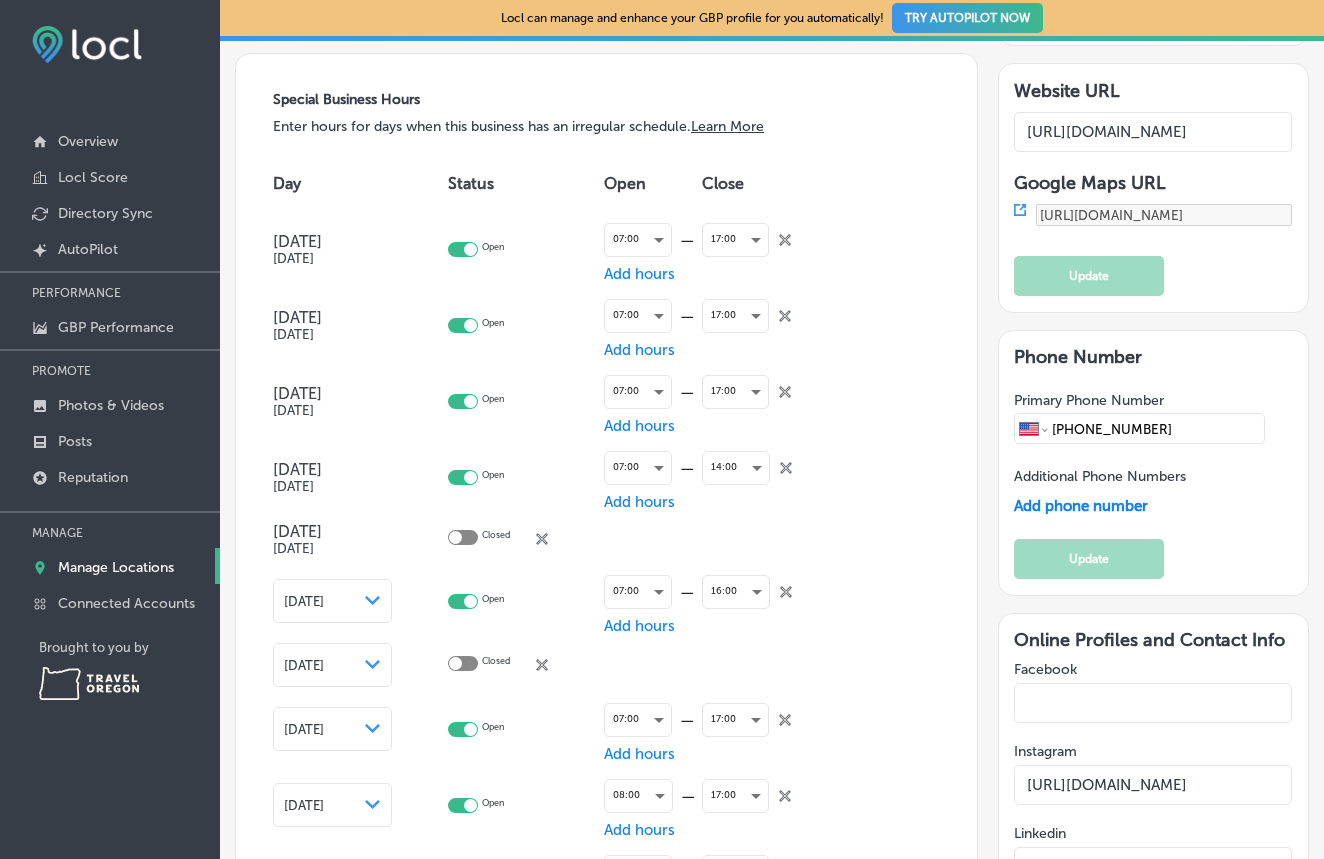 click 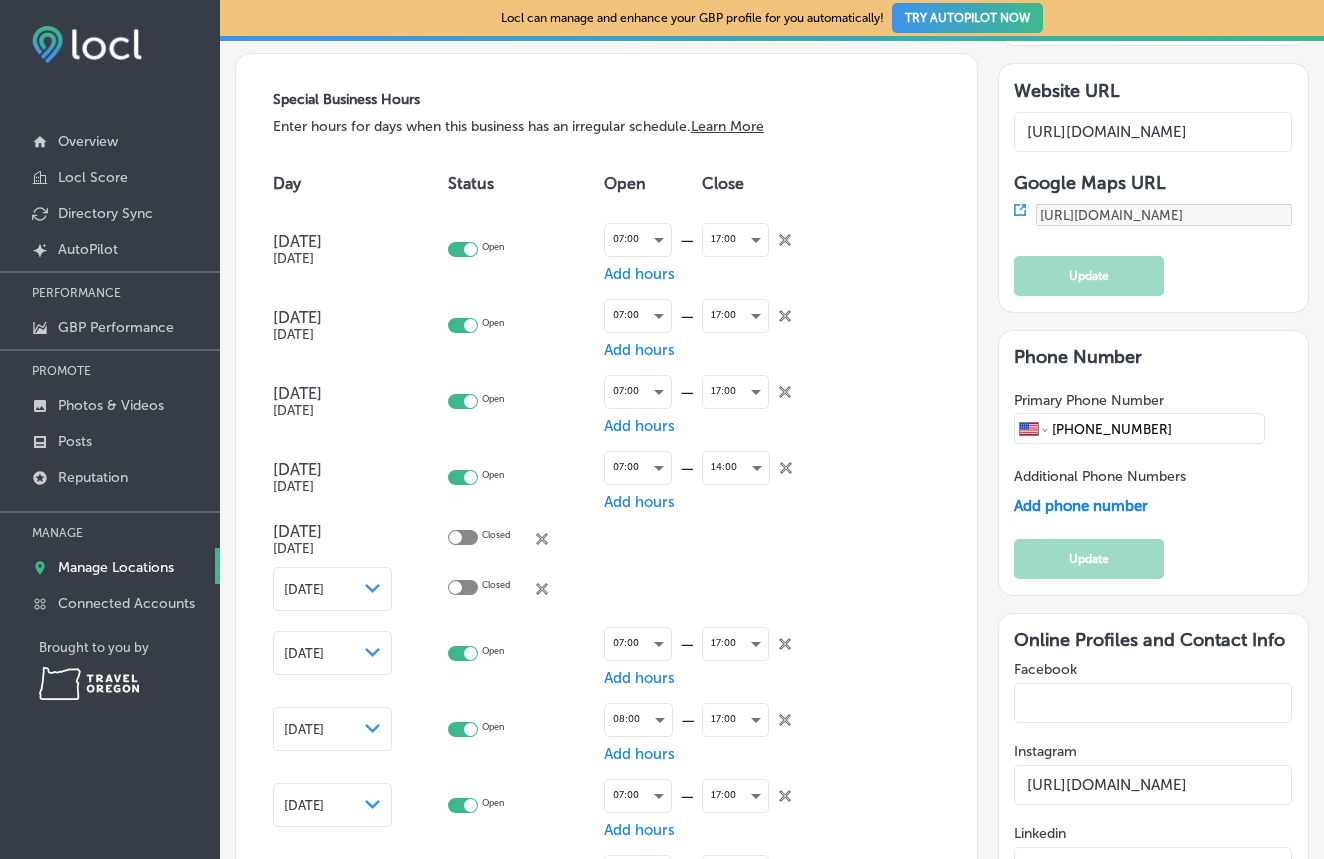 click 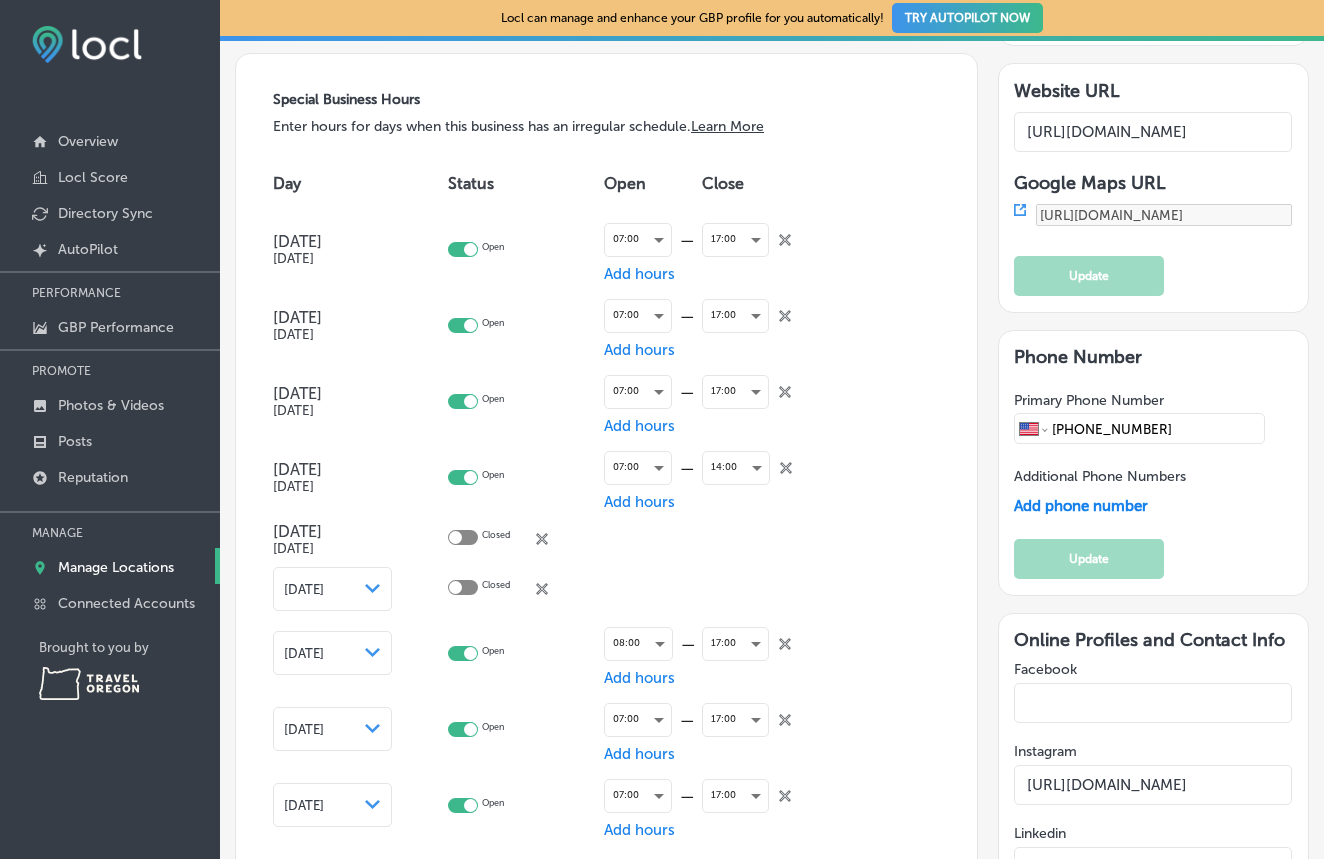 click 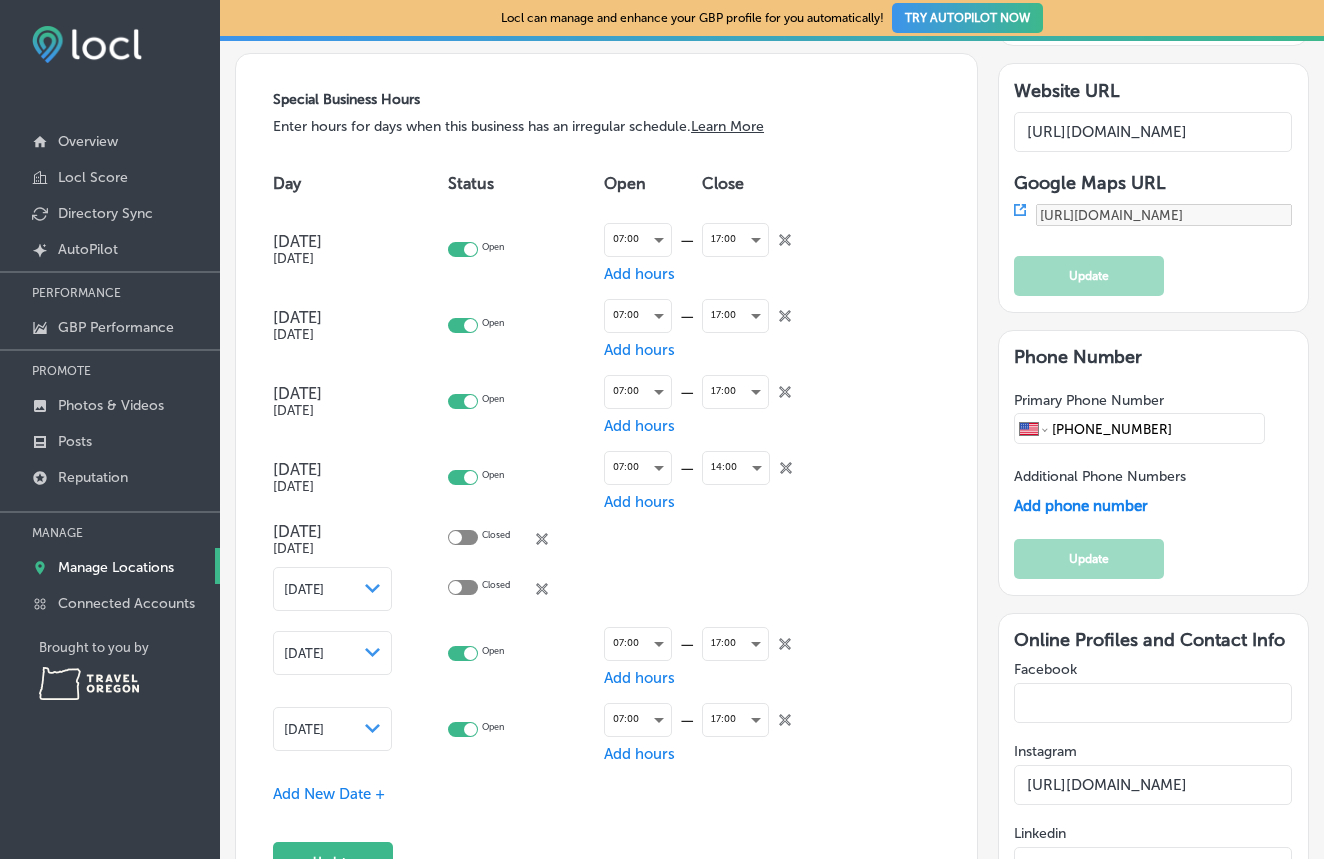 click 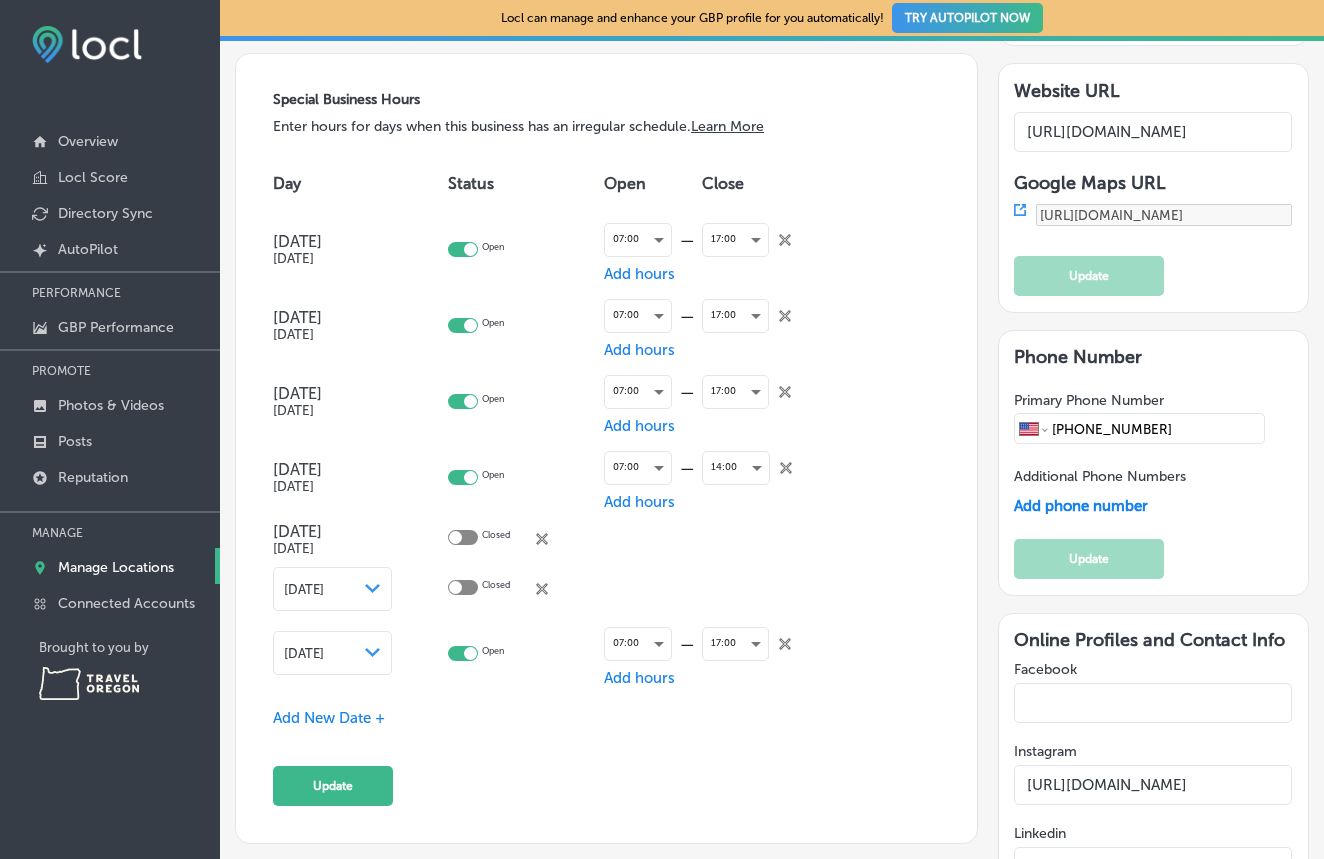click 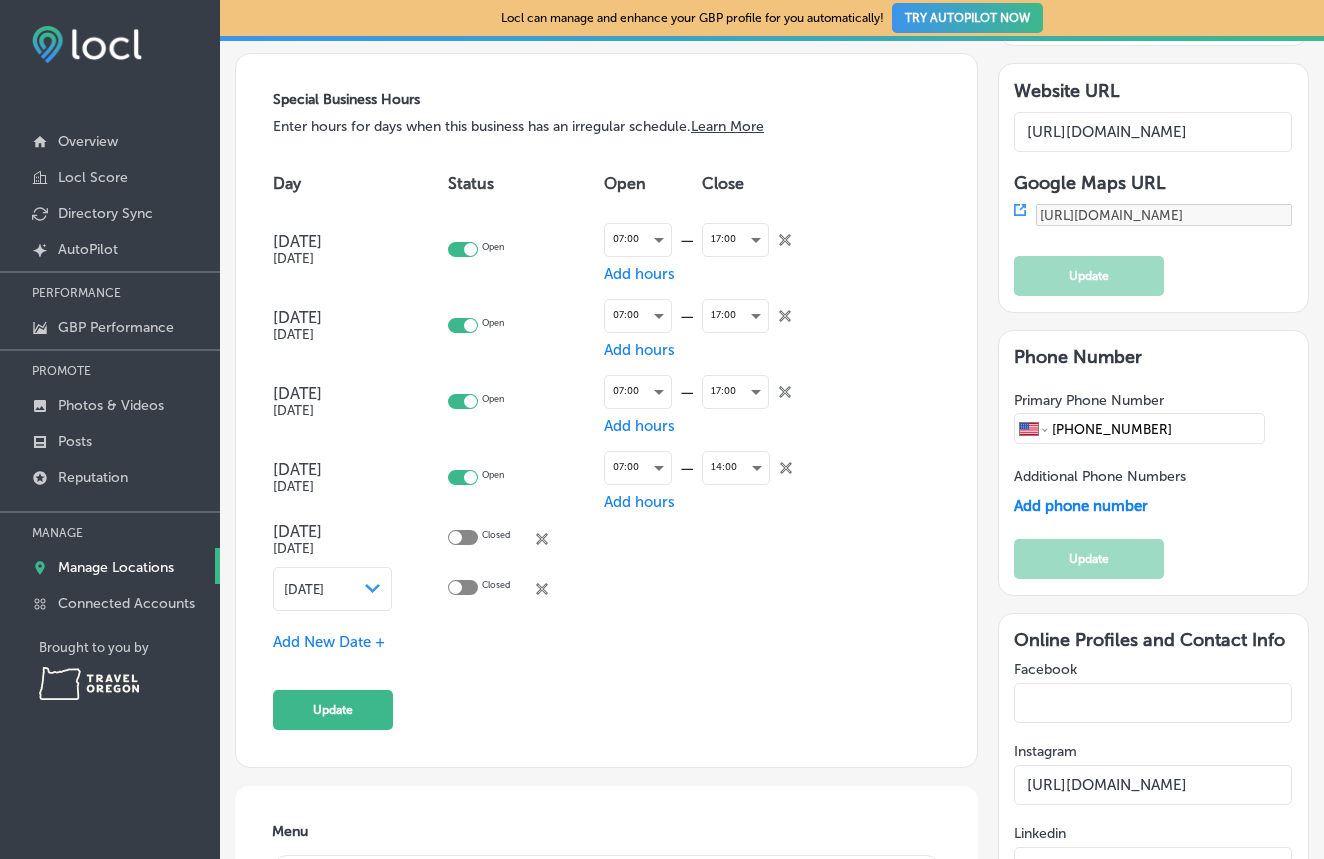 click 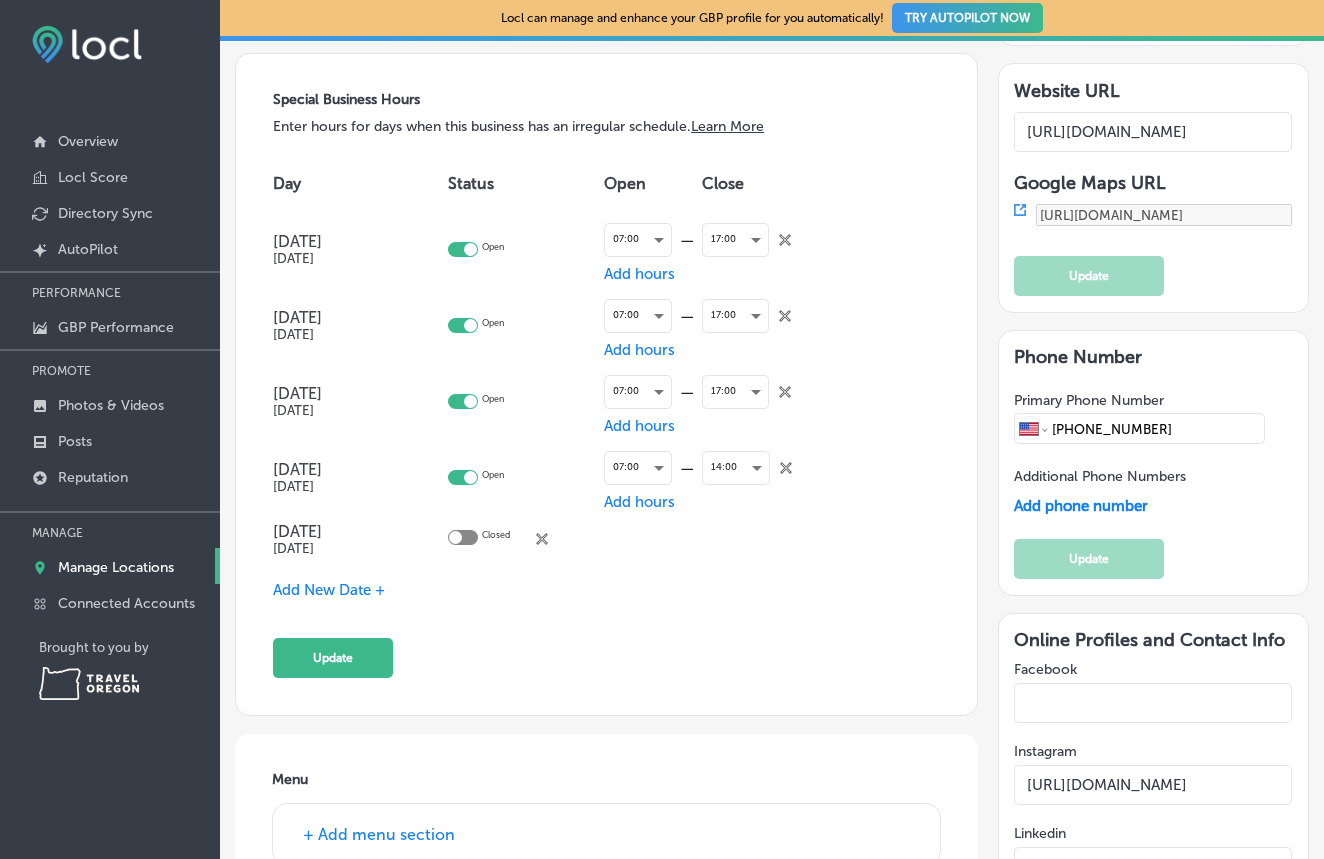click on "Add New Date +" at bounding box center (329, 590) 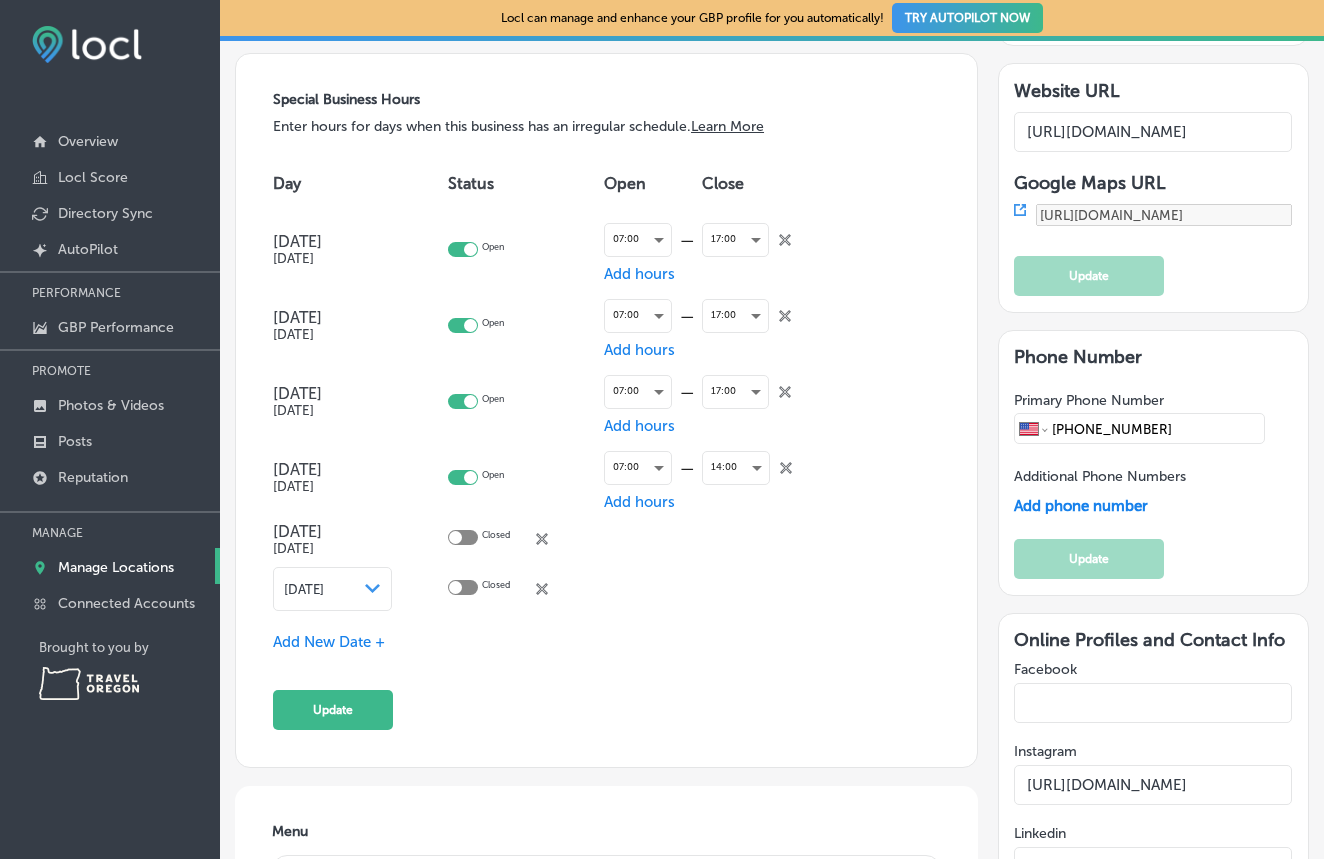 click on "Path
Created with Sketch." 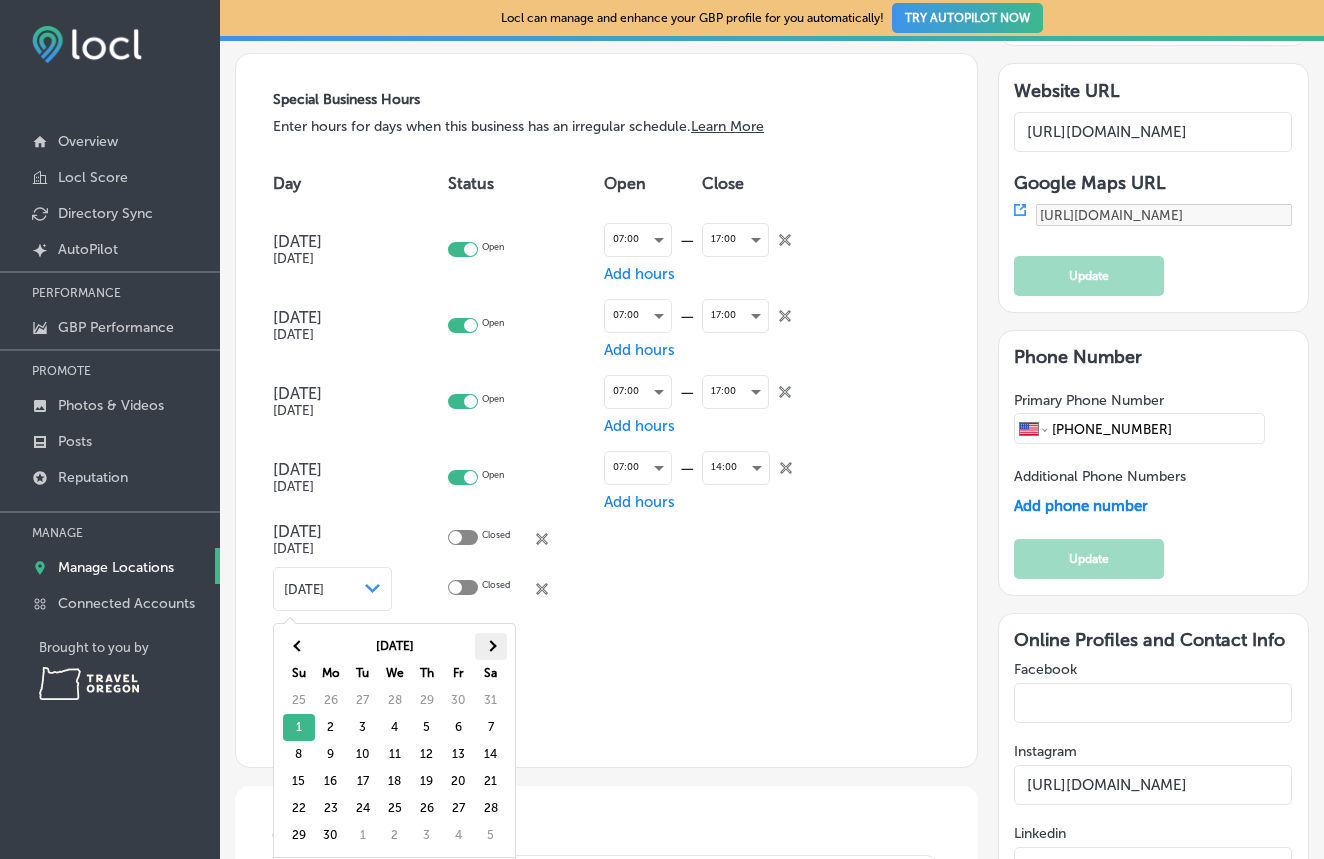 click at bounding box center [491, 646] 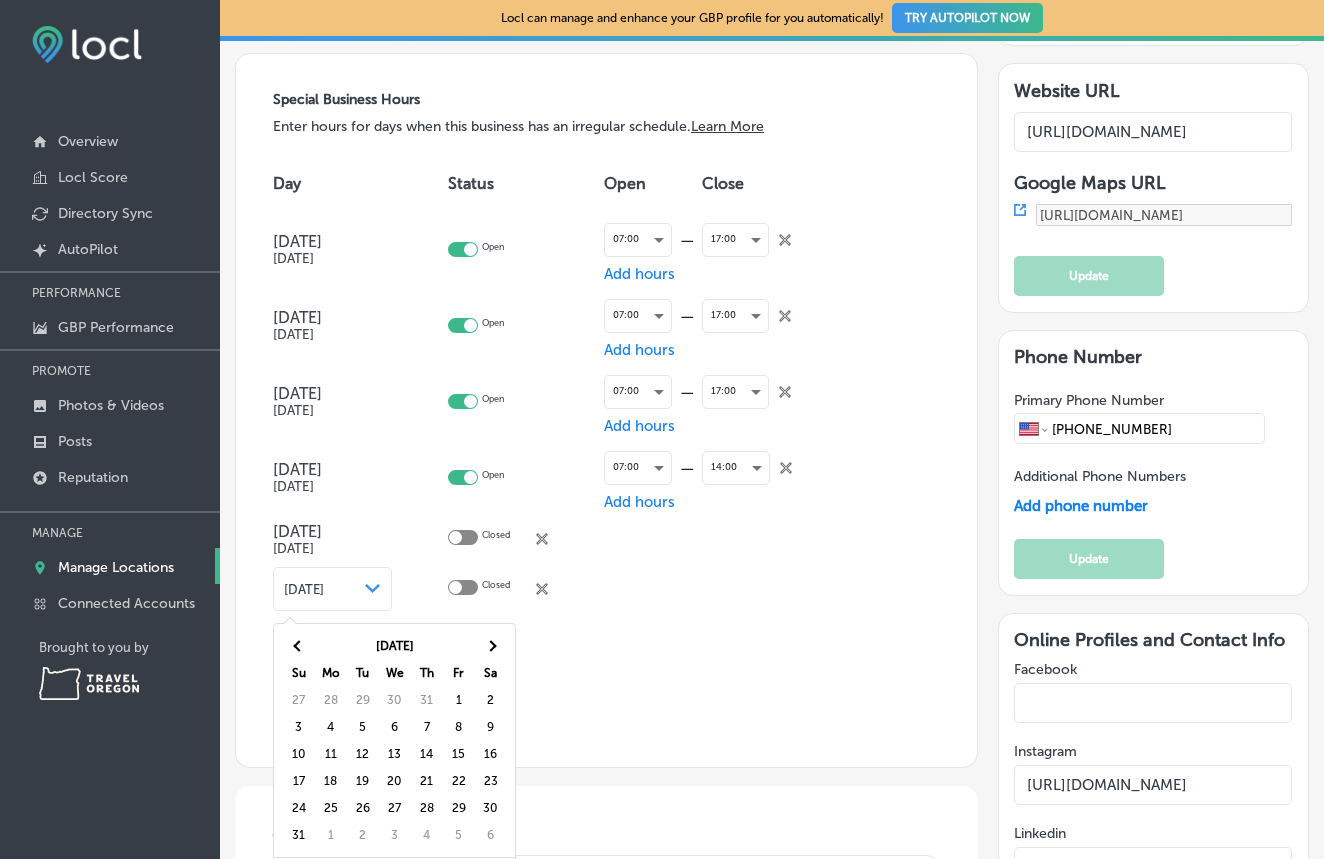 click at bounding box center (491, 646) 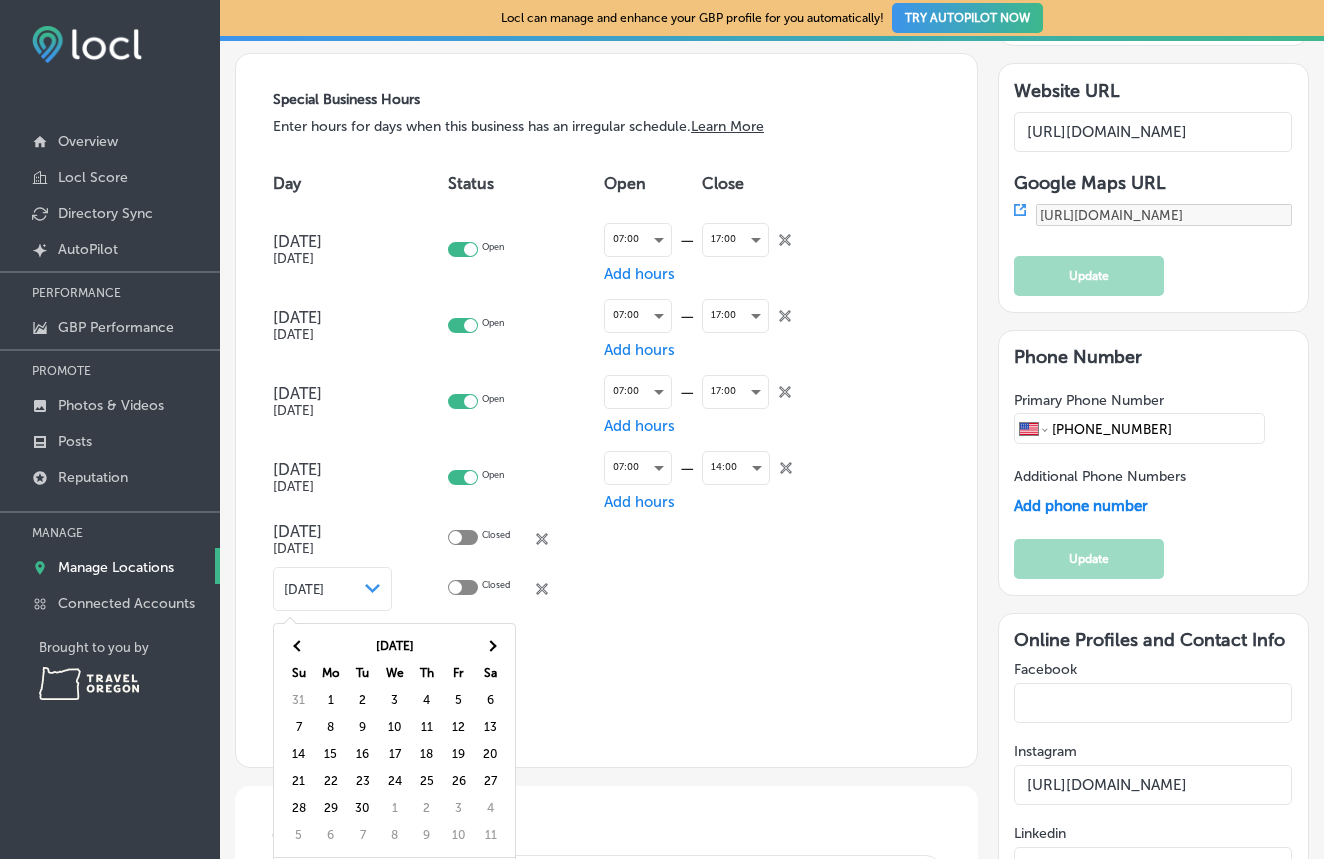 click at bounding box center [491, 646] 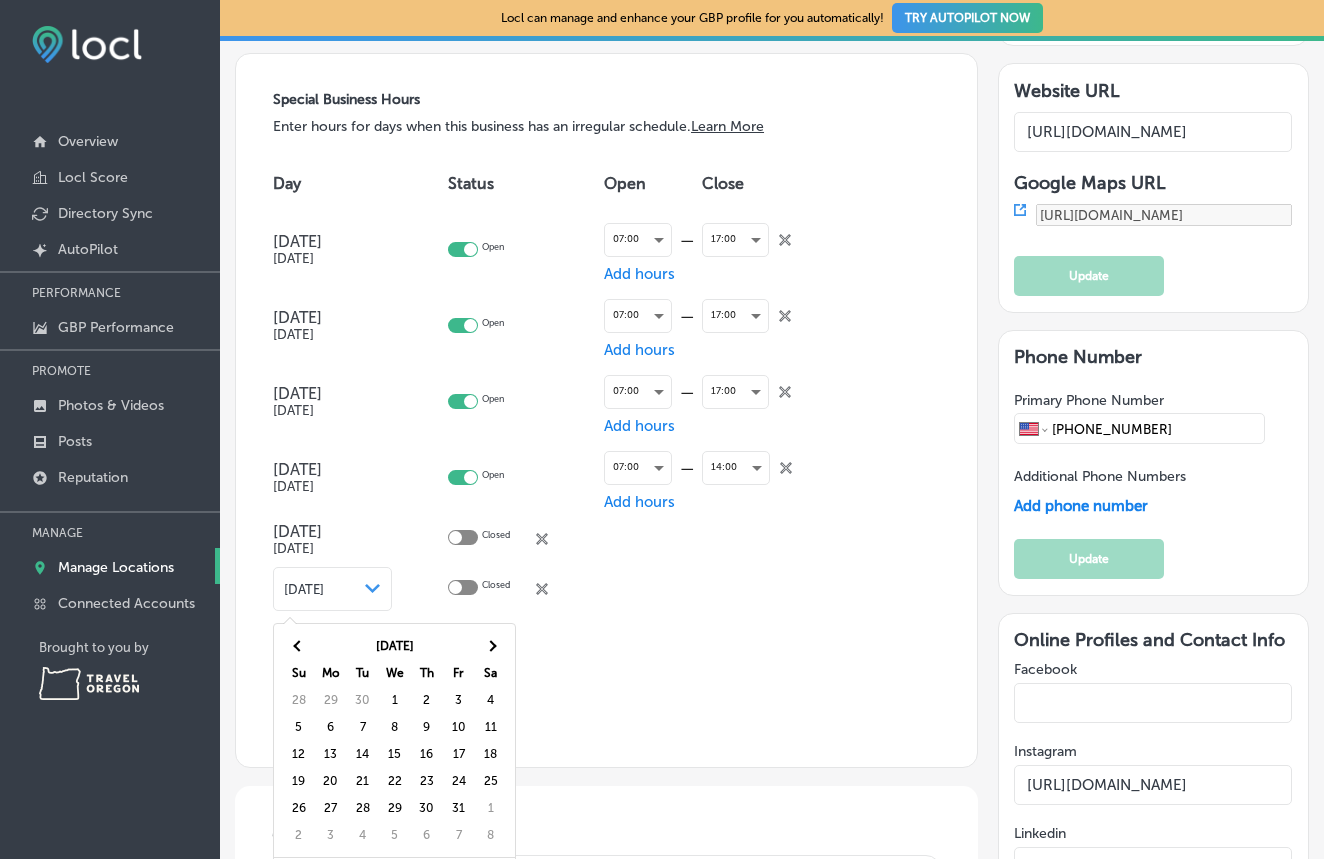 click at bounding box center (491, 646) 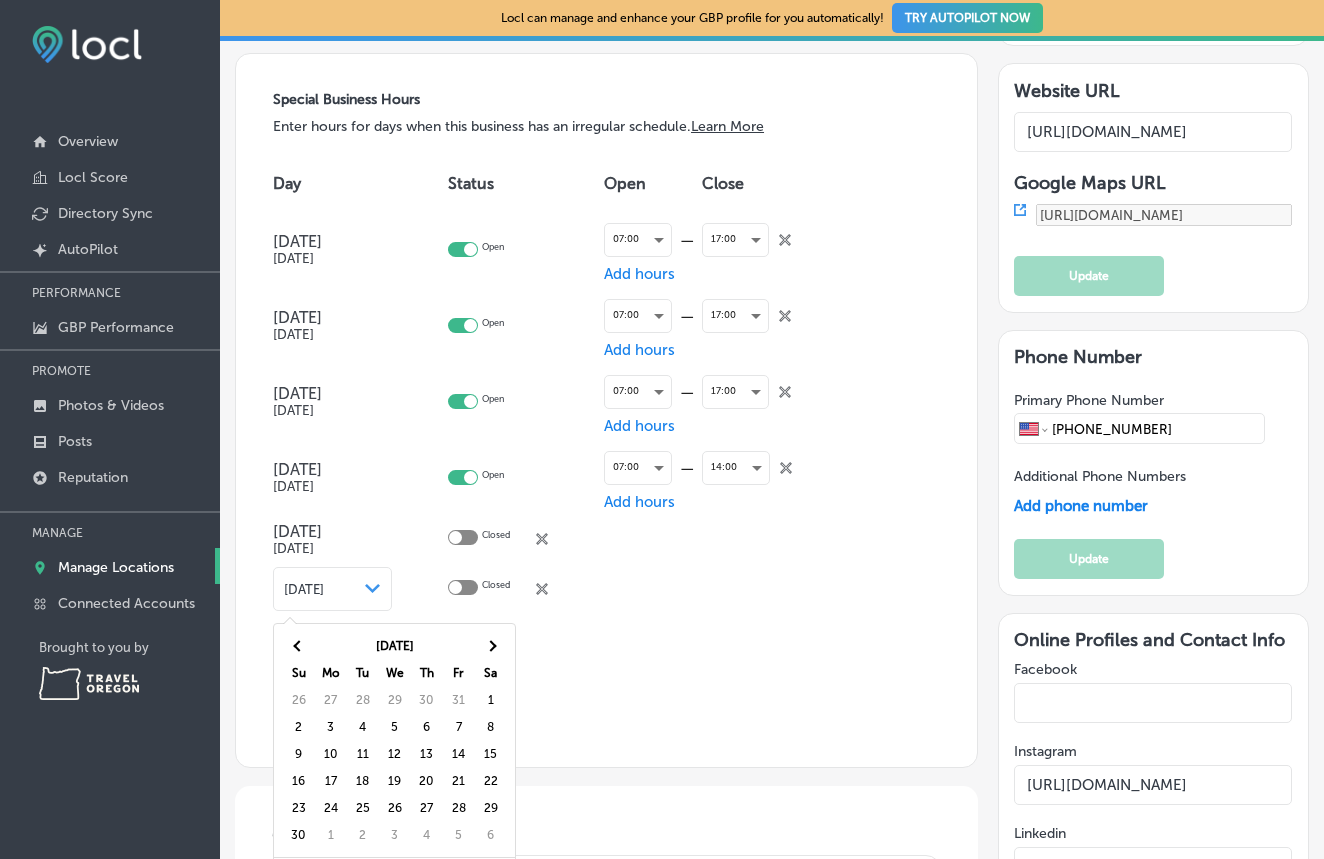 click at bounding box center (491, 646) 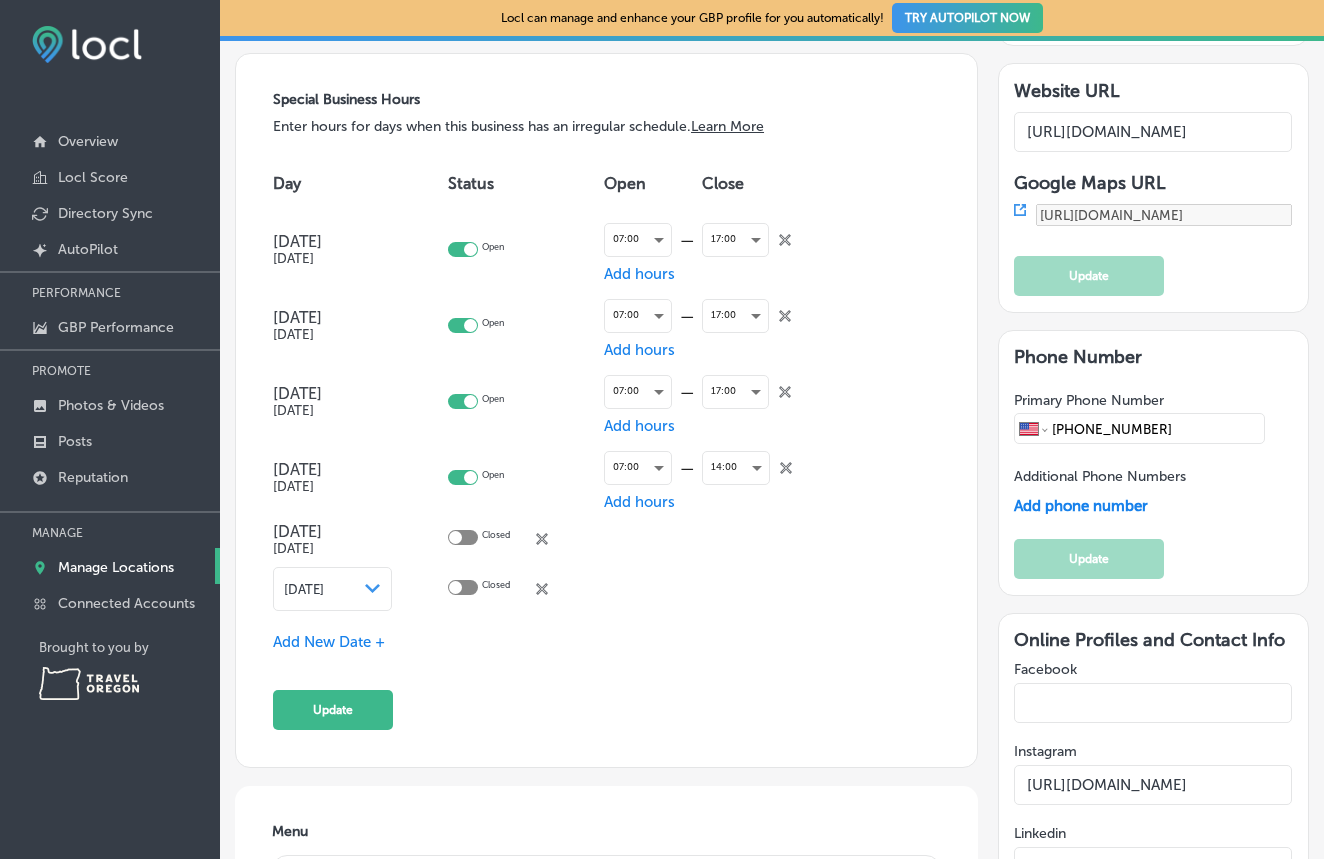 click at bounding box center [455, 587] 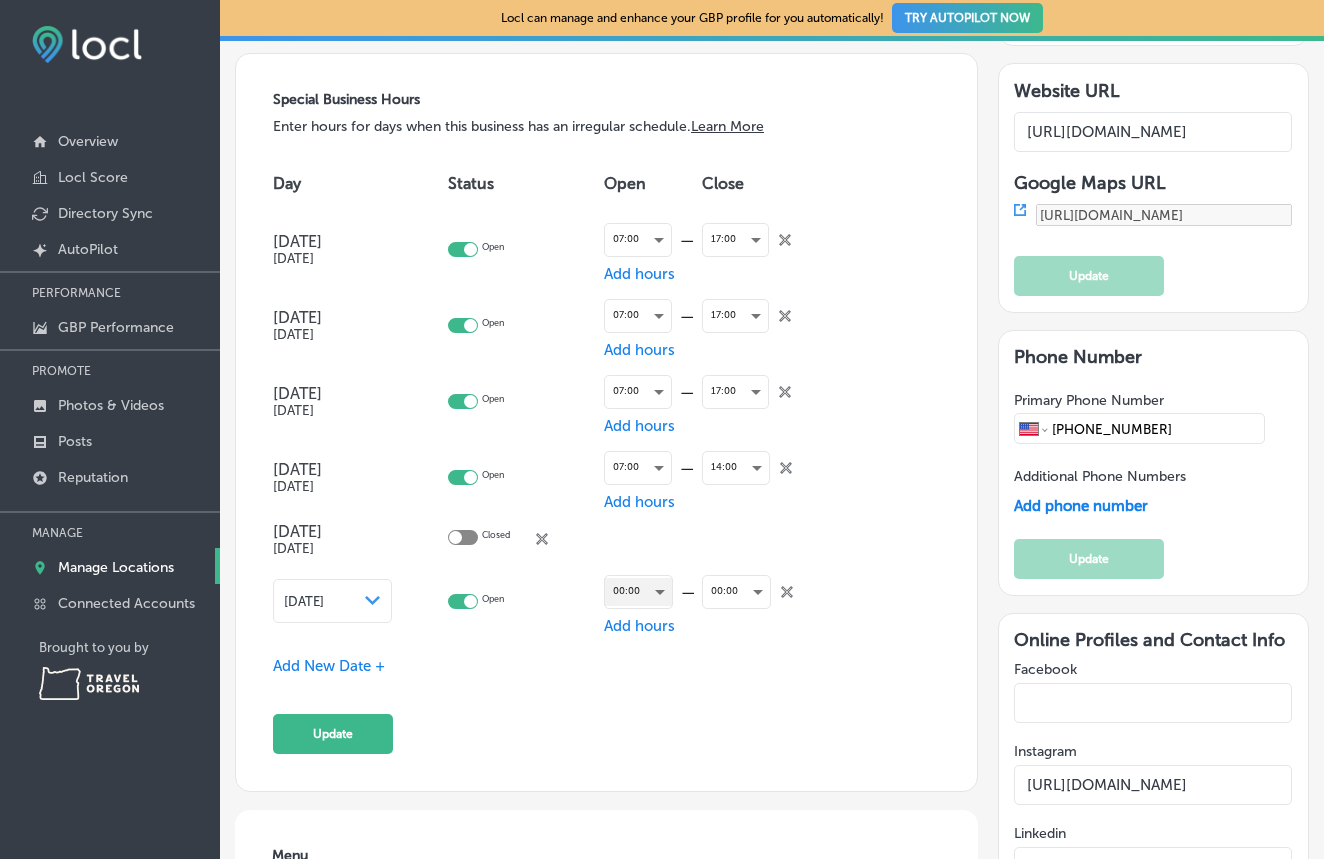 click on "00:00" at bounding box center (638, 591) 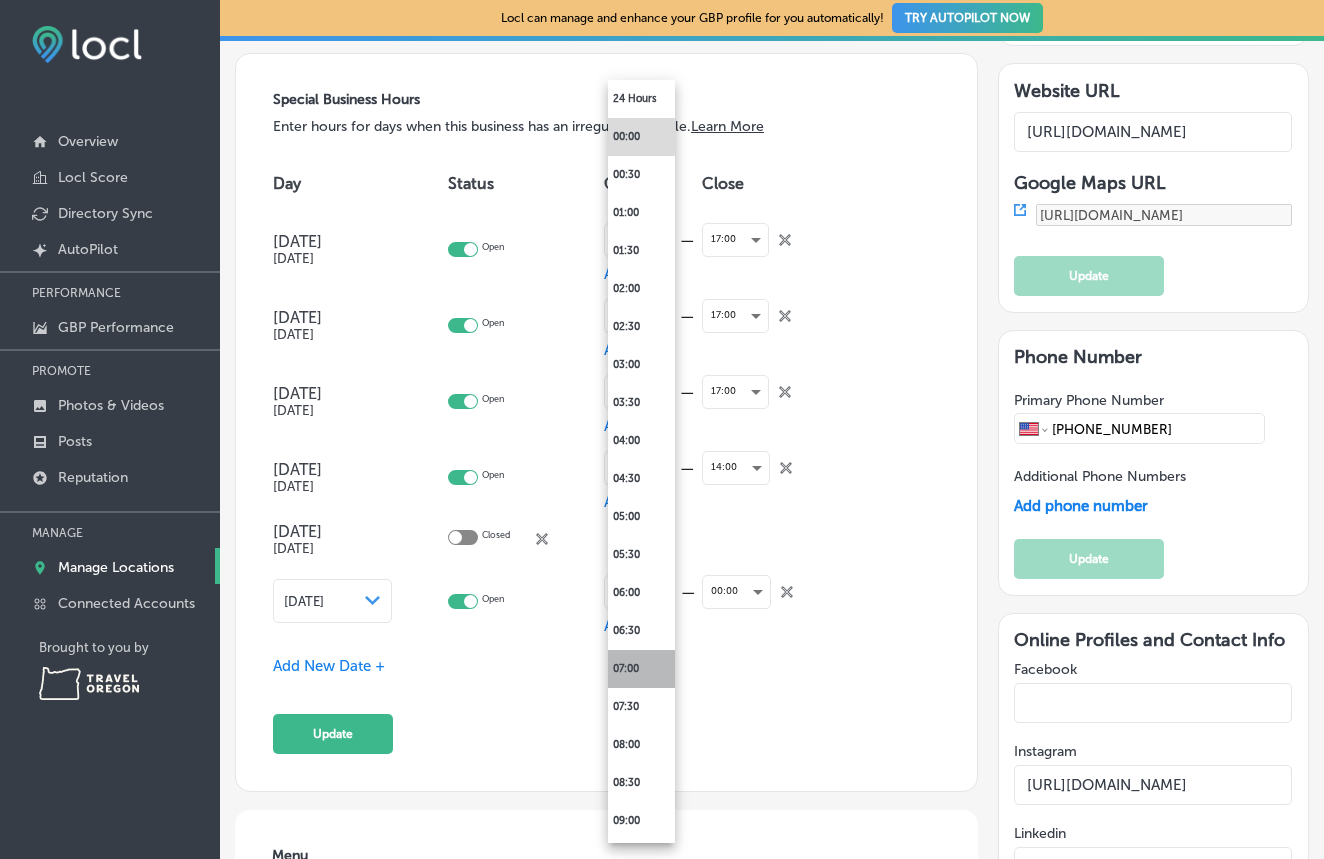 click on "07:00" at bounding box center [641, 669] 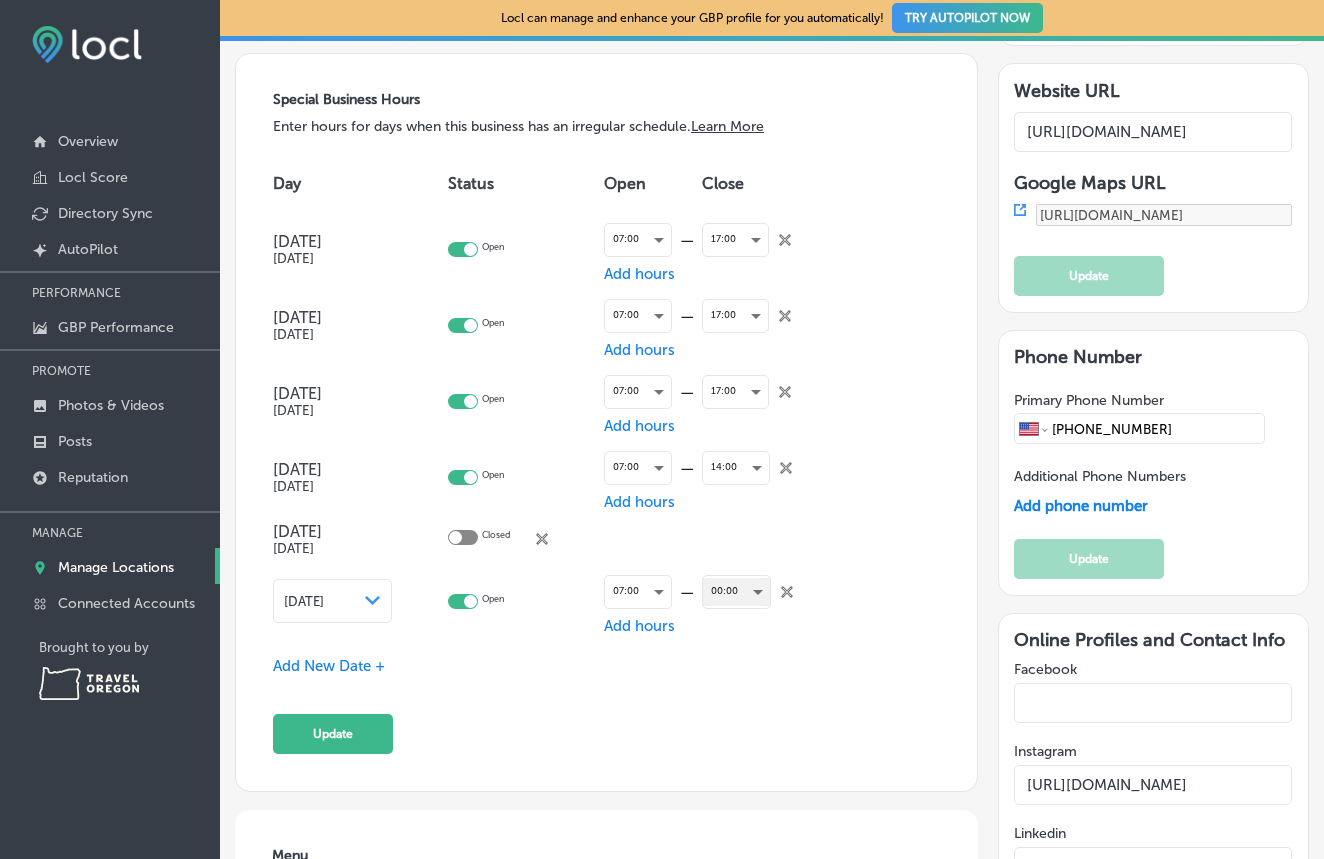 click on "00:00" at bounding box center [736, 591] 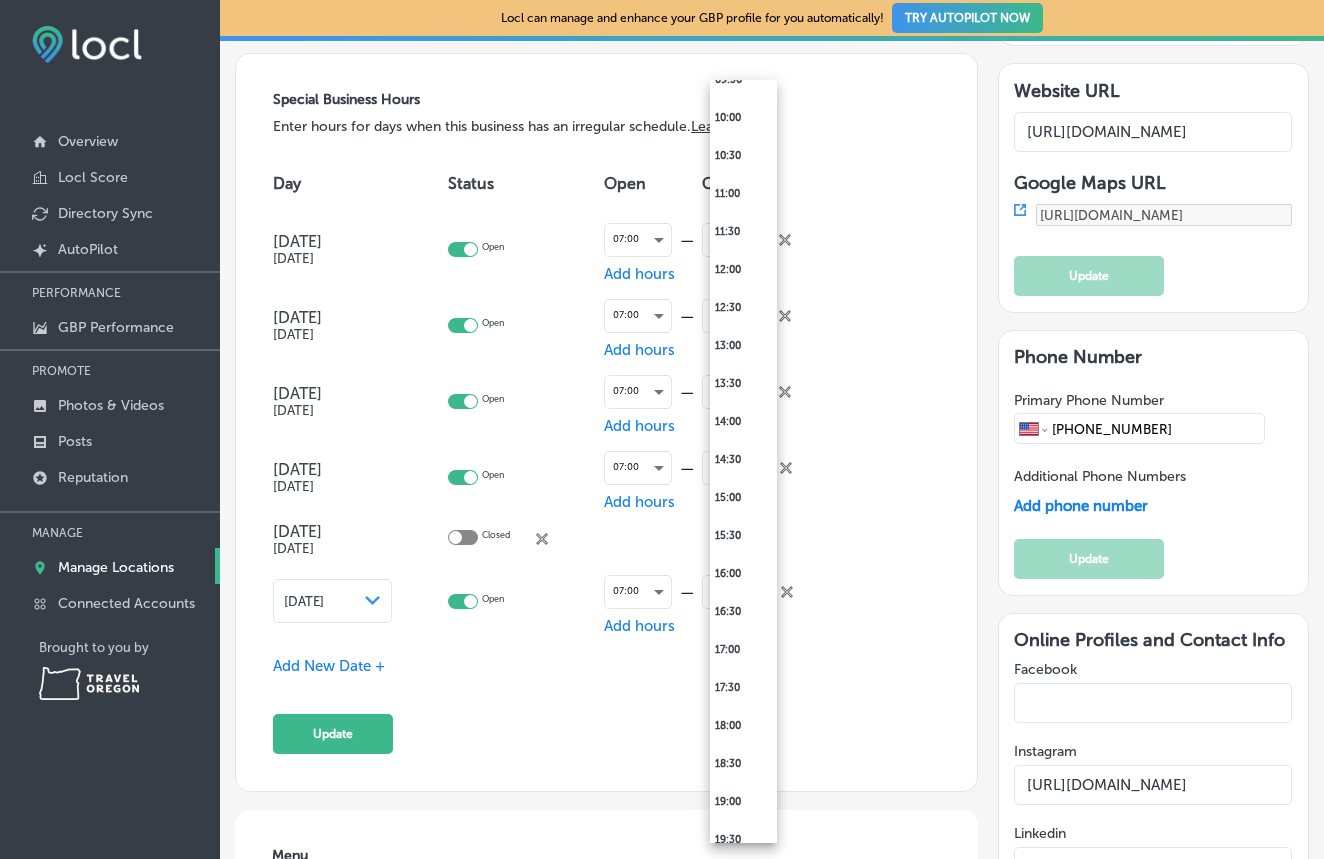 scroll, scrollTop: 780, scrollLeft: 0, axis: vertical 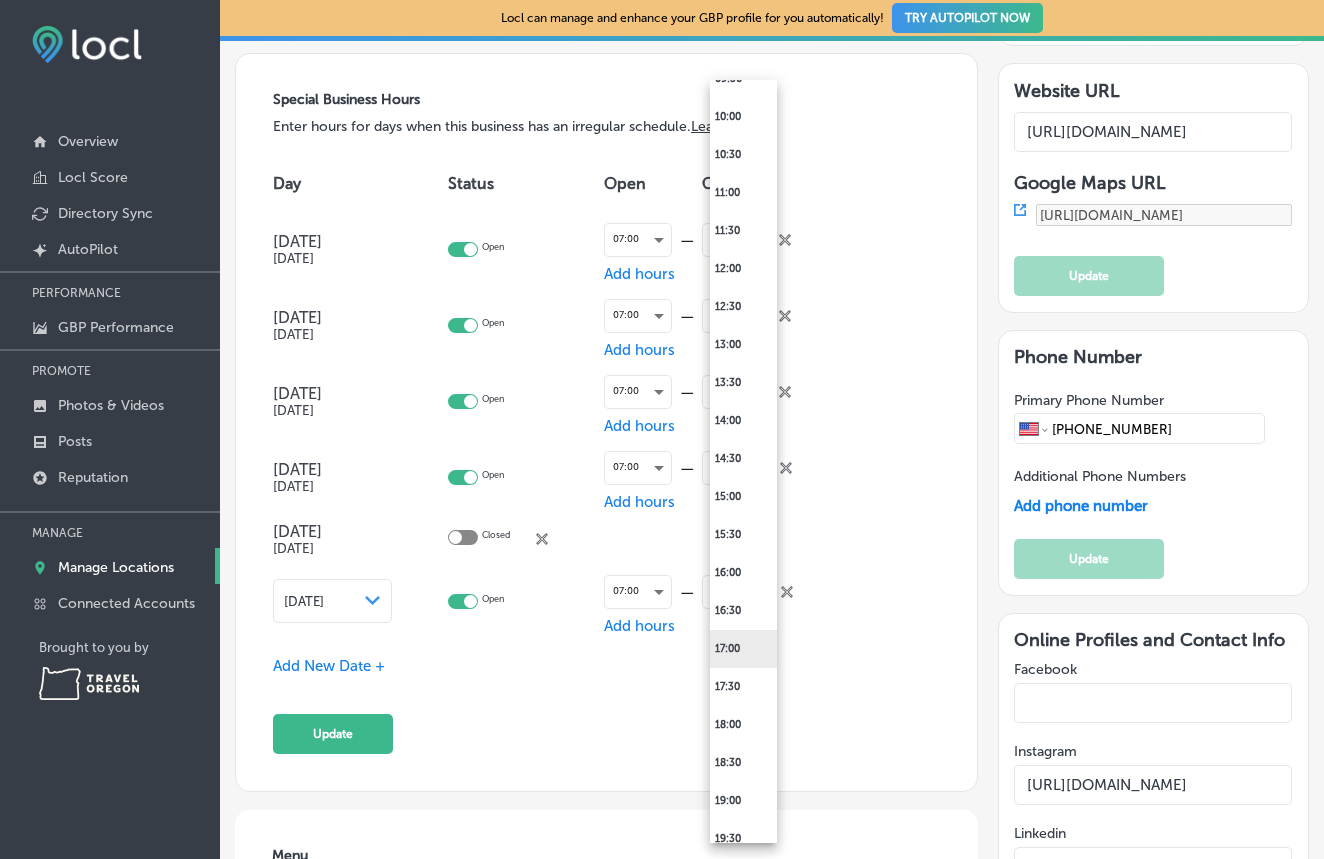 click on "17:00" at bounding box center (743, 649) 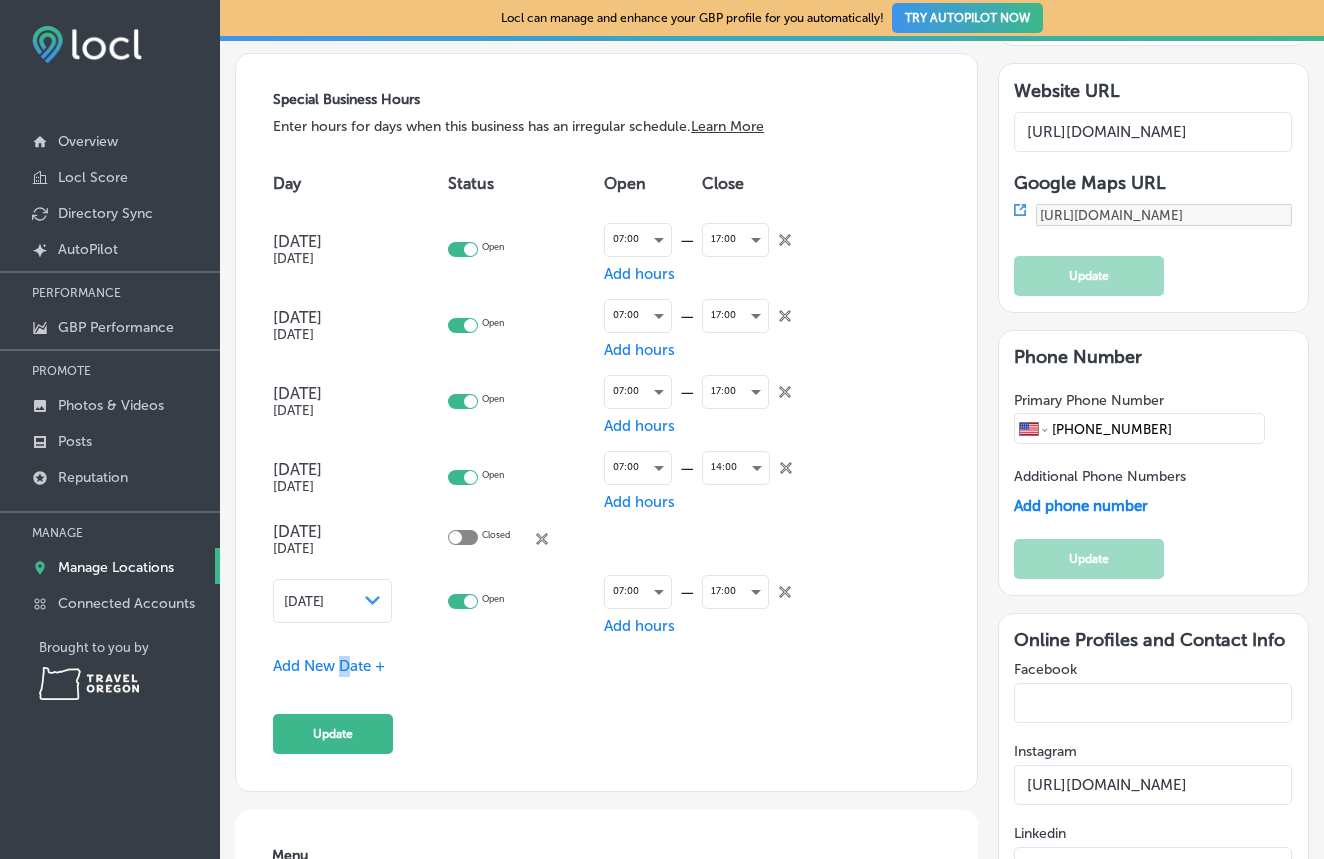 click on "Add New Date +" at bounding box center (329, 666) 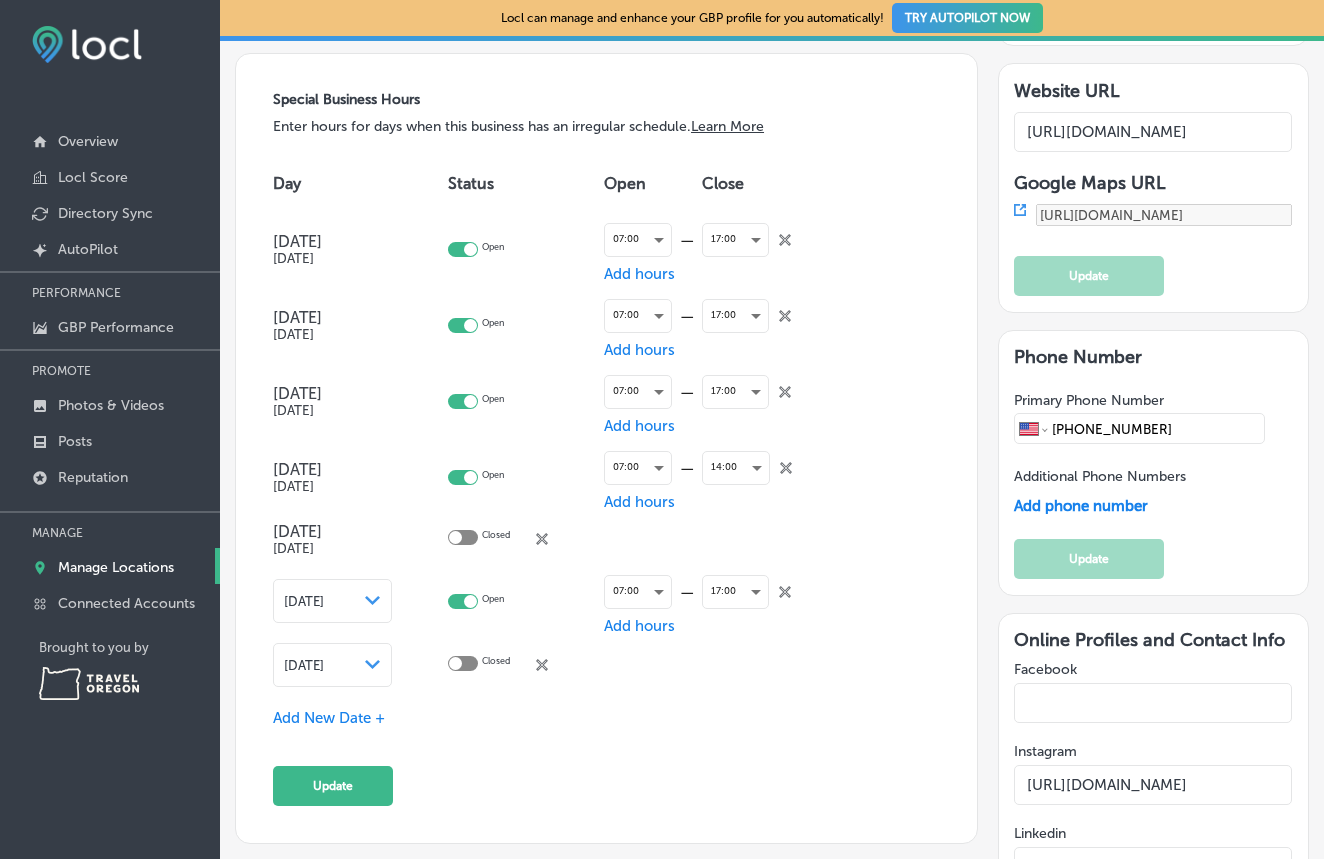 click on "Path
Created with Sketch." 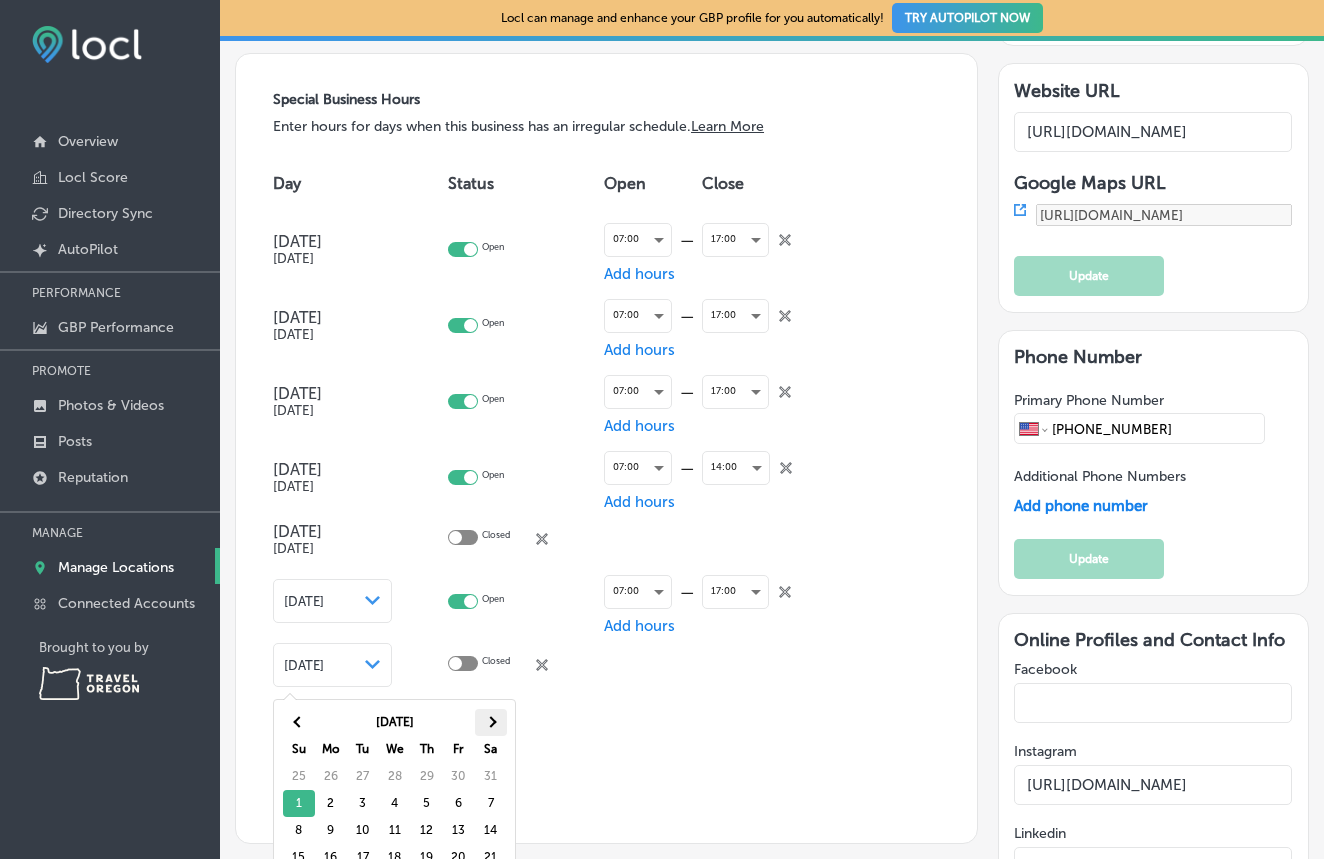 click at bounding box center [491, 722] 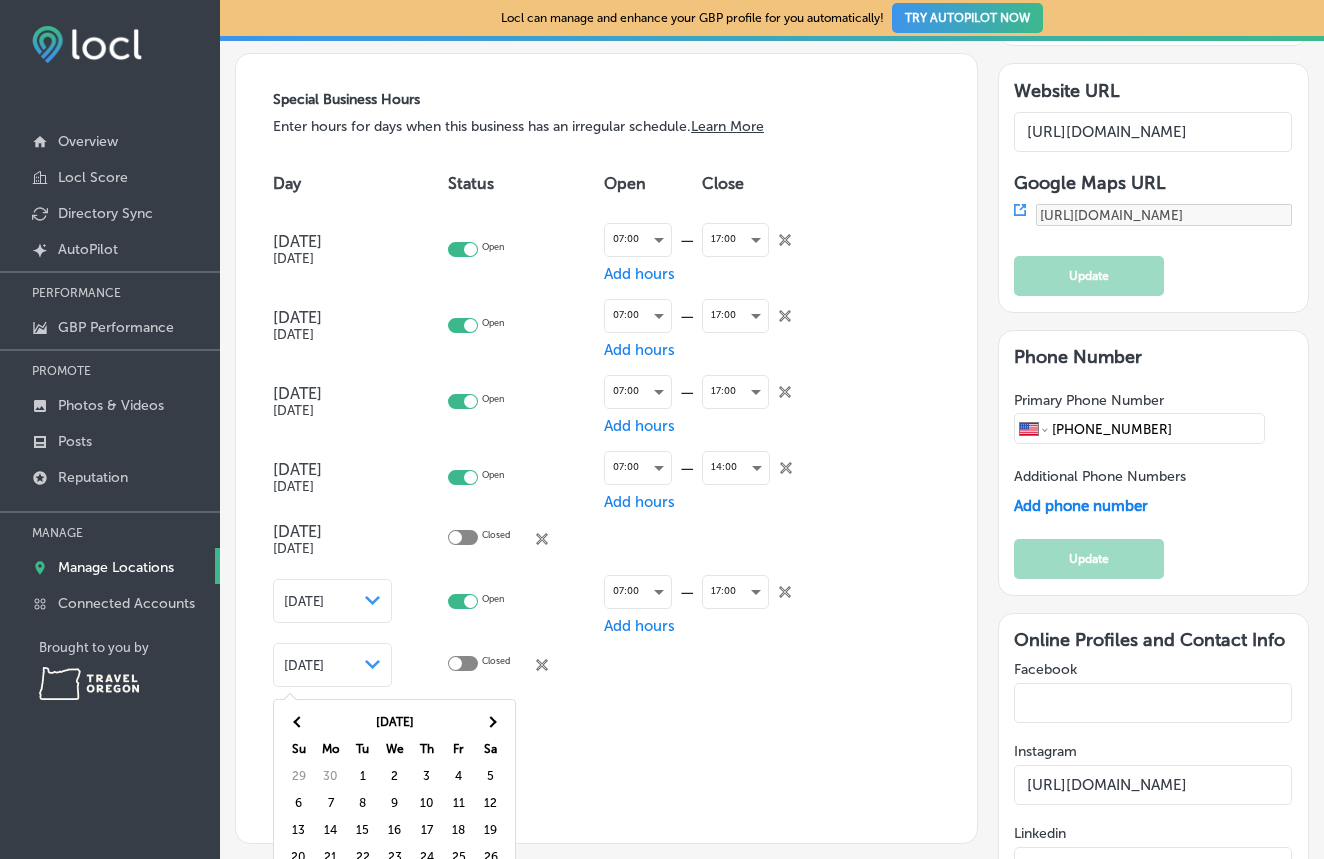 click at bounding box center (491, 722) 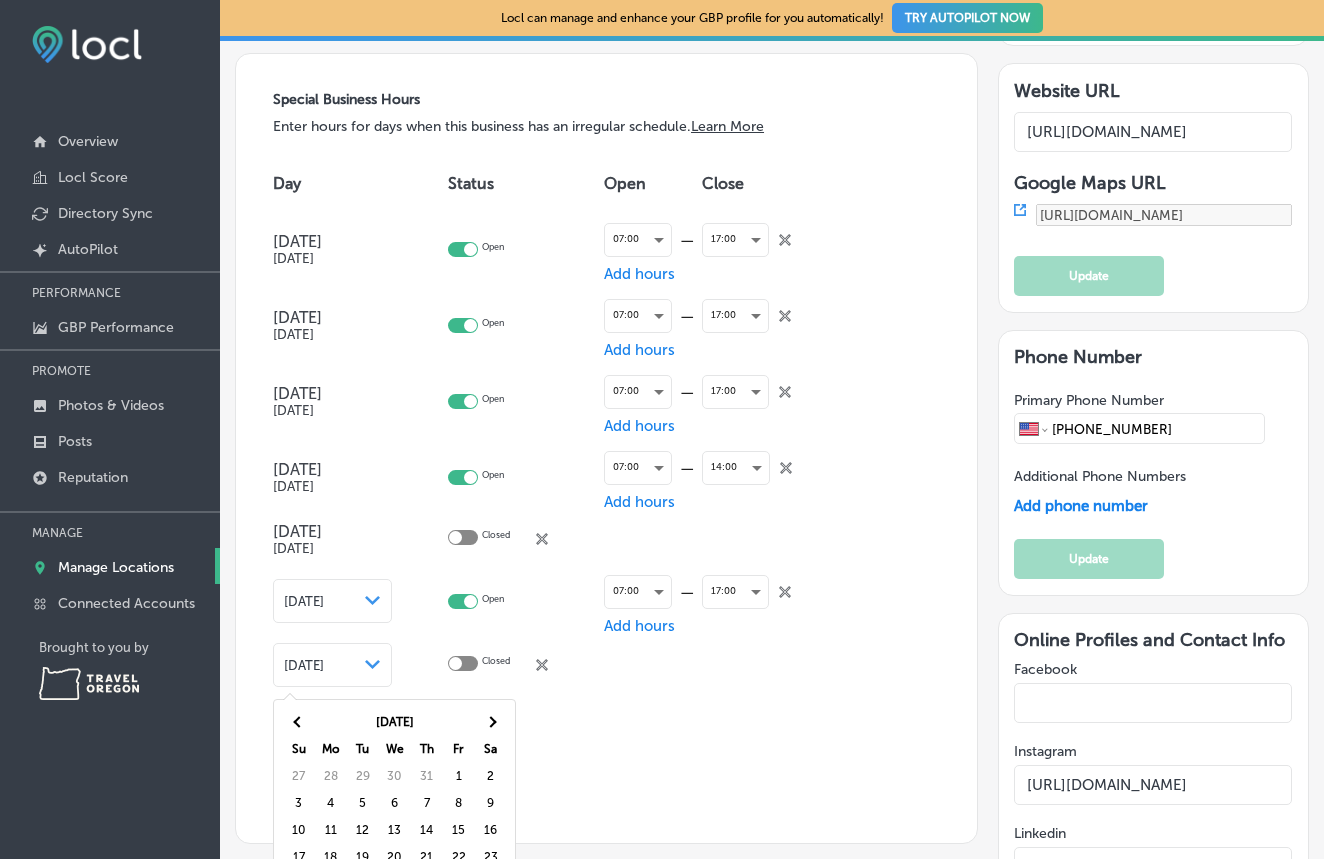 click at bounding box center [491, 722] 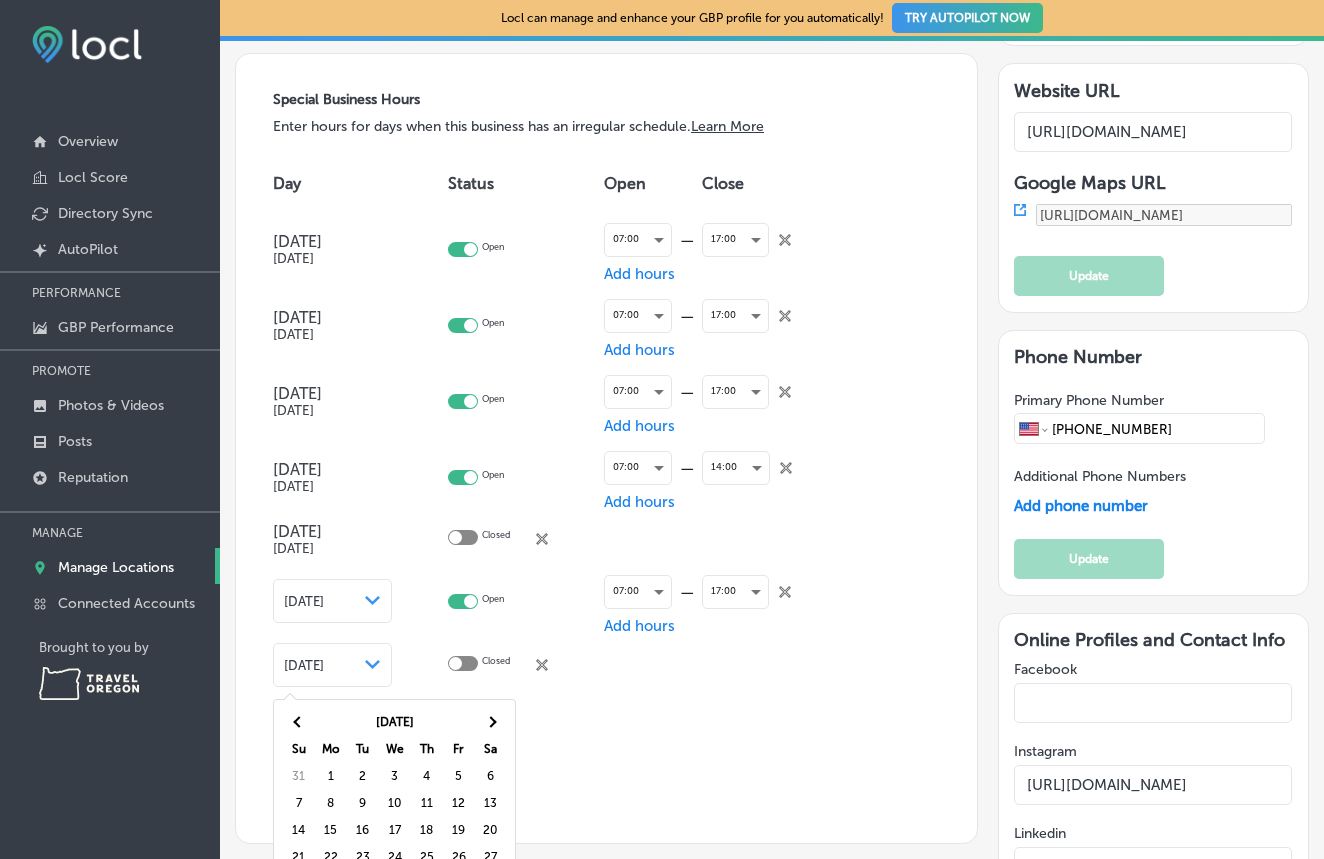 click at bounding box center (491, 722) 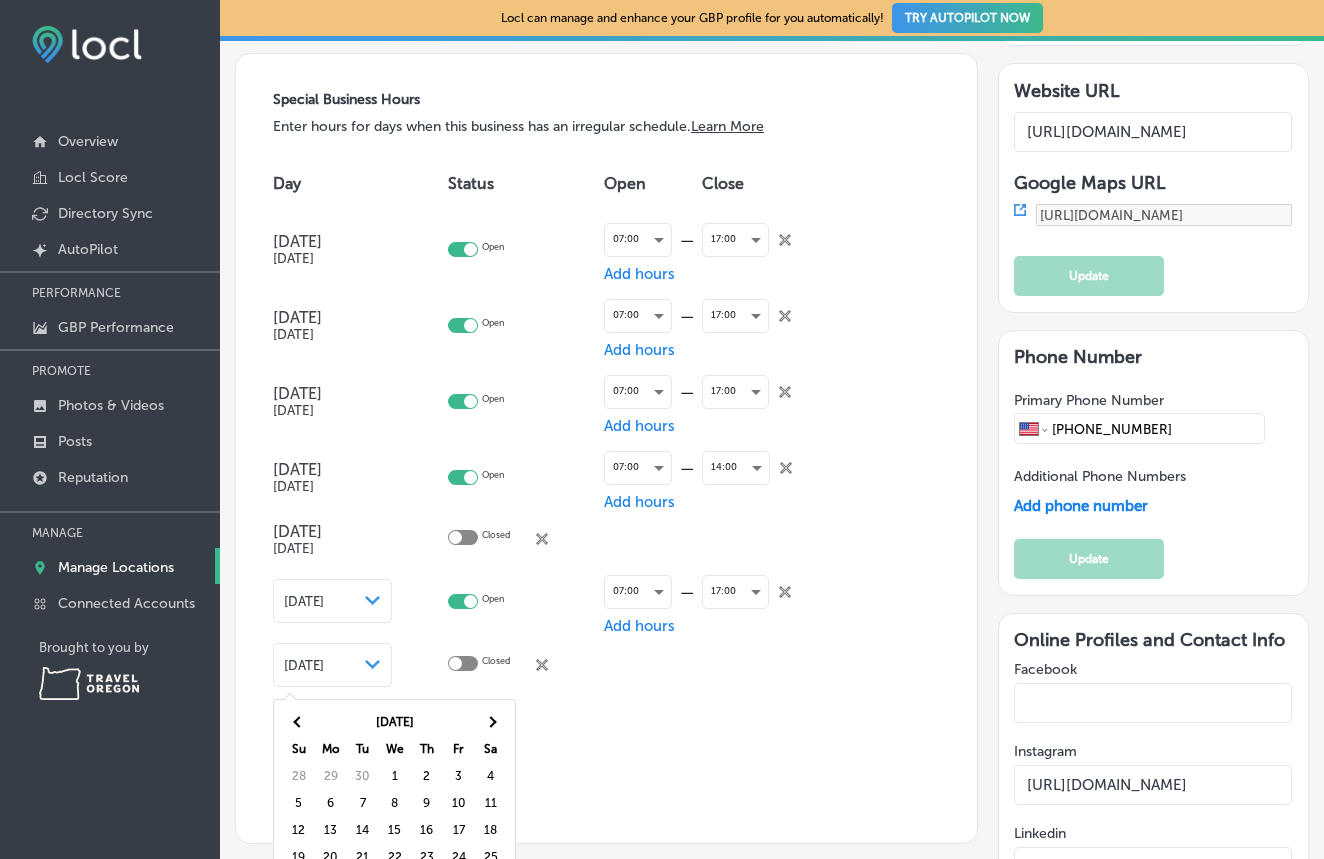 click at bounding box center [491, 722] 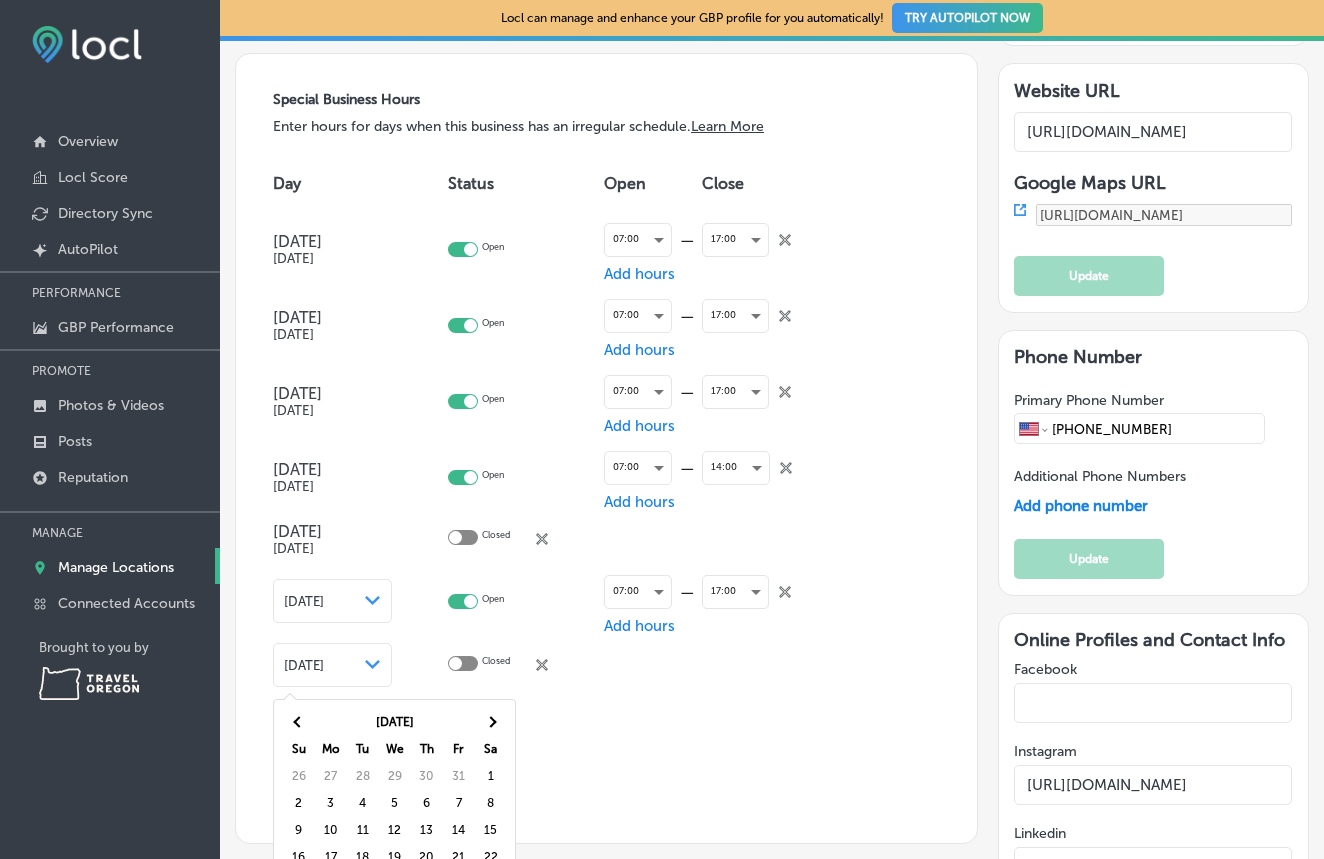 click at bounding box center (491, 722) 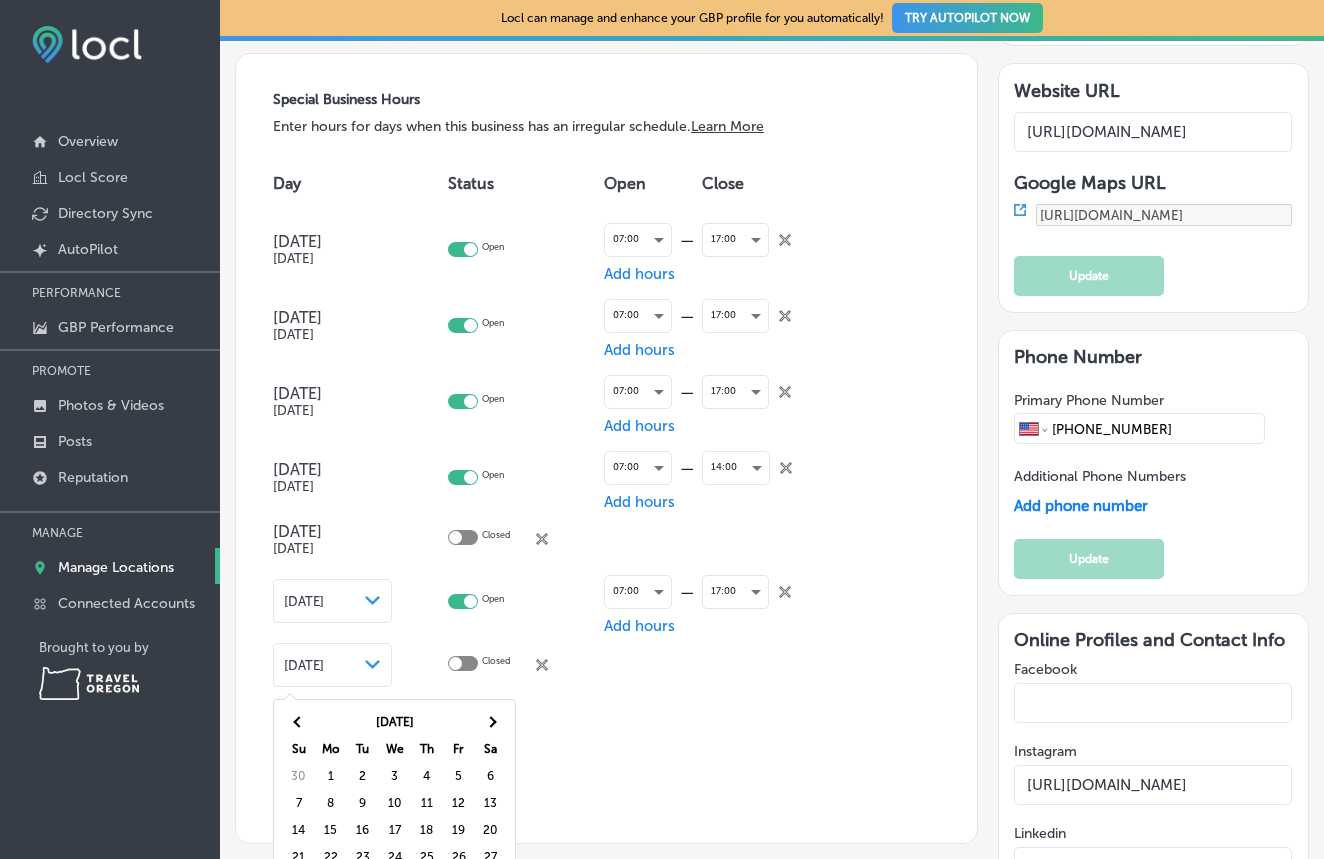 click at bounding box center [491, 722] 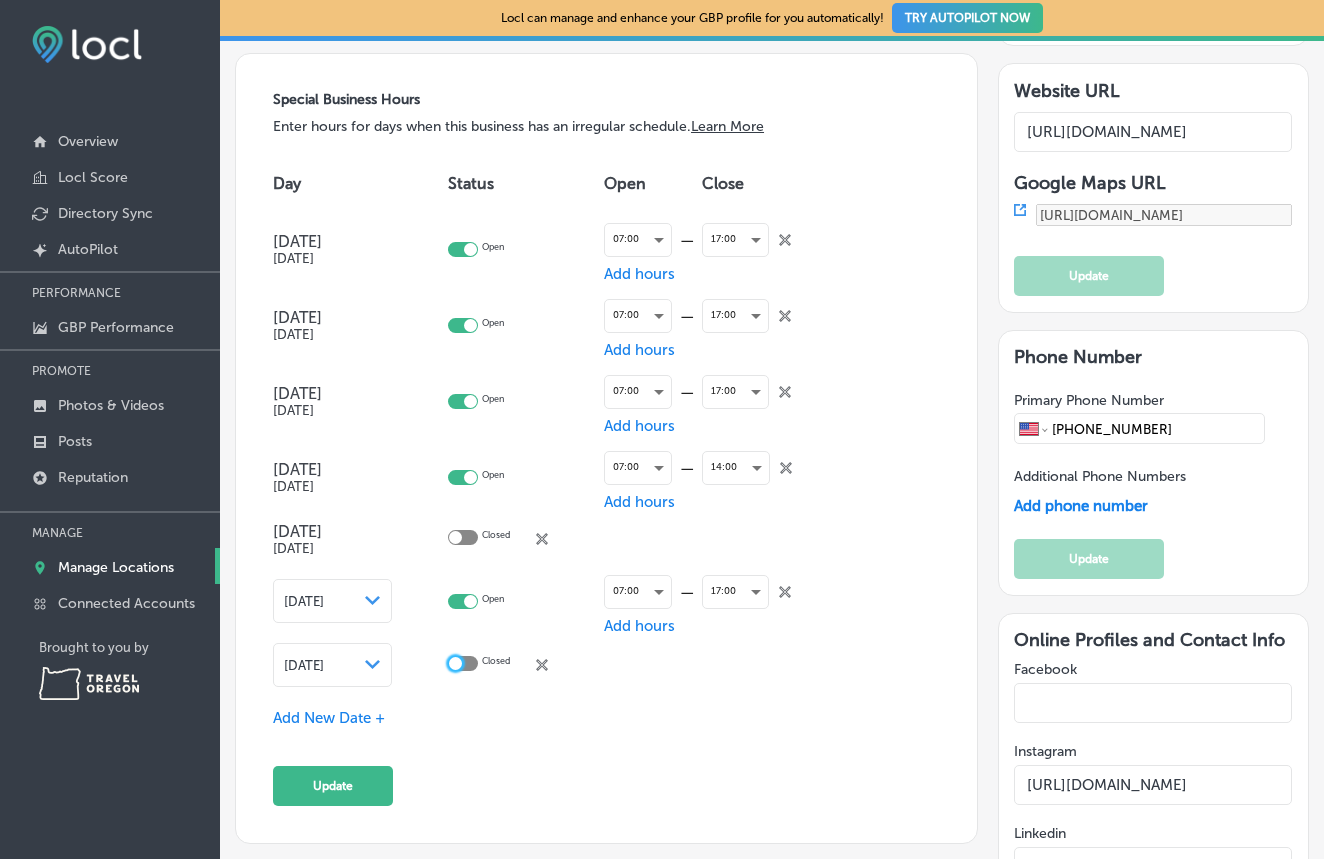 click at bounding box center [455, 663] 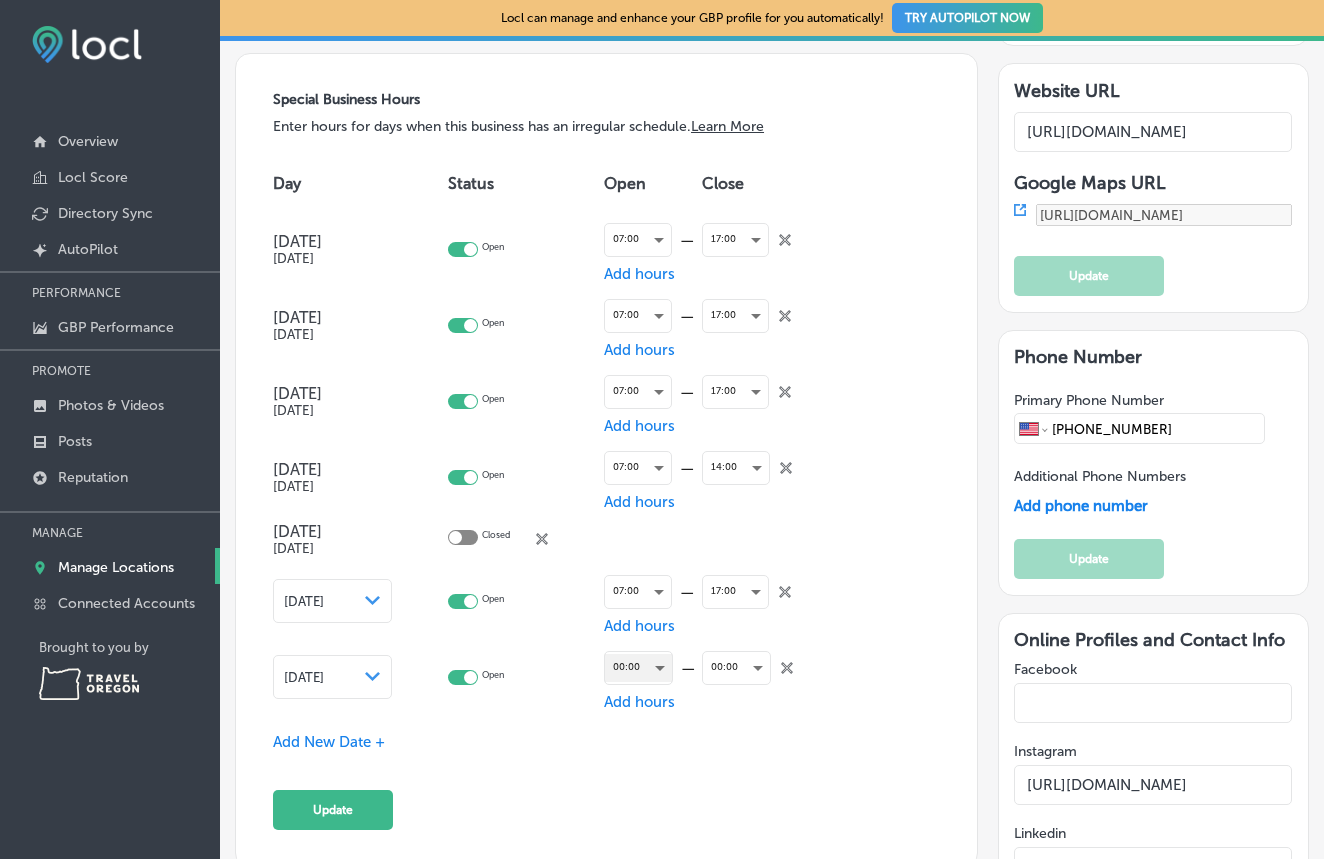 click on "00:00" at bounding box center (638, 667) 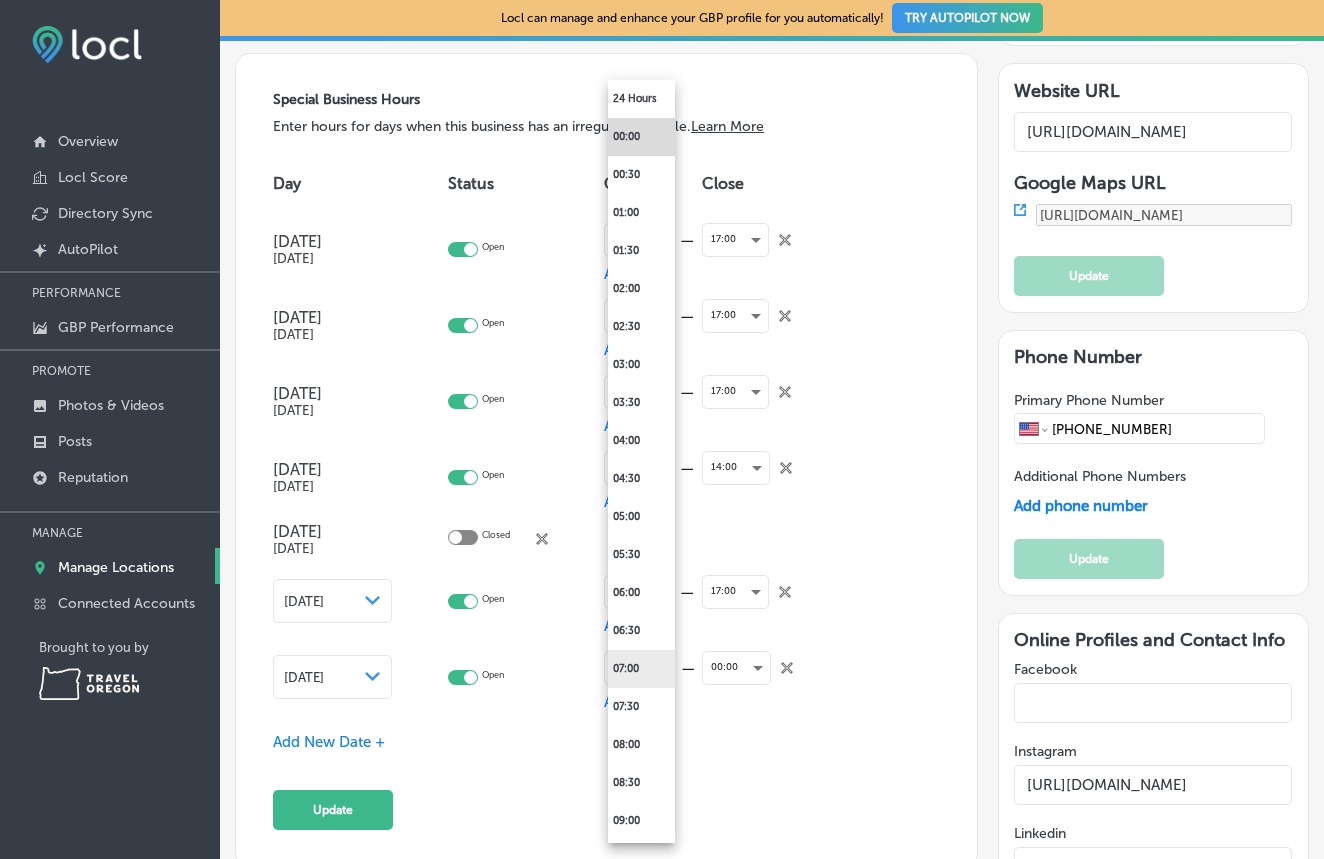 click on "07:00" at bounding box center [641, 669] 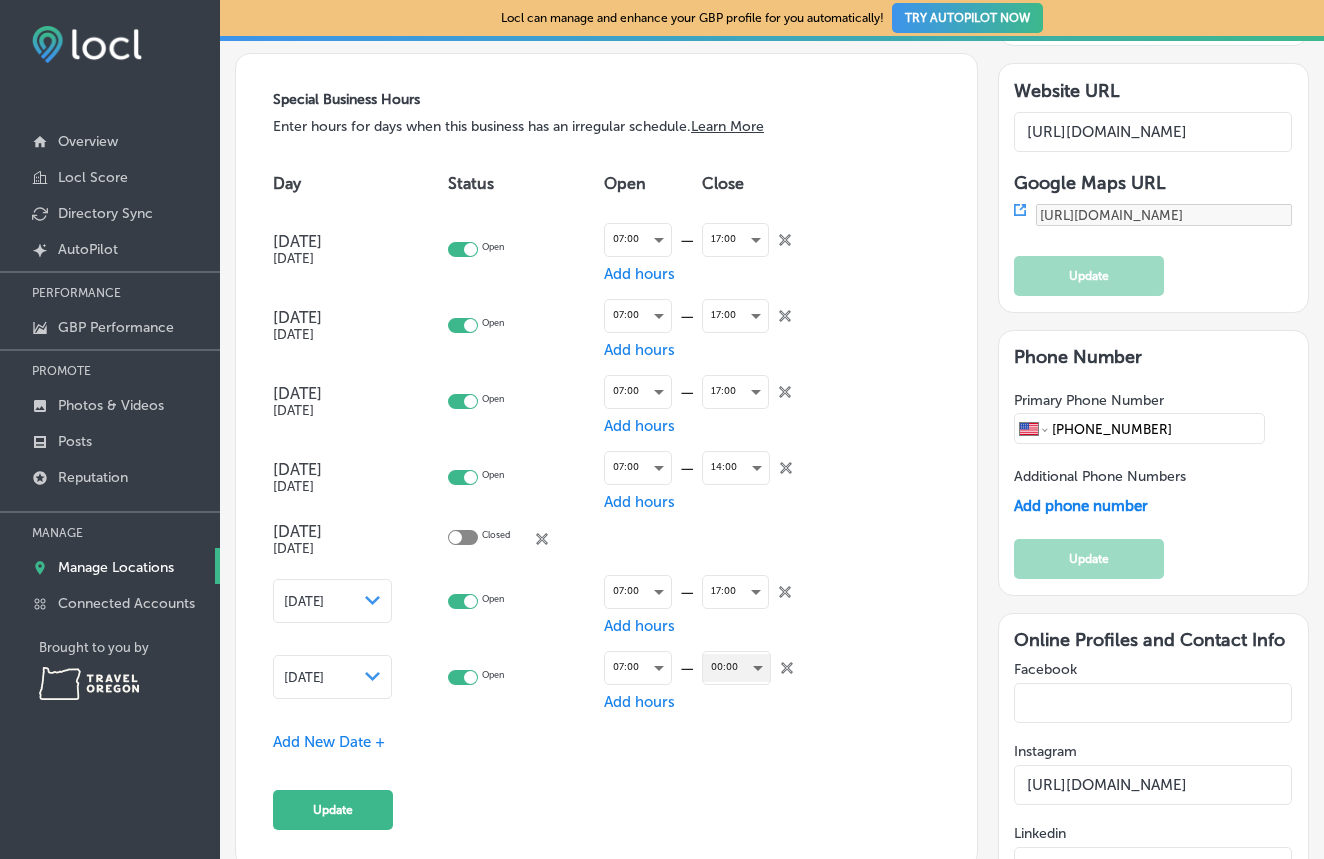 click on "00:00" at bounding box center (736, 667) 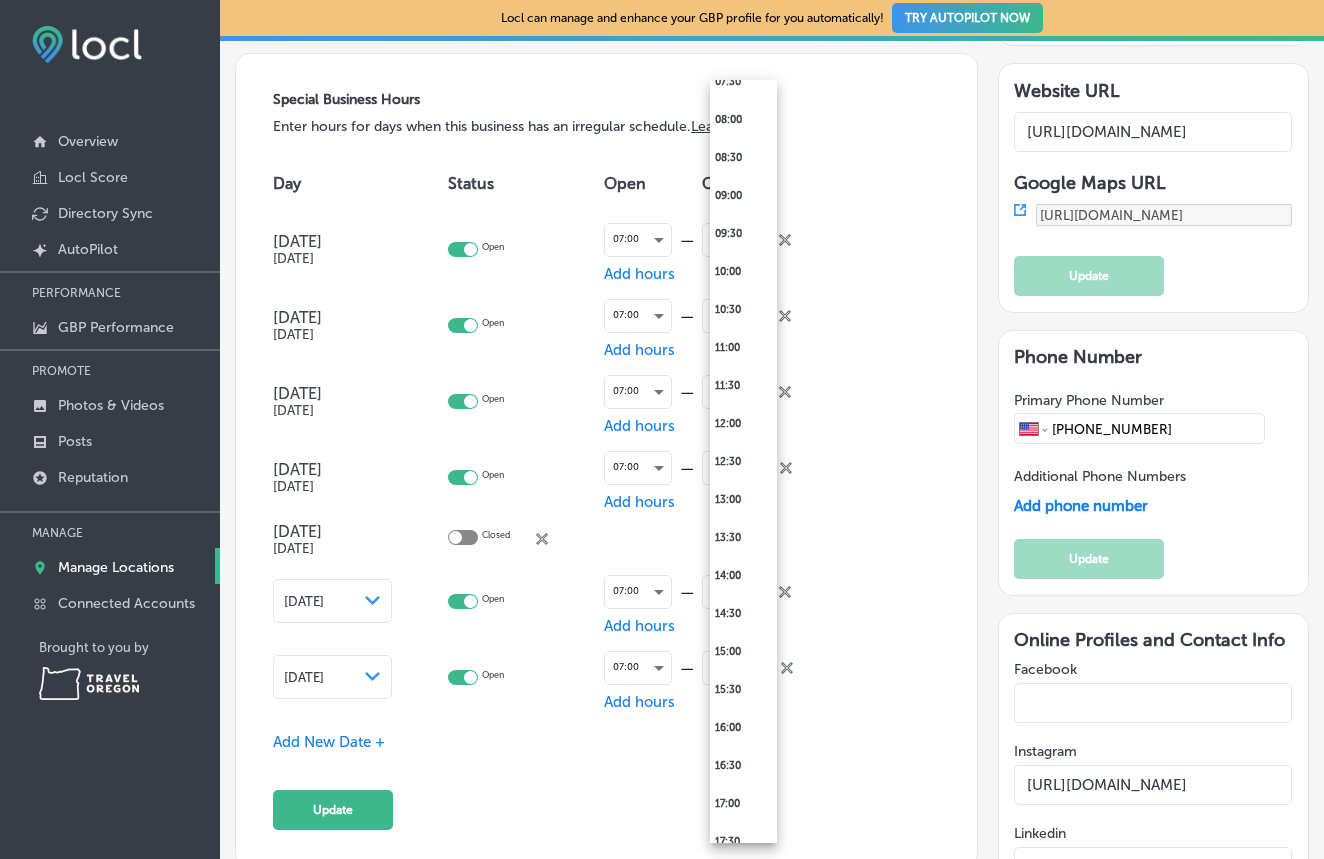 scroll, scrollTop: 629, scrollLeft: 0, axis: vertical 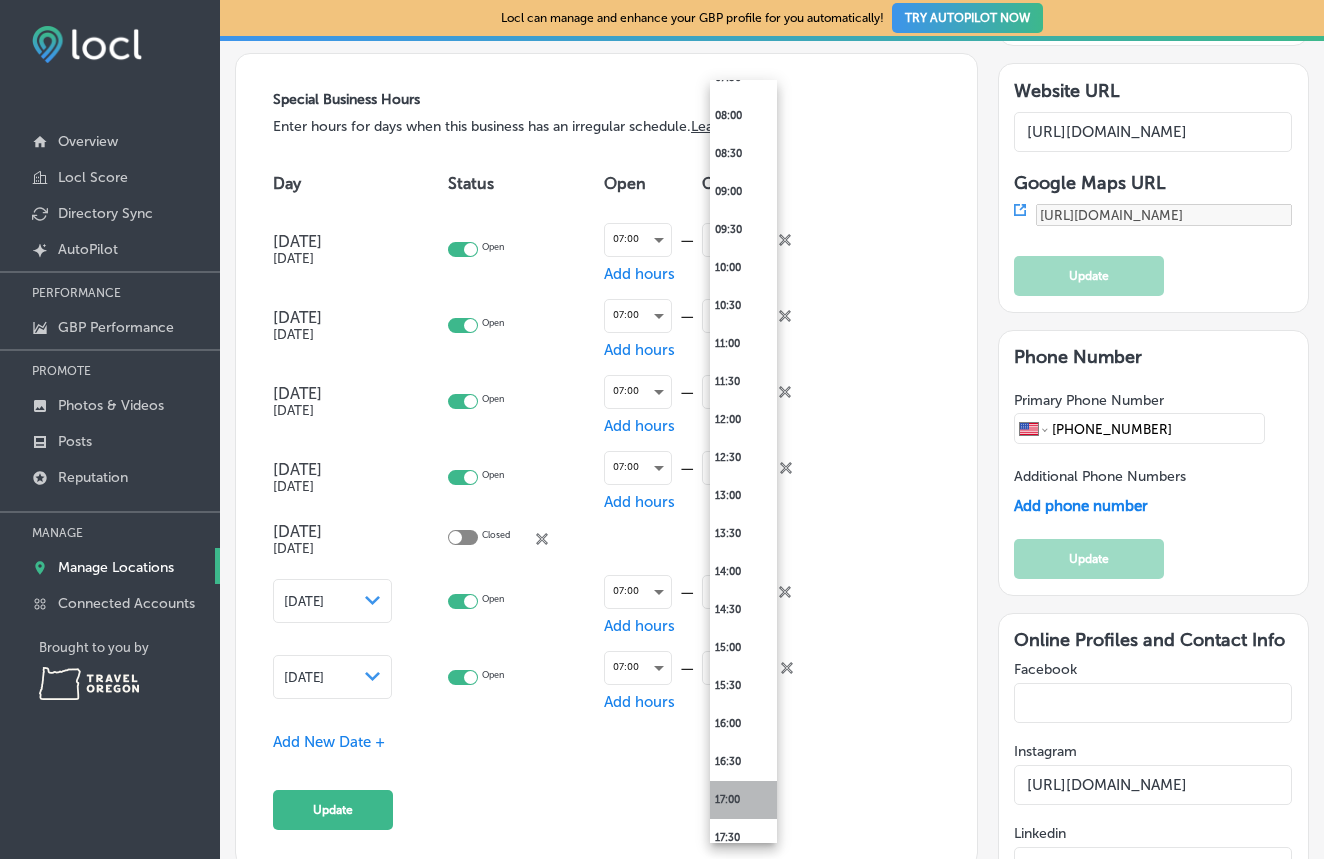 click on "17:00" at bounding box center (743, 800) 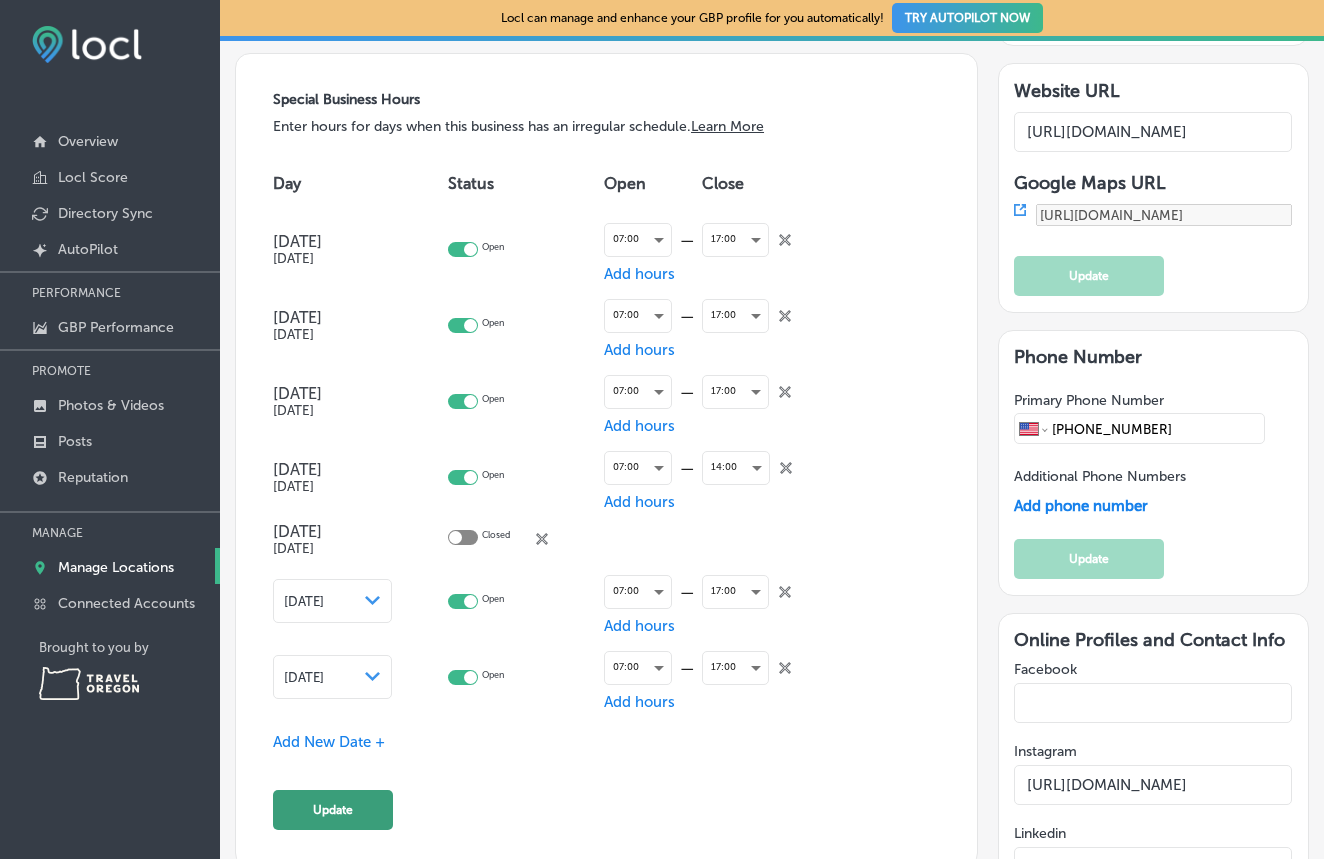 click on "Update" 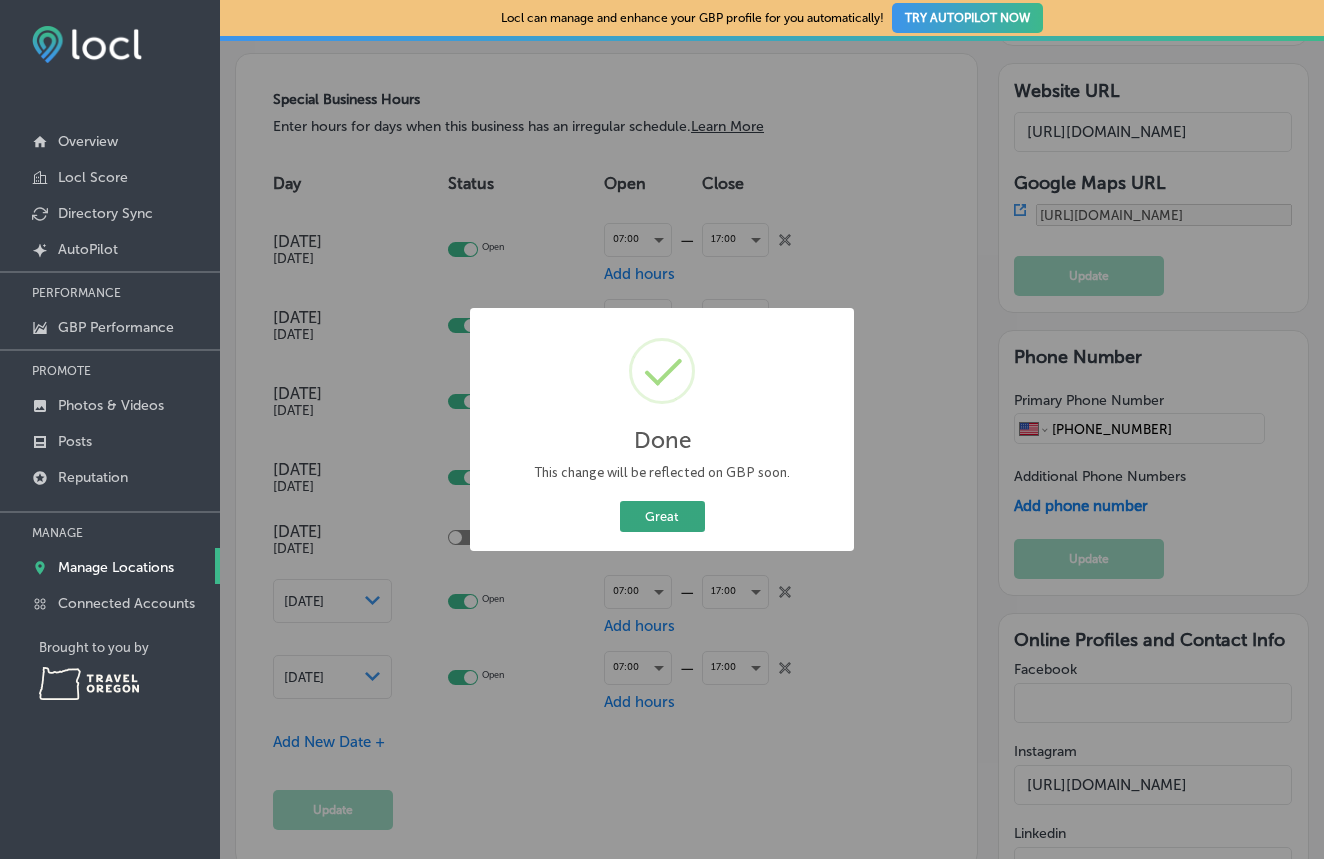 click on "Great" at bounding box center (662, 516) 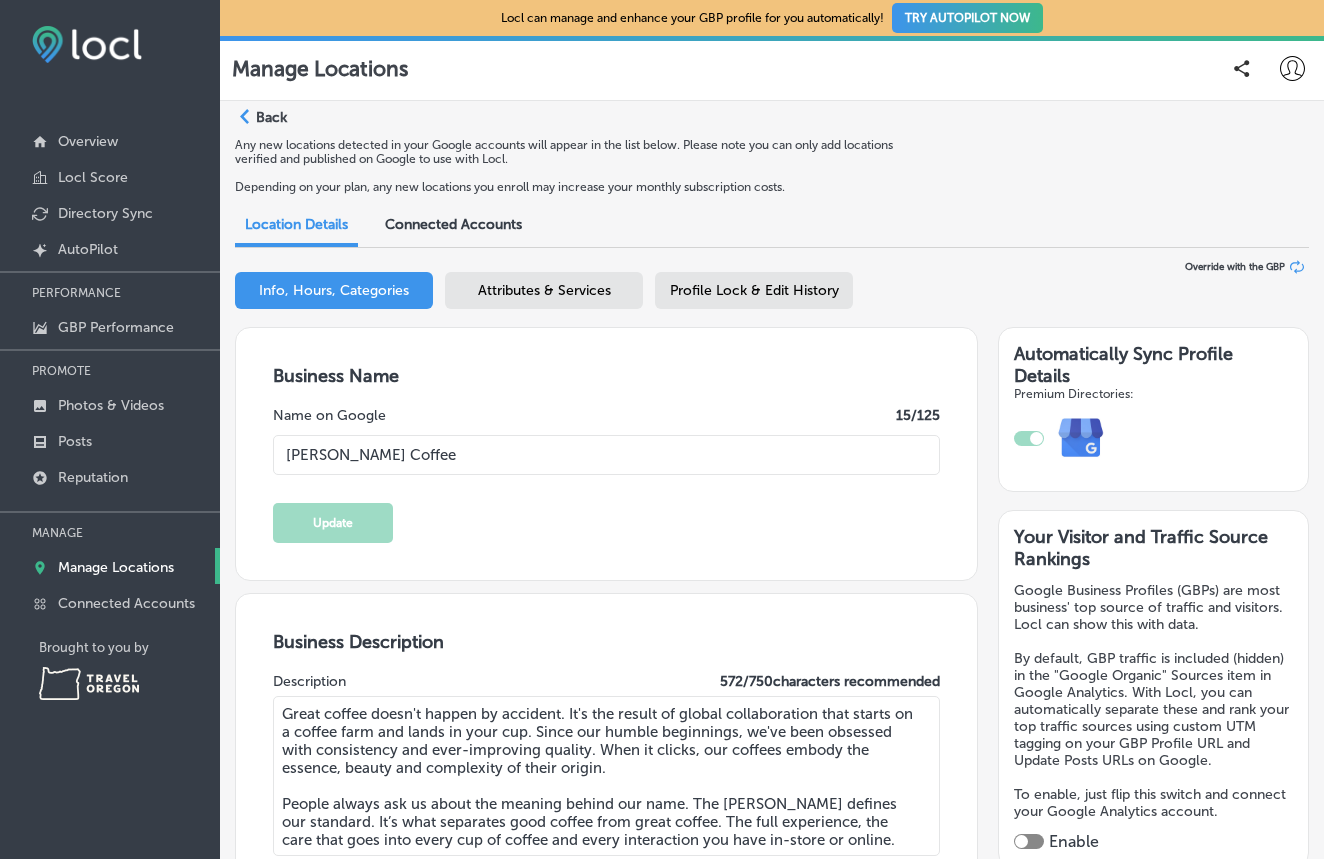 scroll, scrollTop: 0, scrollLeft: 0, axis: both 